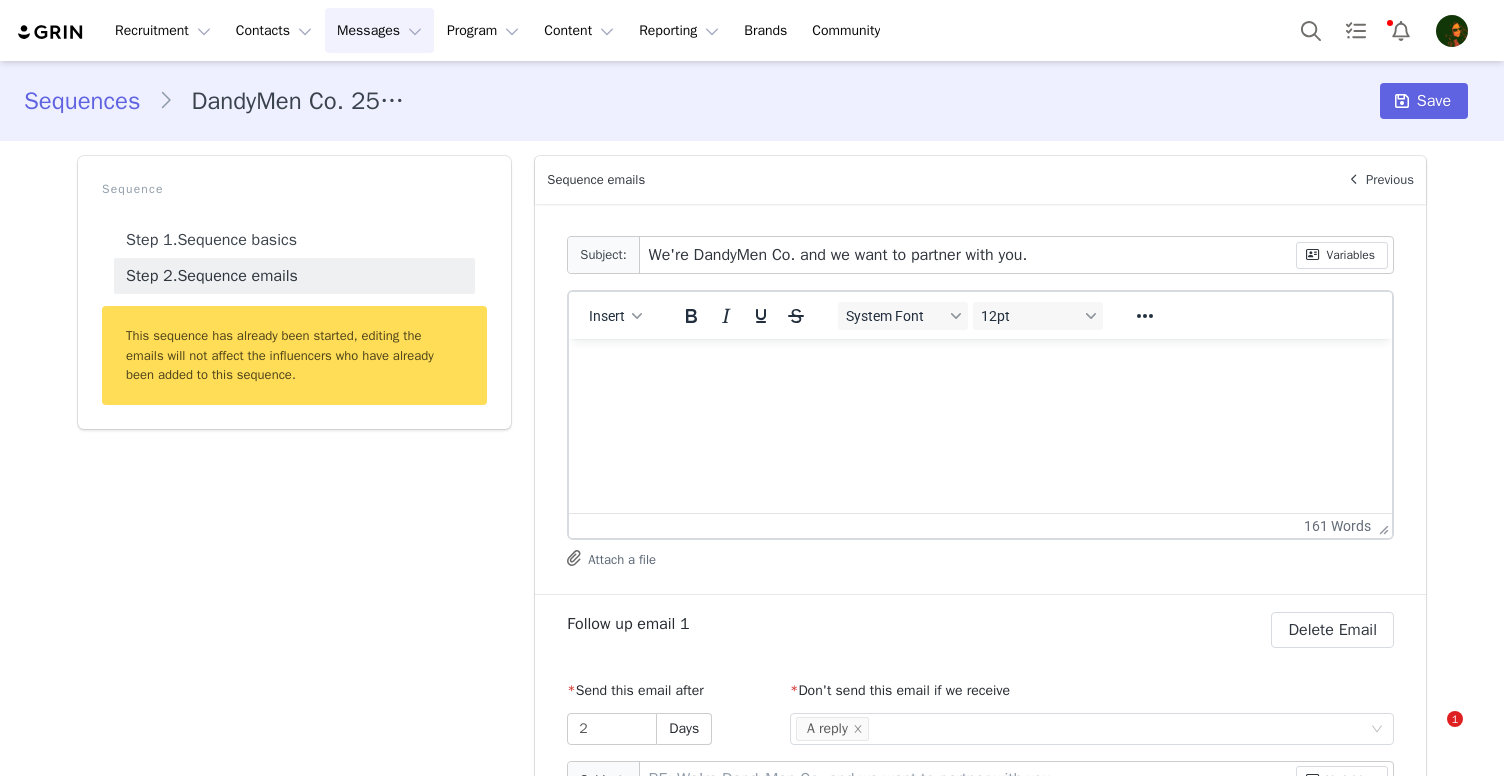 scroll, scrollTop: 0, scrollLeft: 0, axis: both 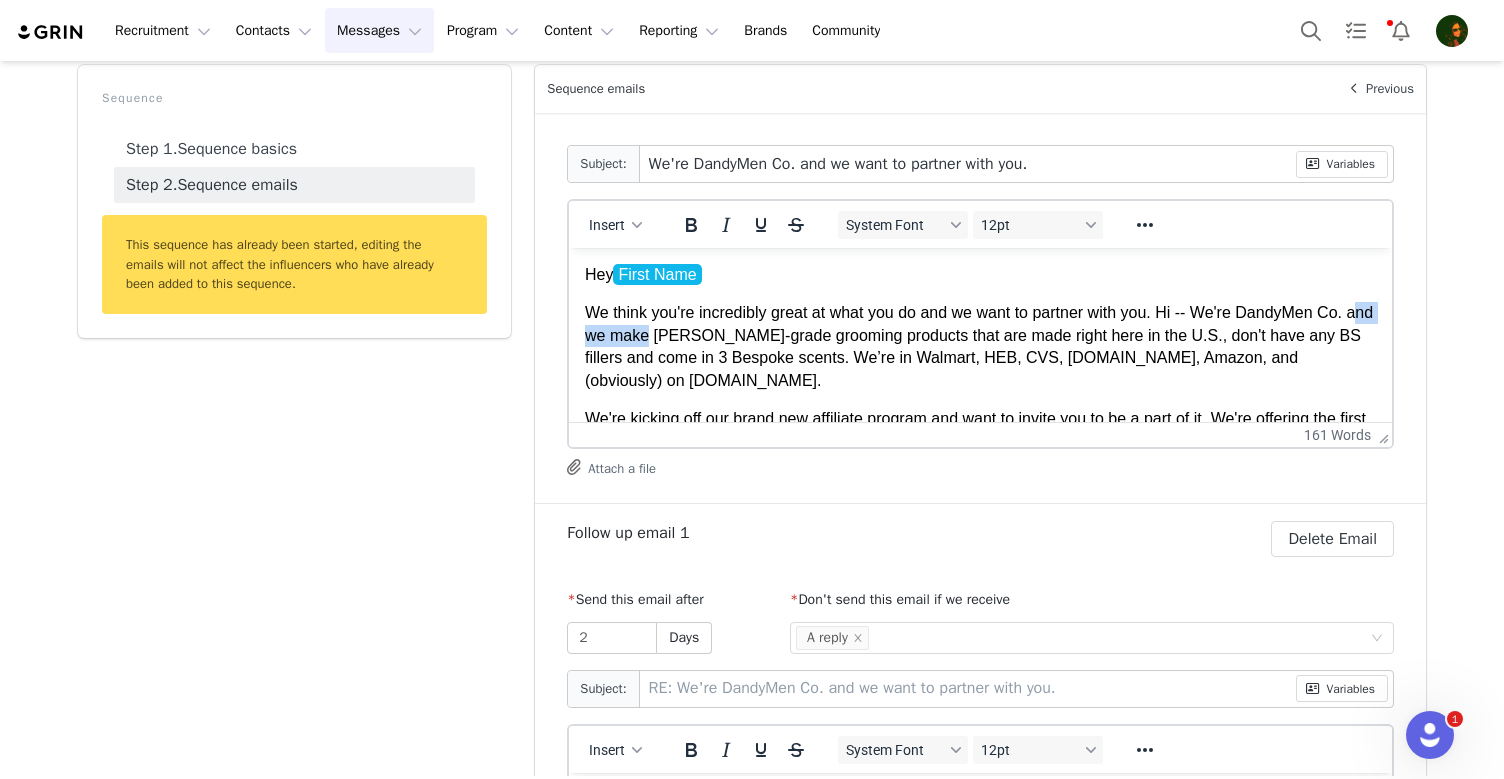 drag, startPoint x: 680, startPoint y: 341, endPoint x: 596, endPoint y: 338, distance: 84.05355 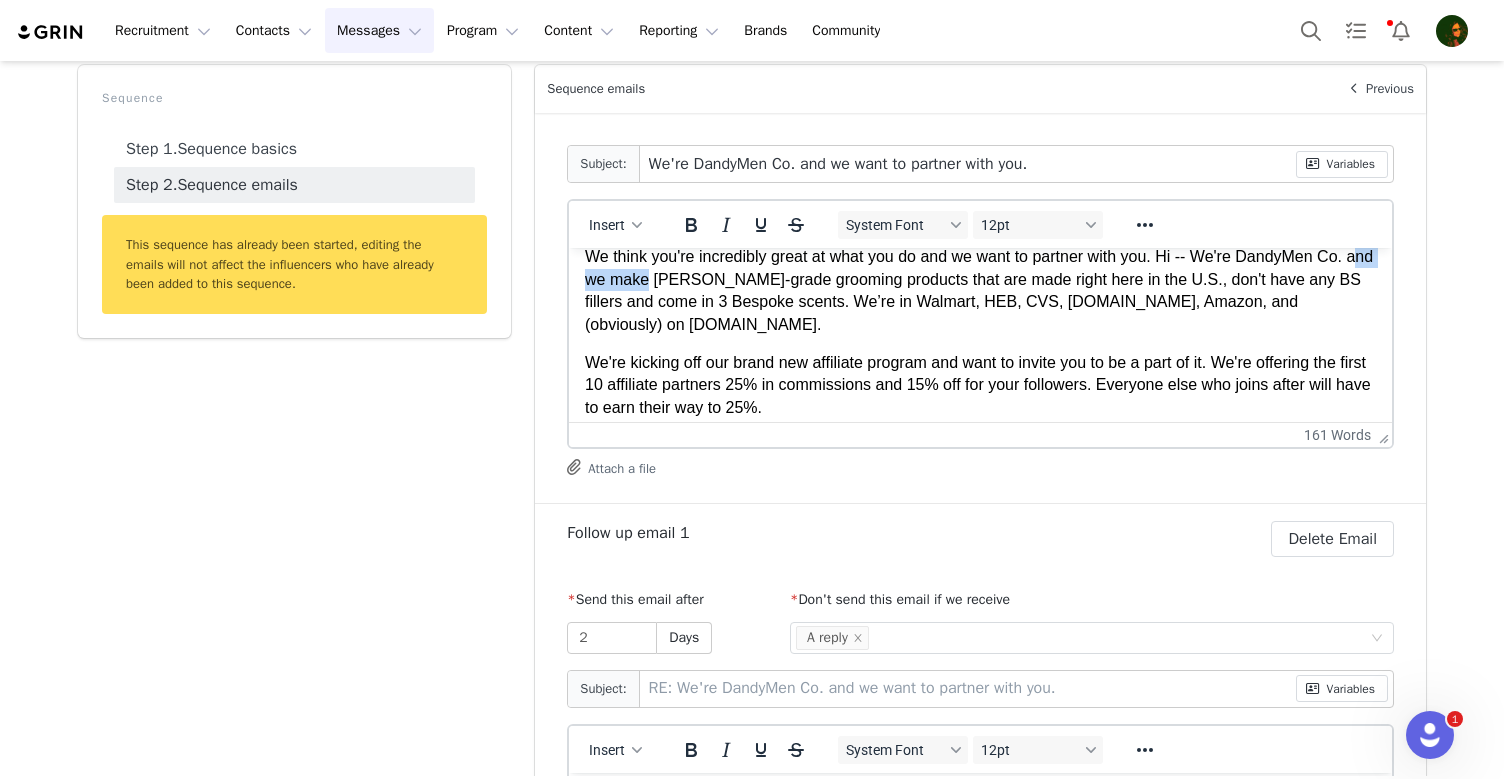 scroll, scrollTop: 57, scrollLeft: 0, axis: vertical 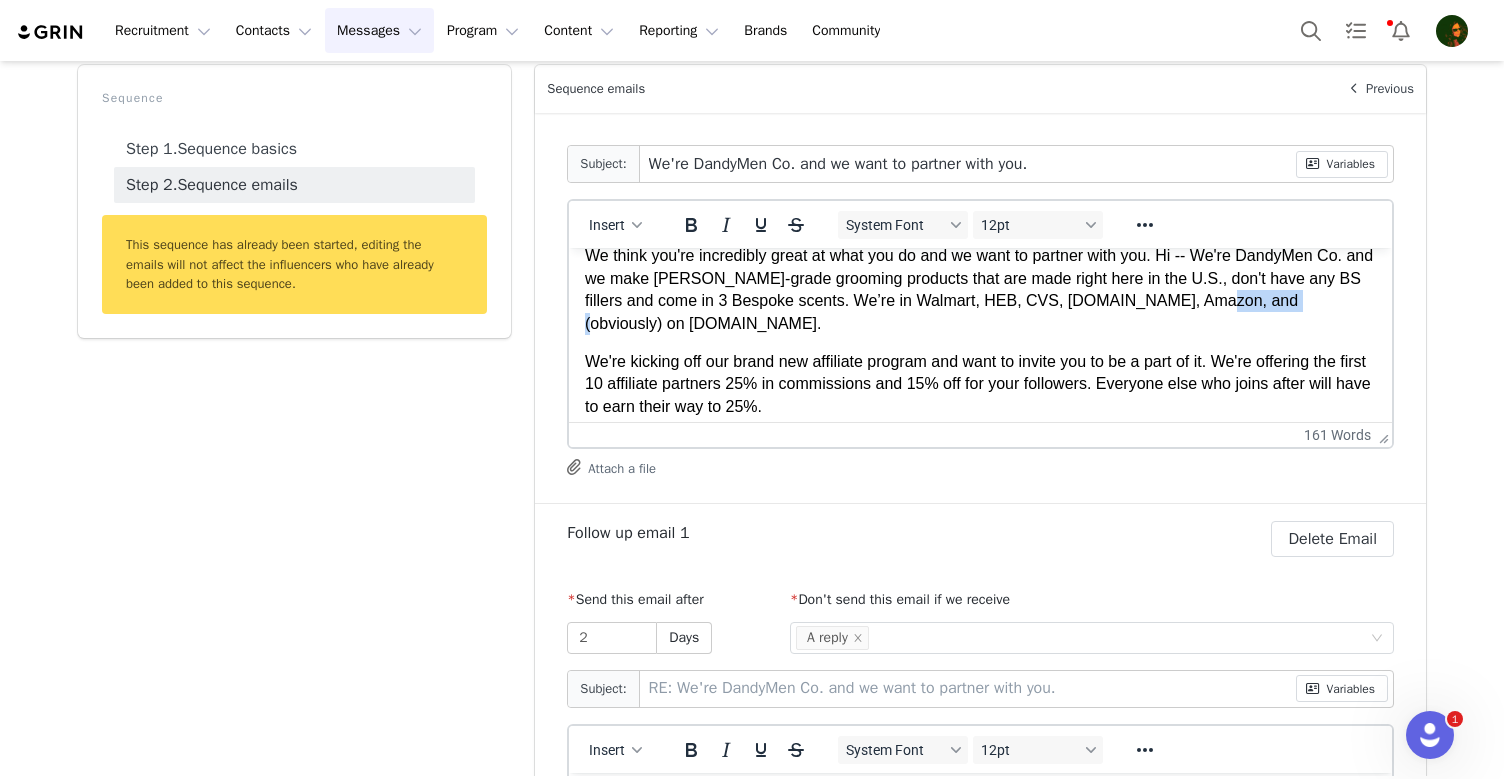drag, startPoint x: 1295, startPoint y: 305, endPoint x: 1218, endPoint y: 304, distance: 77.00649 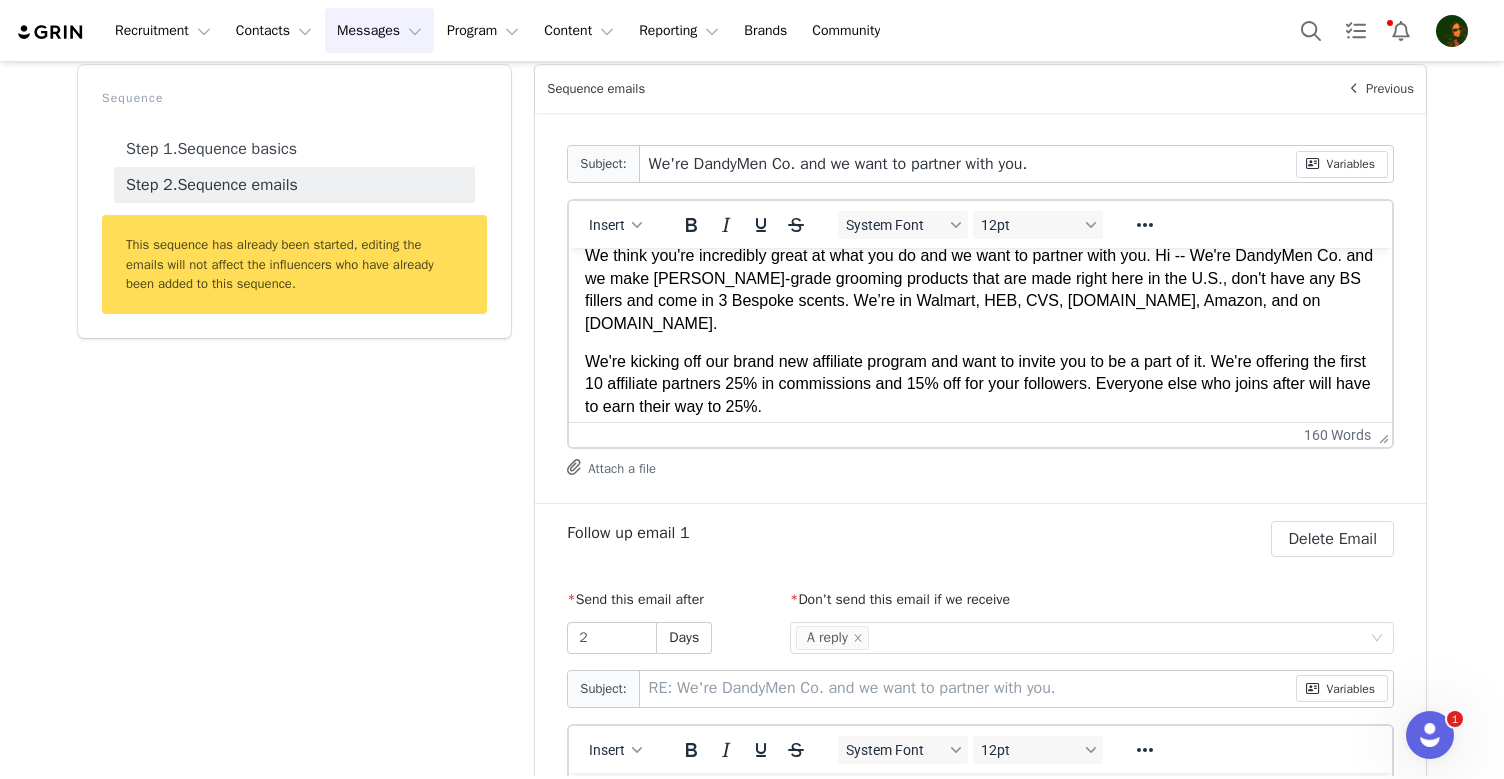 click on "We think you're incredibly great at what you do and we want to partner with you. Hi -- We're DandyMen Co. and we make [PERSON_NAME]-grade grooming products that are made right here in the U.S., don't have any BS fillers and come in 3 Bespoke scents. We’re in Walmart, HEB, CVS, [DOMAIN_NAME], Amazon, and on [DOMAIN_NAME]." at bounding box center [980, 290] 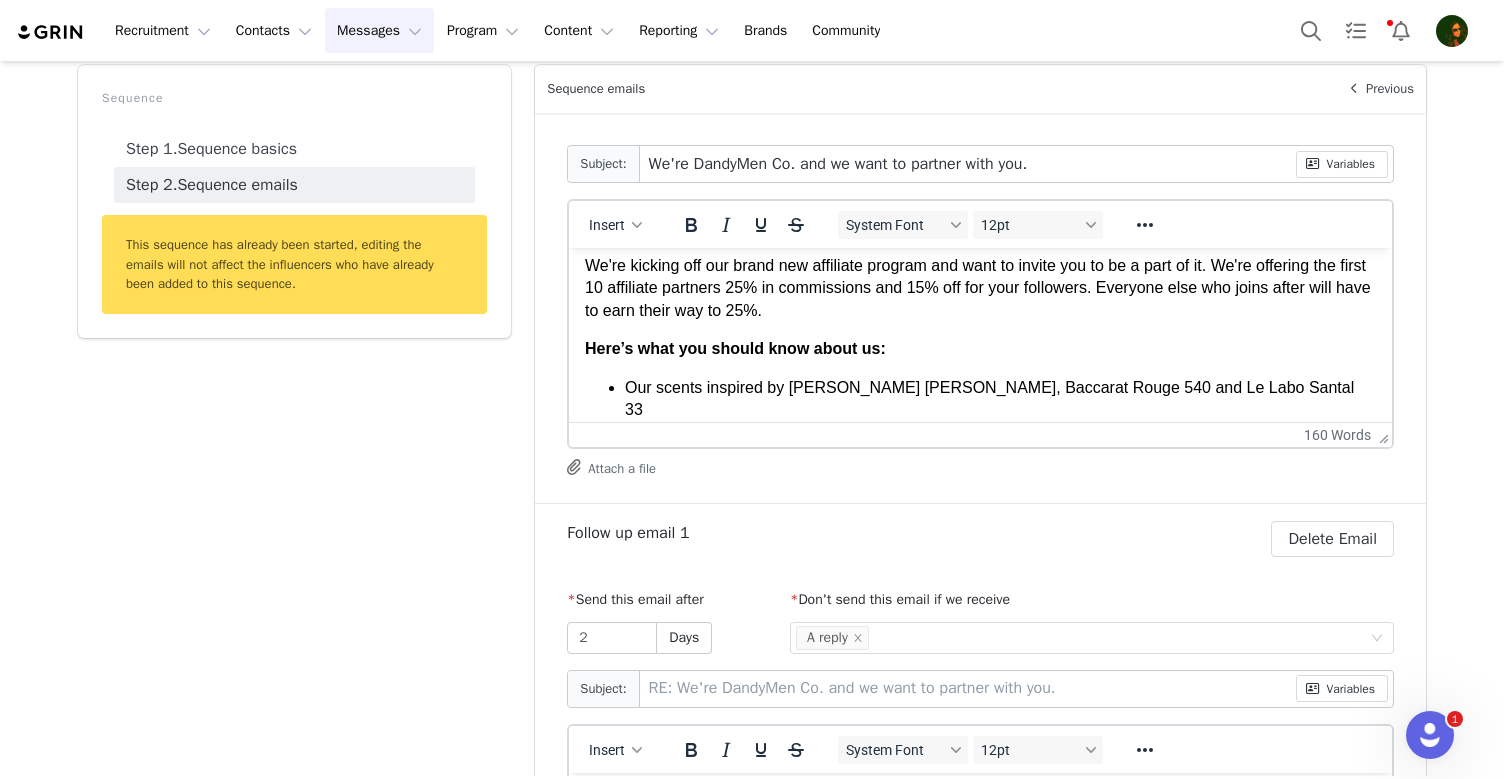 scroll, scrollTop: 155, scrollLeft: 0, axis: vertical 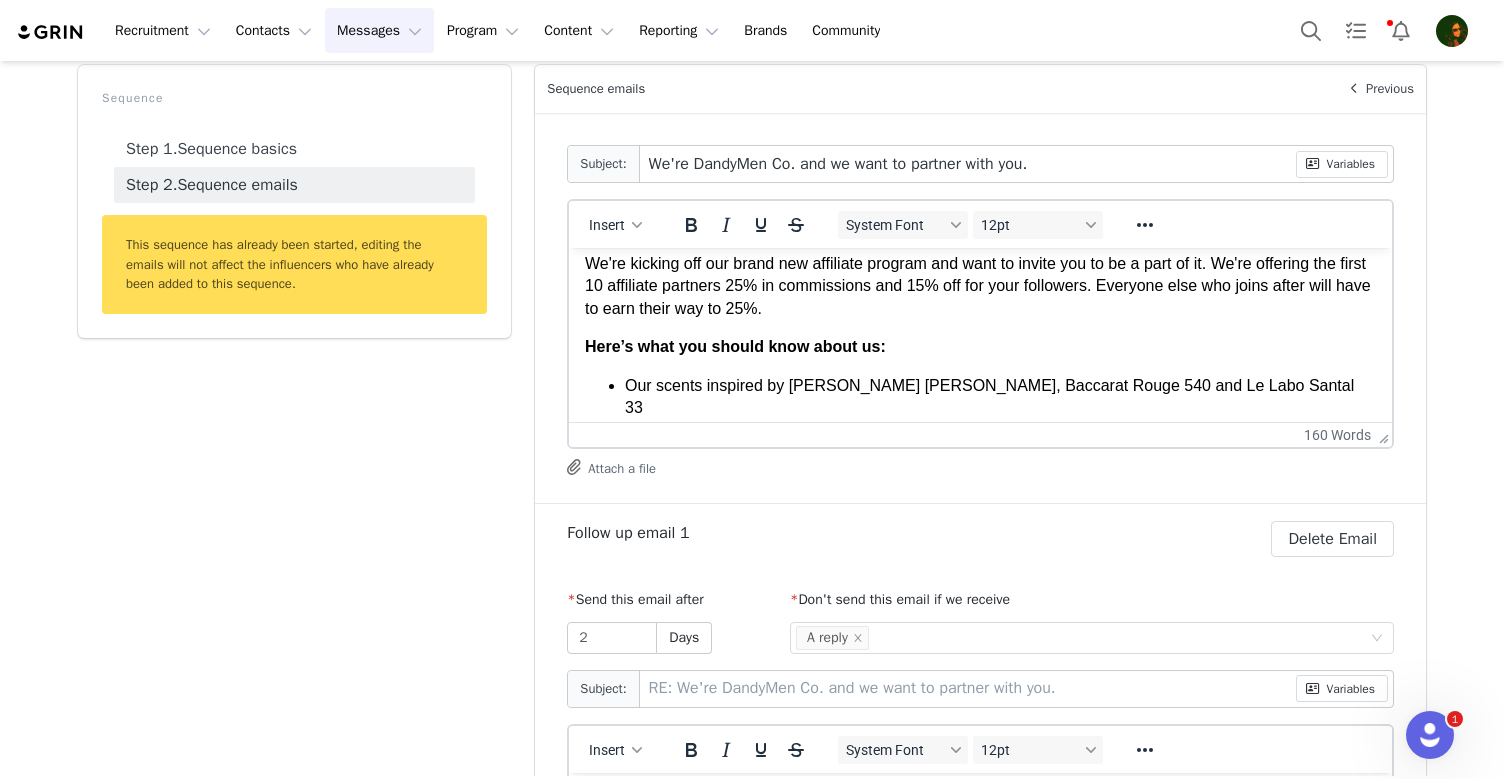 click on "We're kicking off our brand new affiliate program and want to invite you to be a part of it. We're offering the first 10 affiliate partners 25% in commissions and 15% off for your followers. Everyone else who joins after will have to earn their way to 25%." at bounding box center [980, 286] 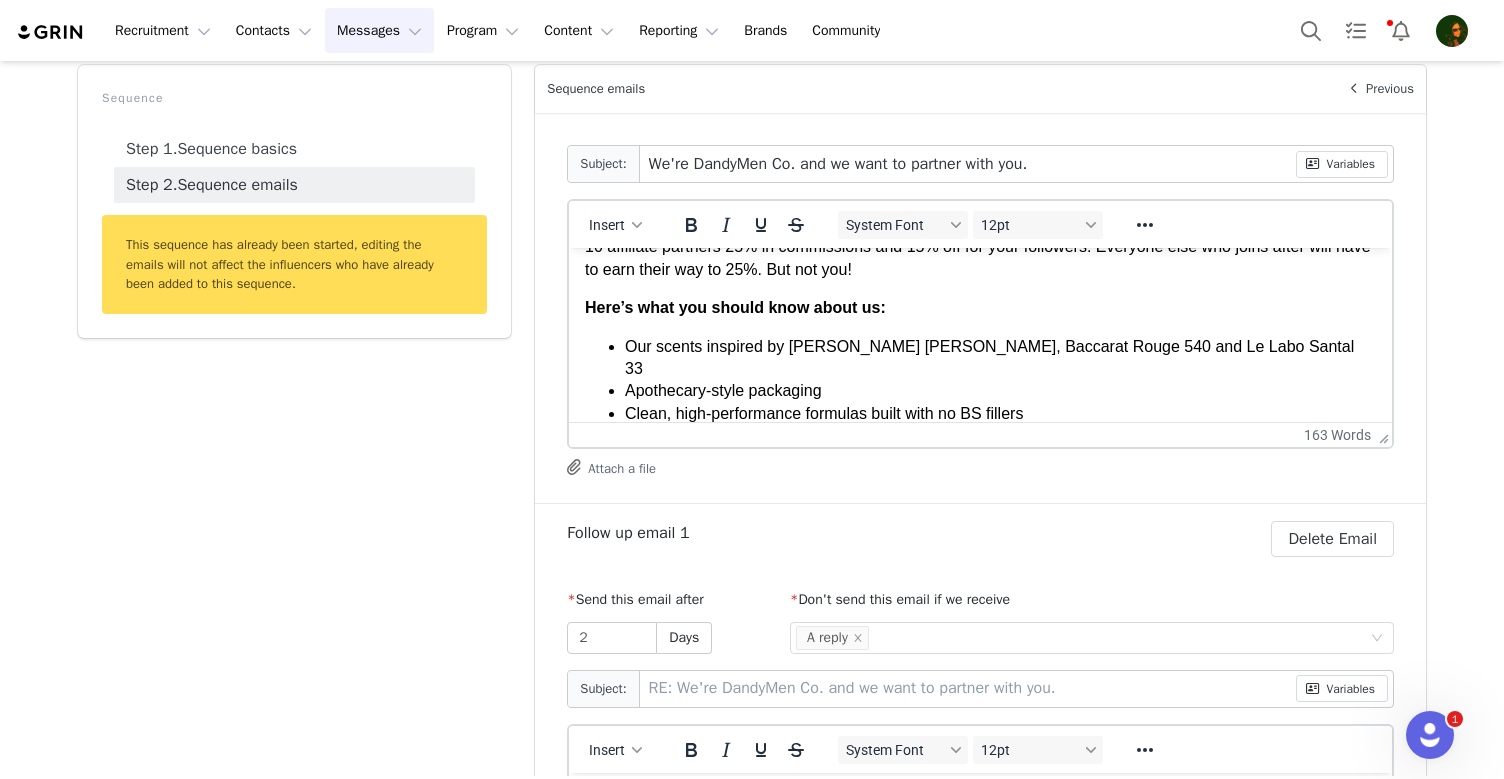 scroll, scrollTop: 0, scrollLeft: 0, axis: both 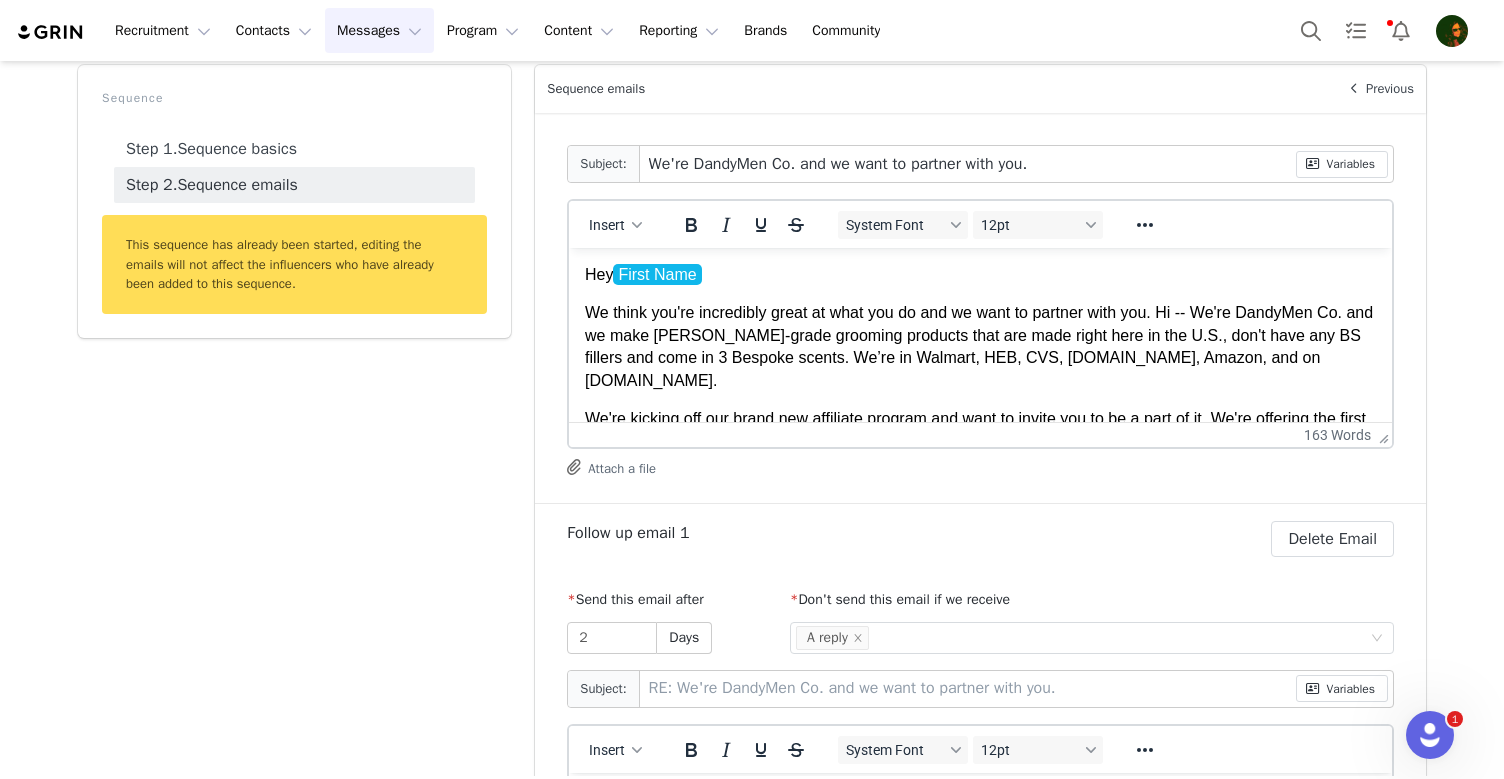 click on "We're DandyMen Co. and we want to partner with you." at bounding box center (968, 164) 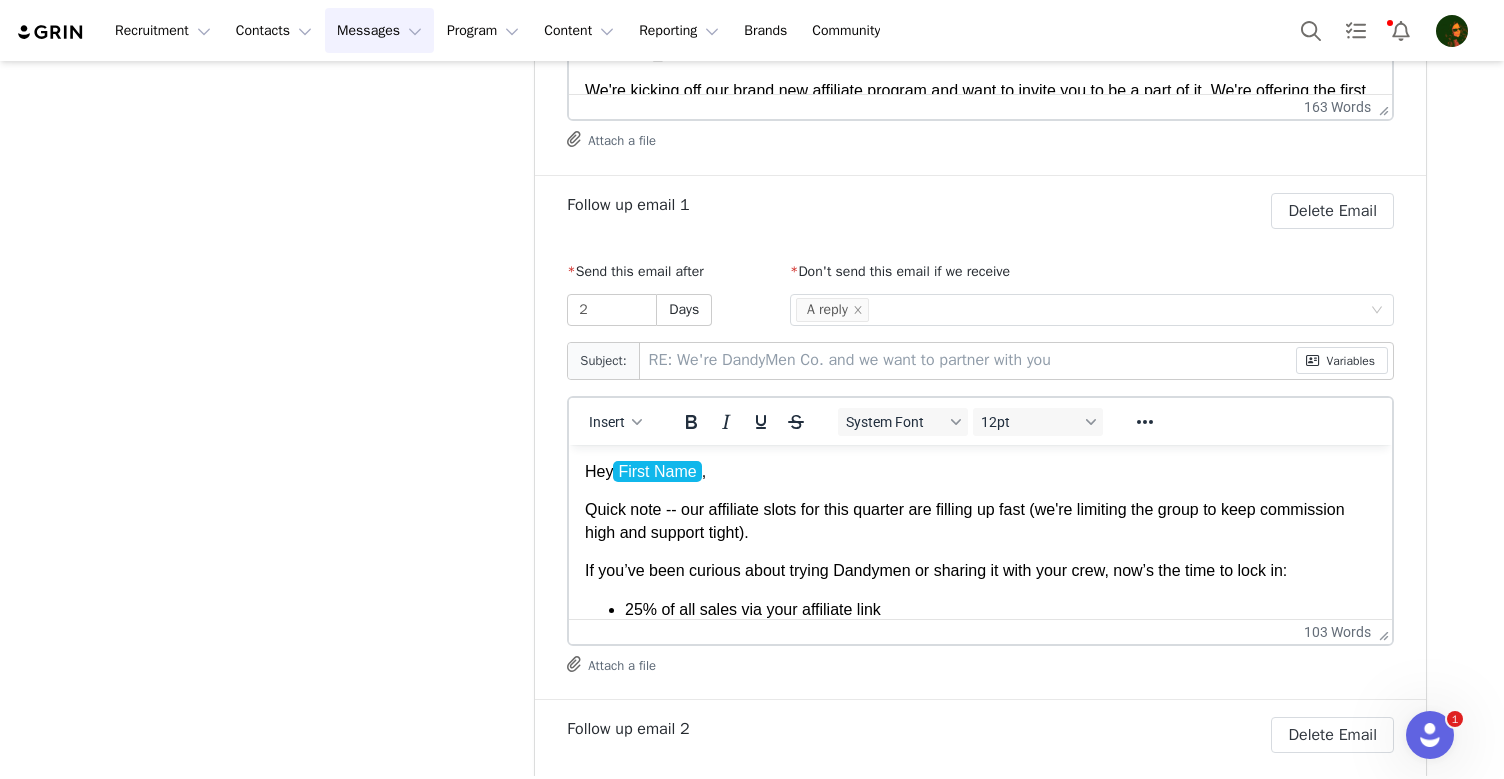 scroll, scrollTop: 422, scrollLeft: 0, axis: vertical 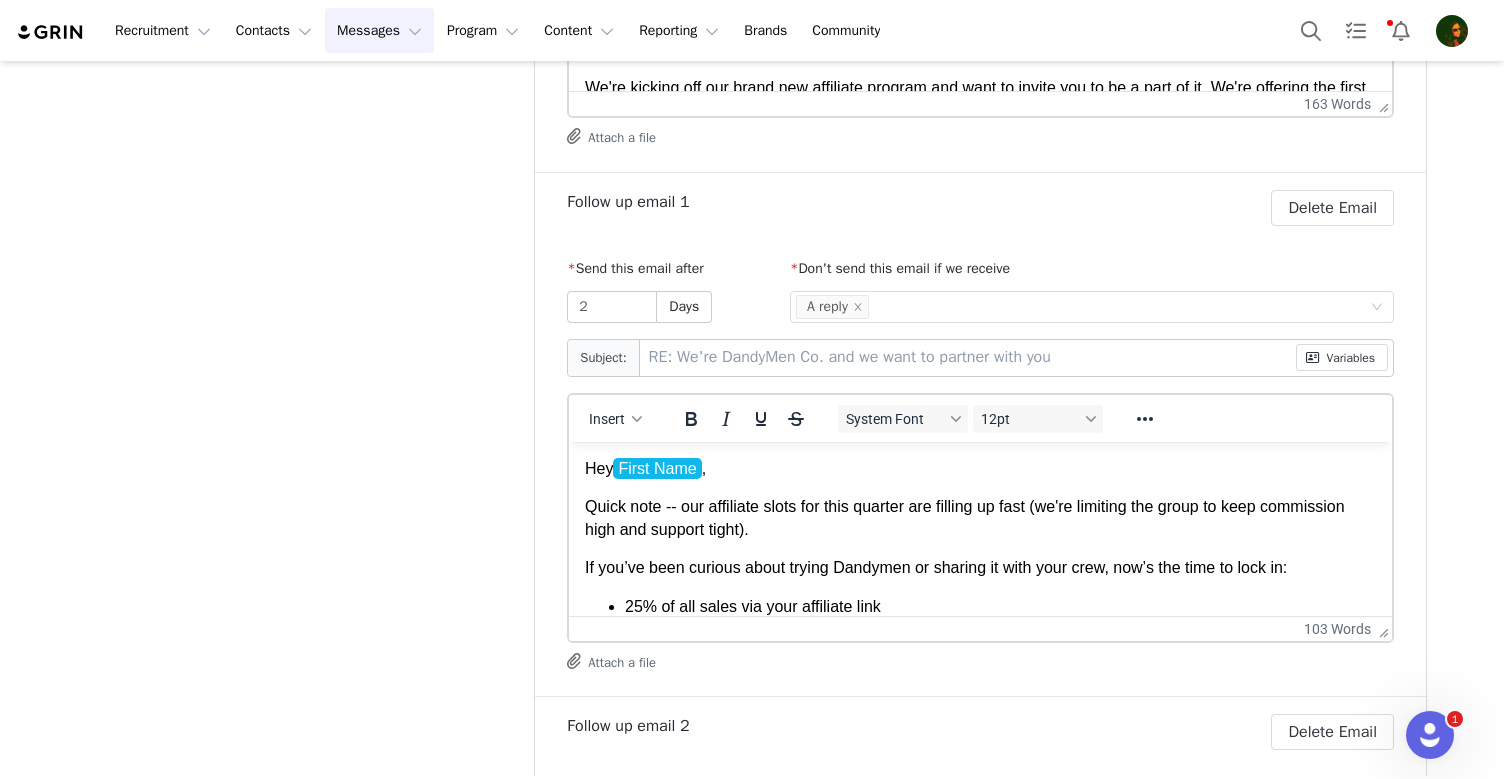 type on "We're DandyMen Co. and we want to partner with you" 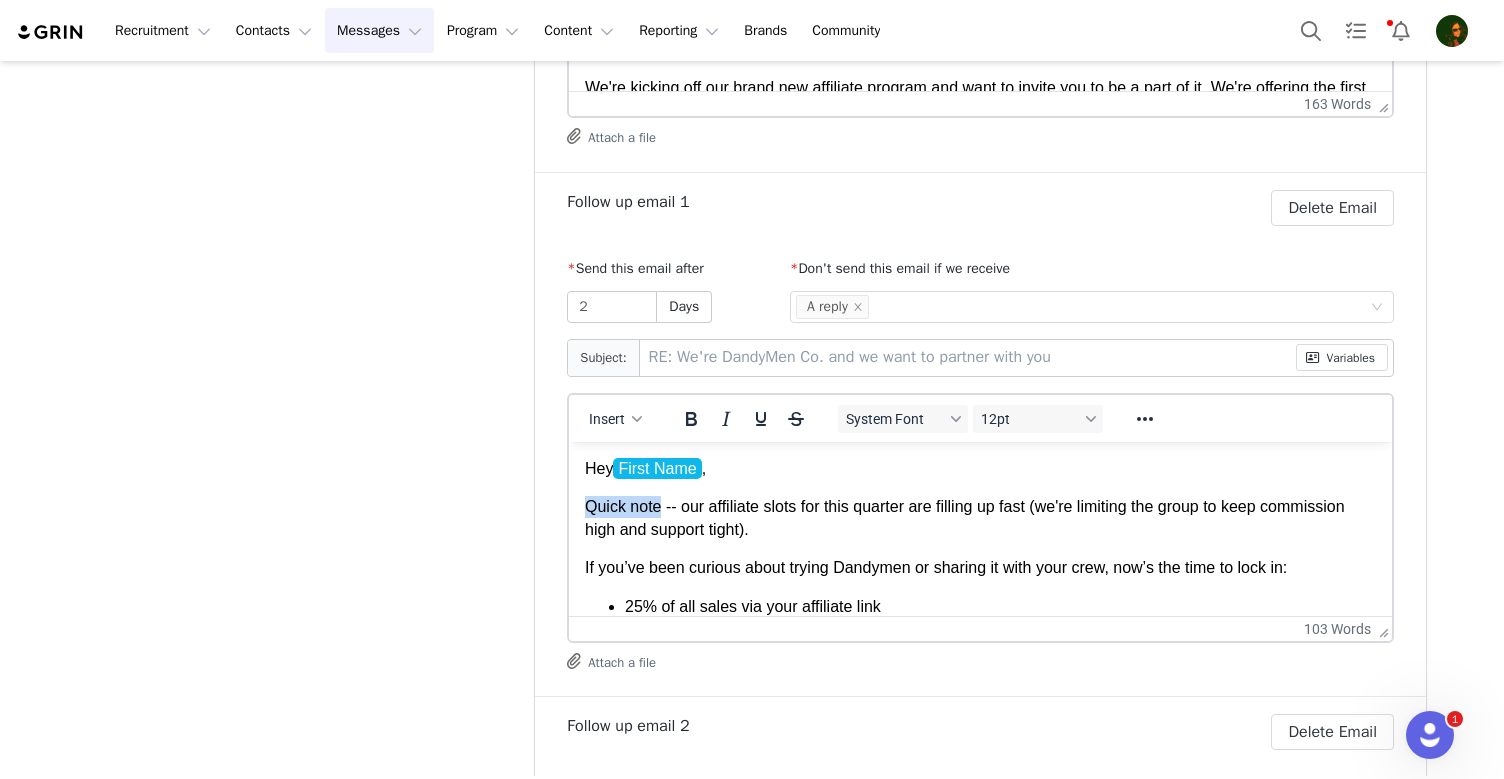 drag, startPoint x: 586, startPoint y: 509, endPoint x: 660, endPoint y: 509, distance: 74 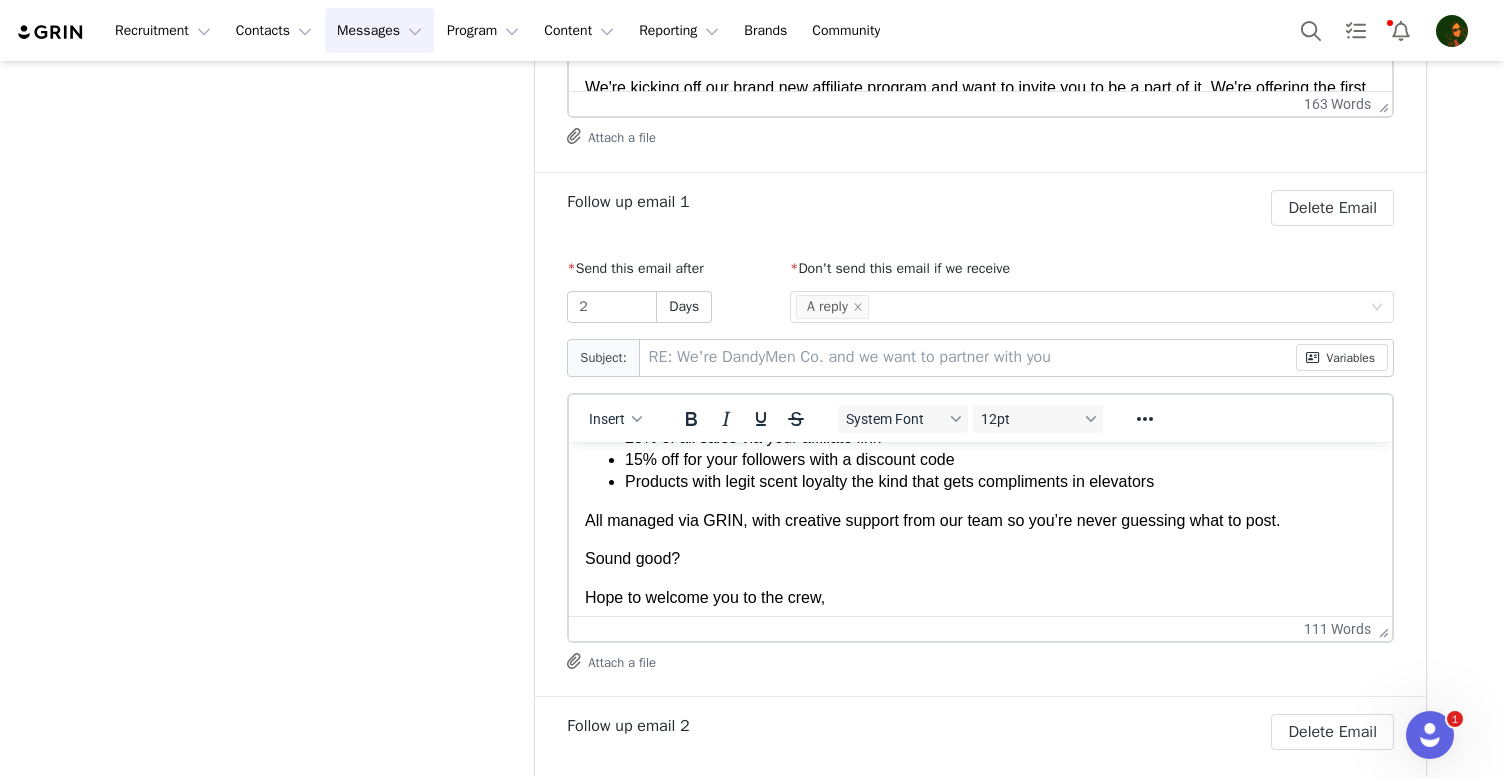 scroll, scrollTop: 171, scrollLeft: 0, axis: vertical 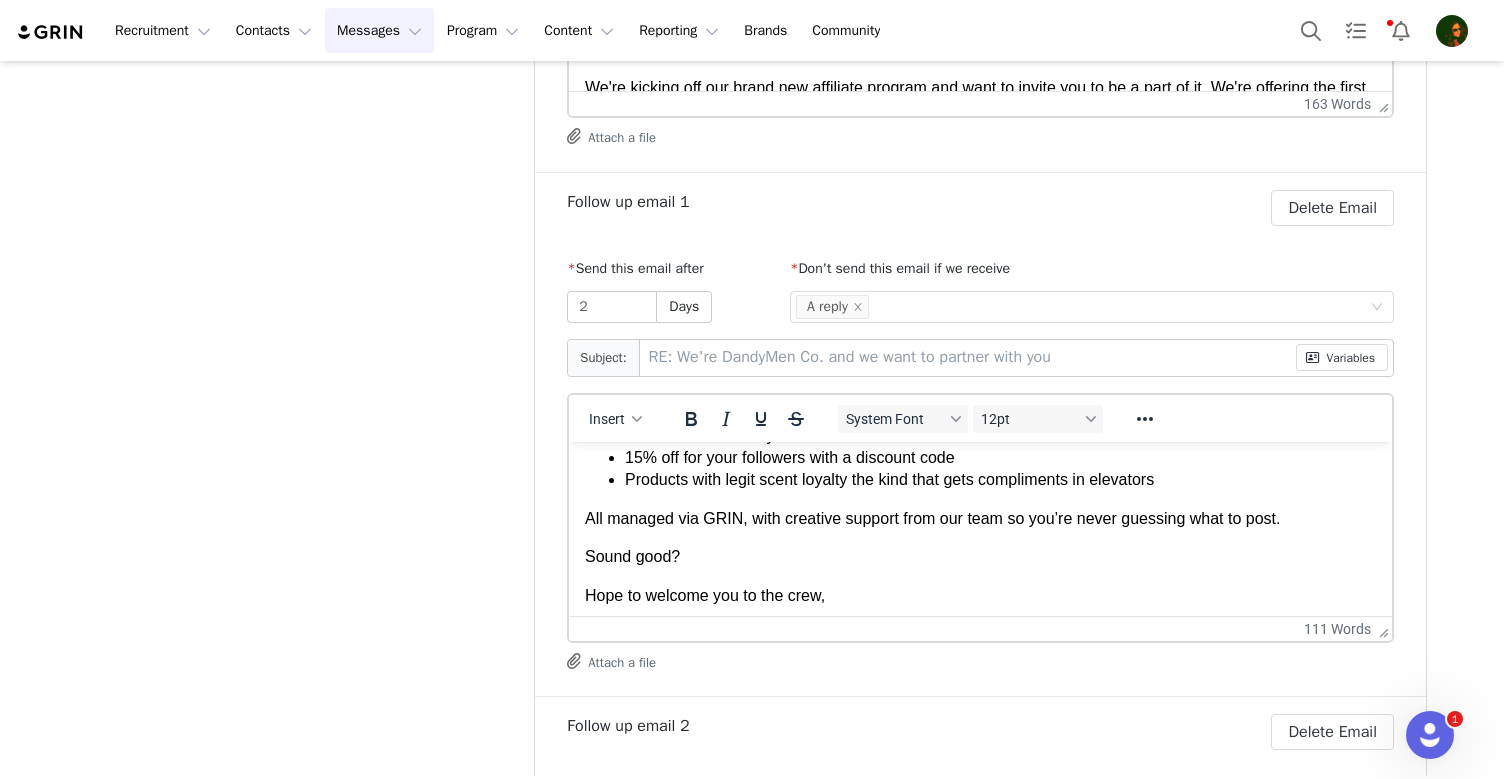 click on "Products with legit scent loyalty the kind that gets compliments in elevators" at bounding box center [1000, 479] 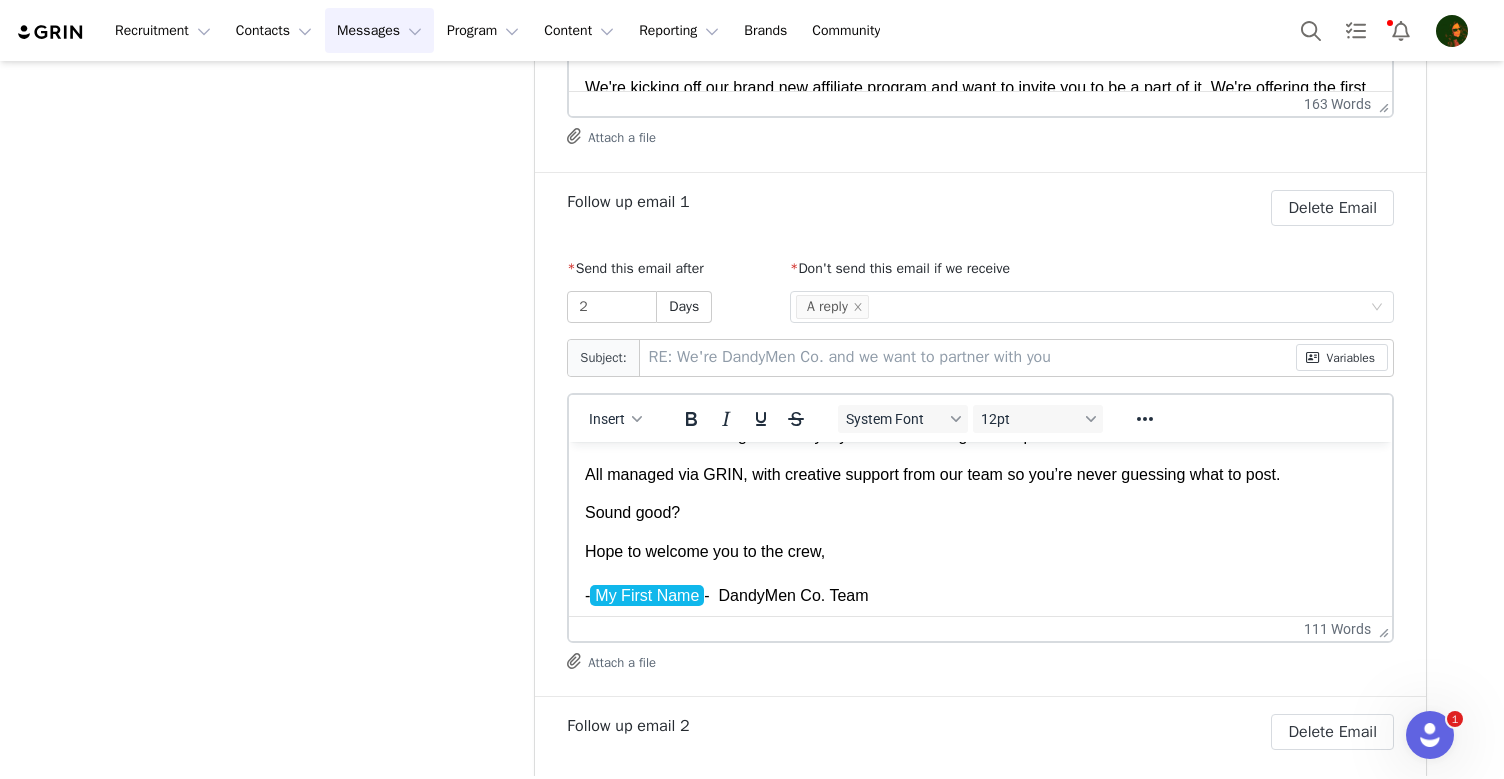 scroll, scrollTop: 261, scrollLeft: 0, axis: vertical 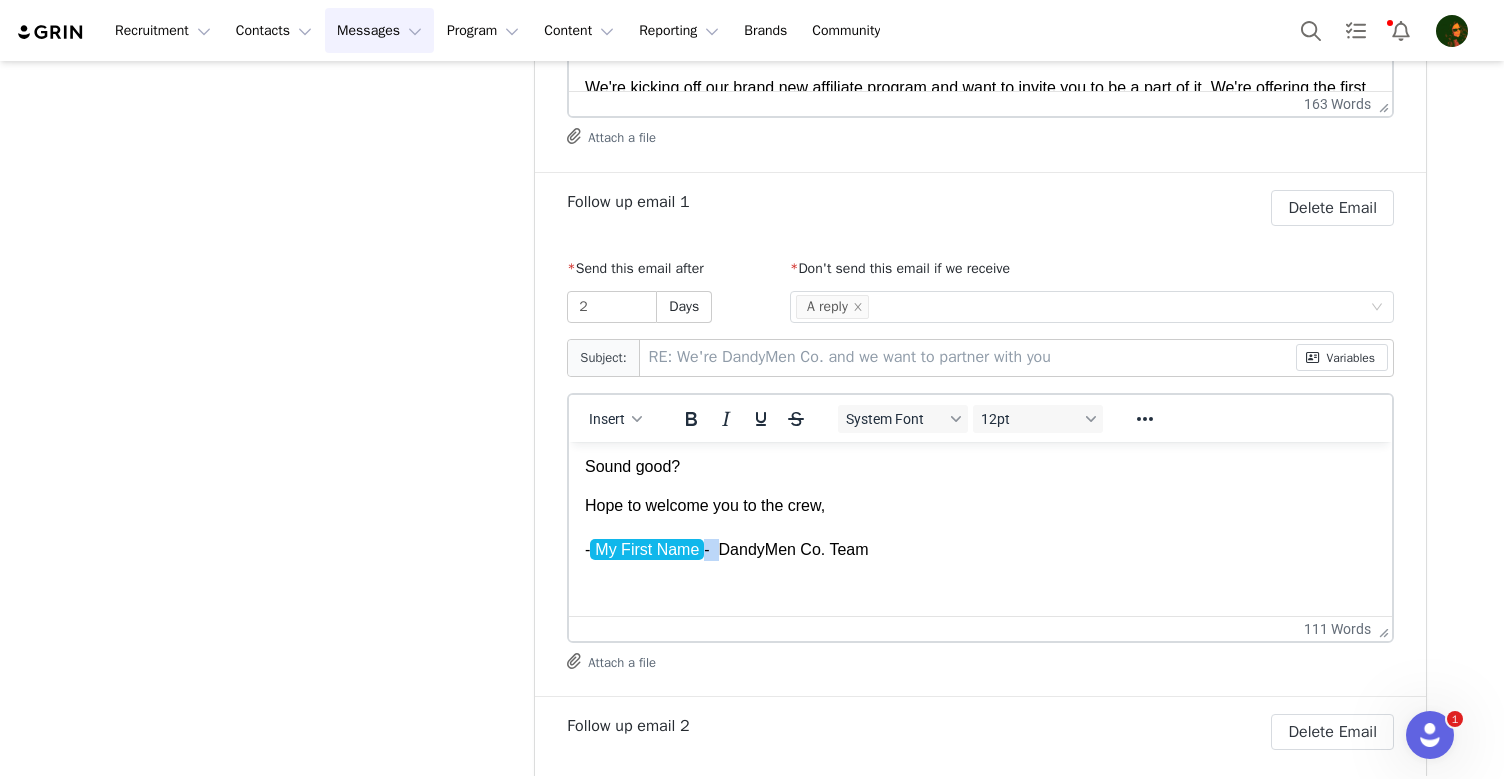 drag, startPoint x: 722, startPoint y: 552, endPoint x: 710, endPoint y: 554, distance: 12.165525 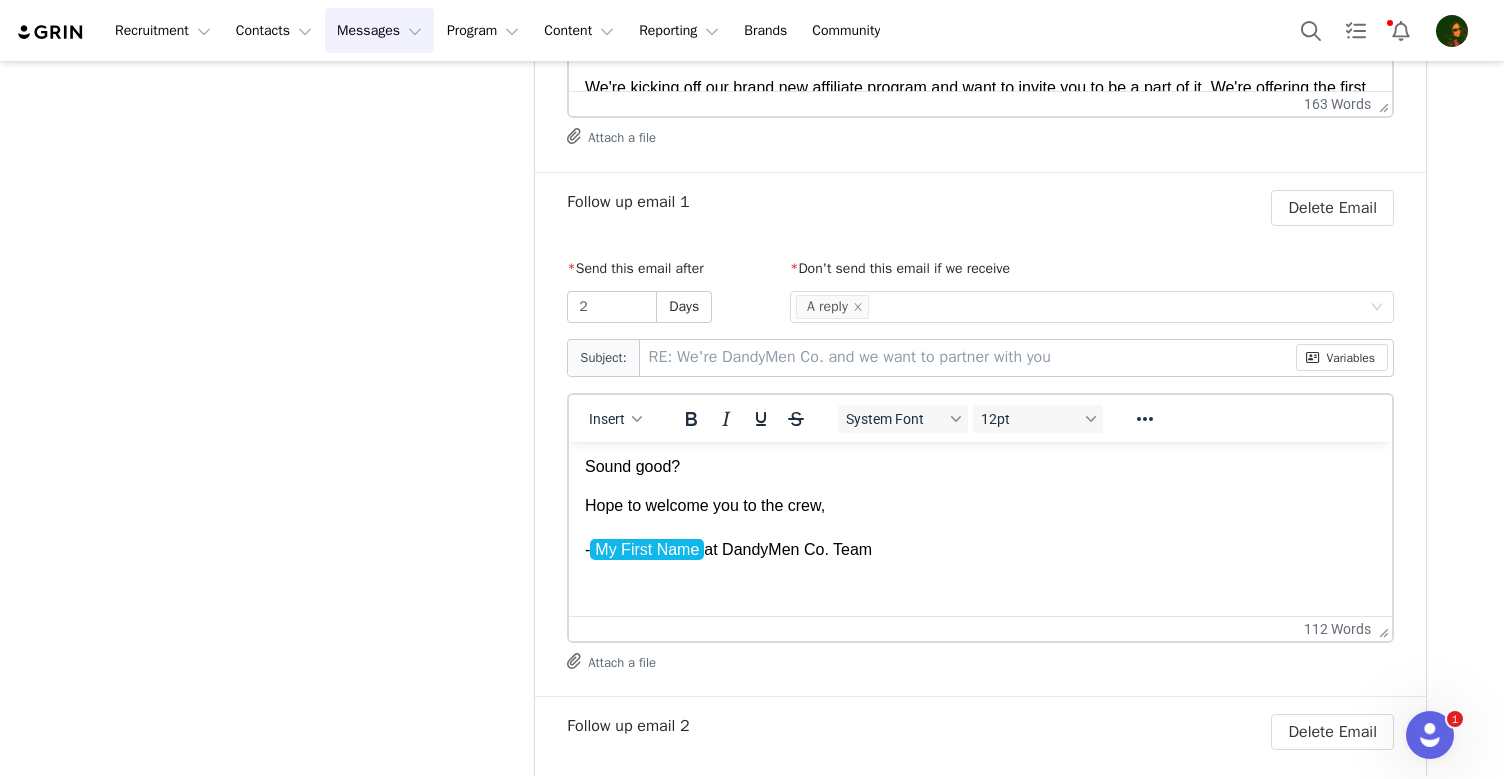click on "Hope to welcome you to the crew, - My First Name  at DandyMen Co. Team" at bounding box center (980, 527) 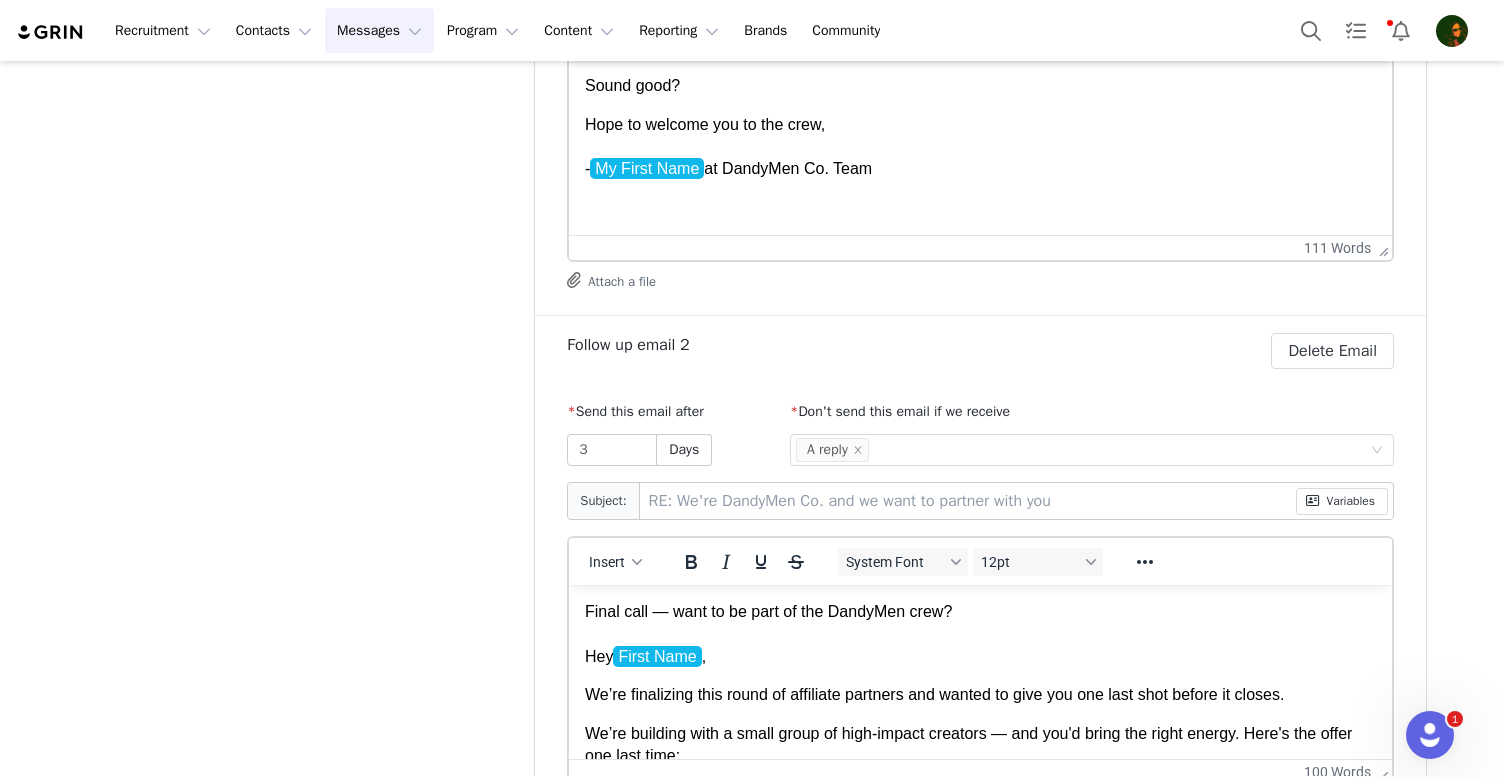 scroll, scrollTop: 808, scrollLeft: 0, axis: vertical 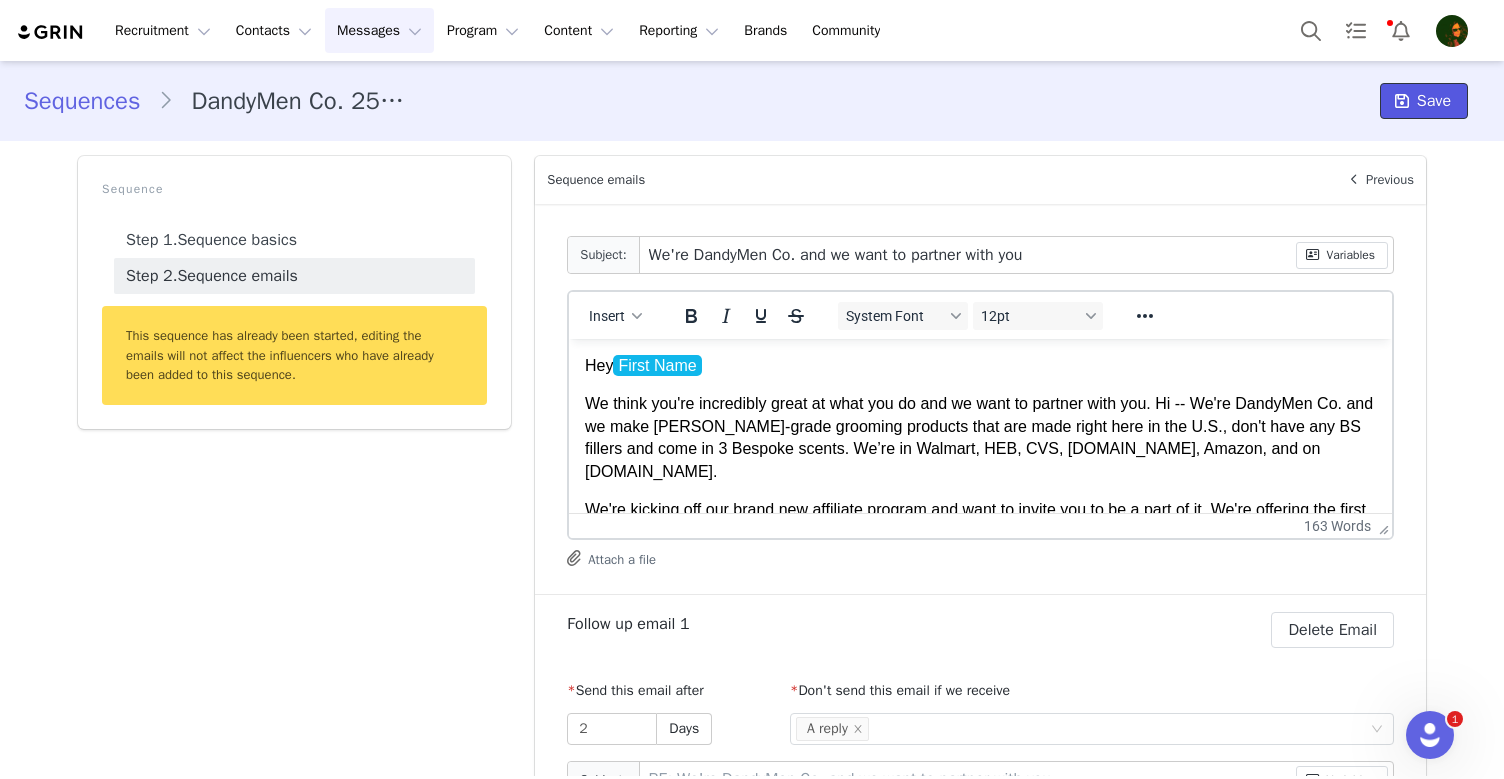 click on "Save" at bounding box center (1434, 101) 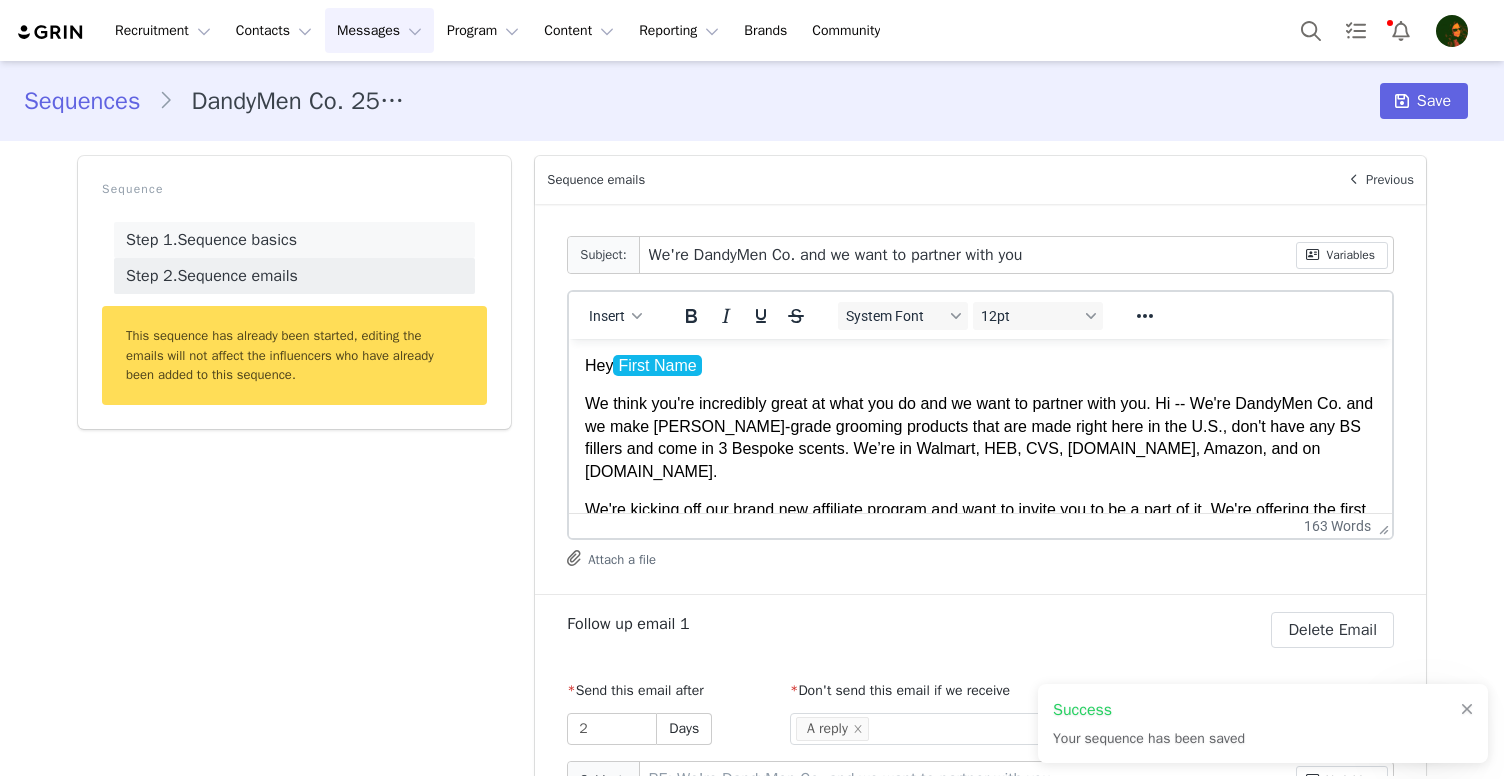 click on "Step 1.  Sequence basics" at bounding box center [294, 240] 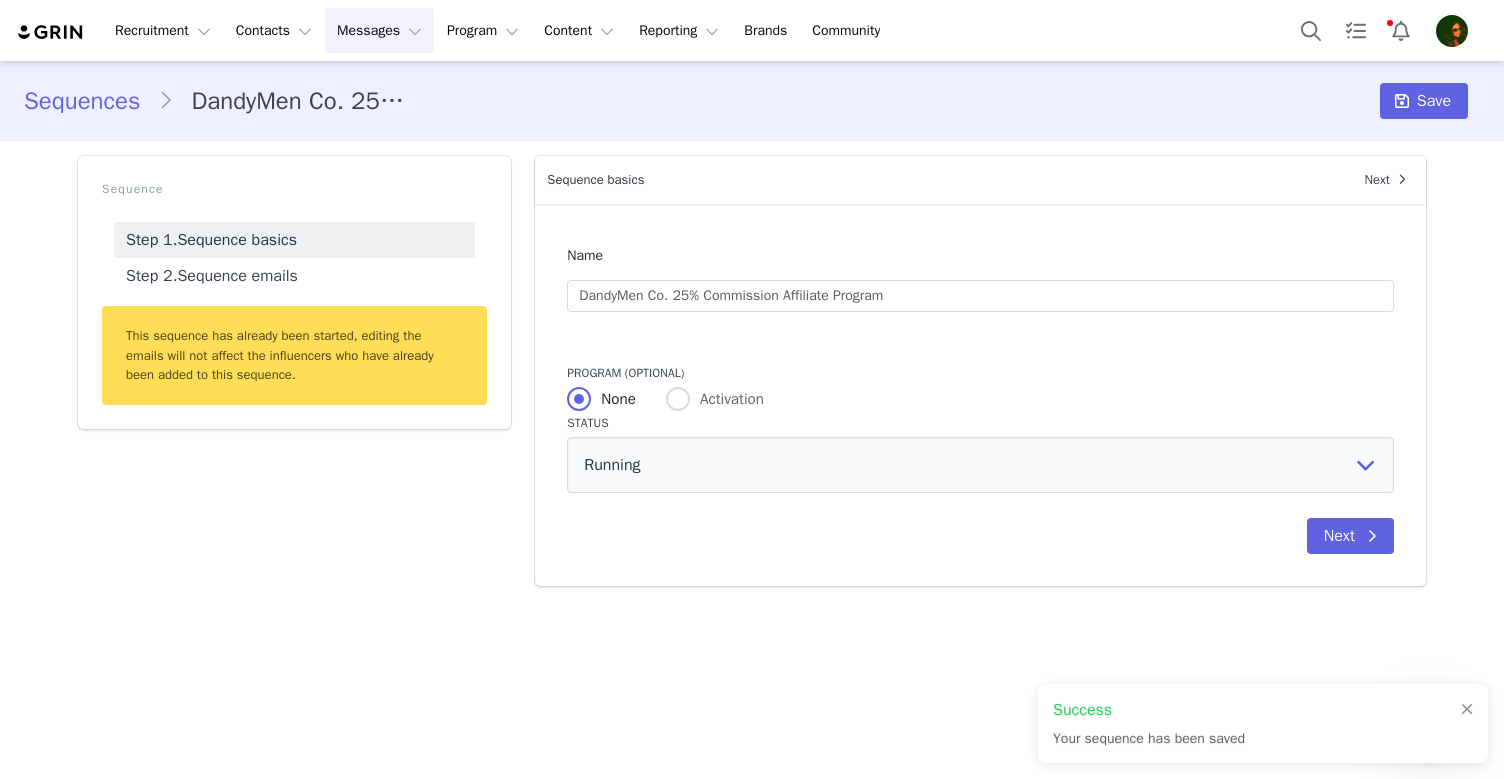 scroll, scrollTop: 0, scrollLeft: 0, axis: both 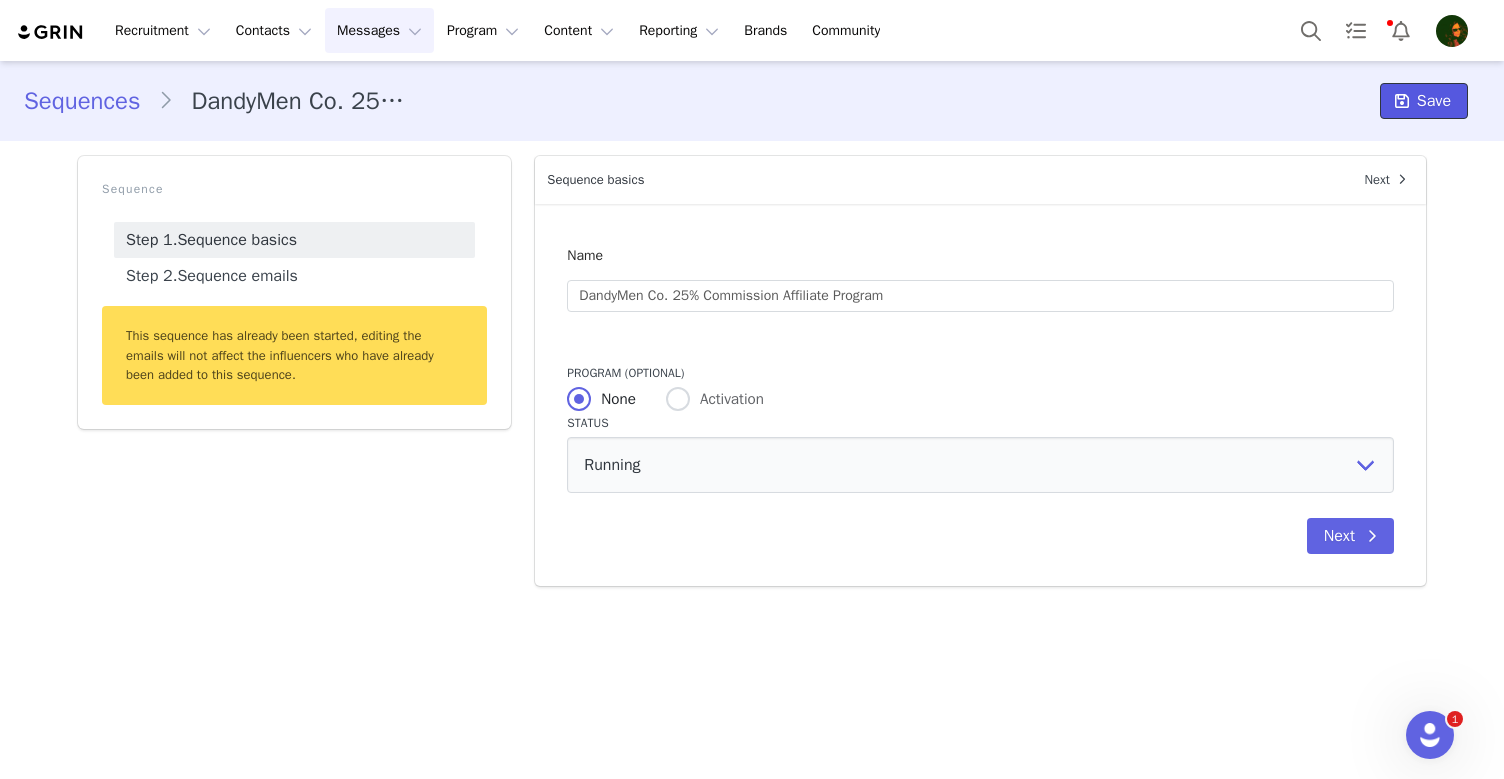 click on "Save" at bounding box center (1434, 101) 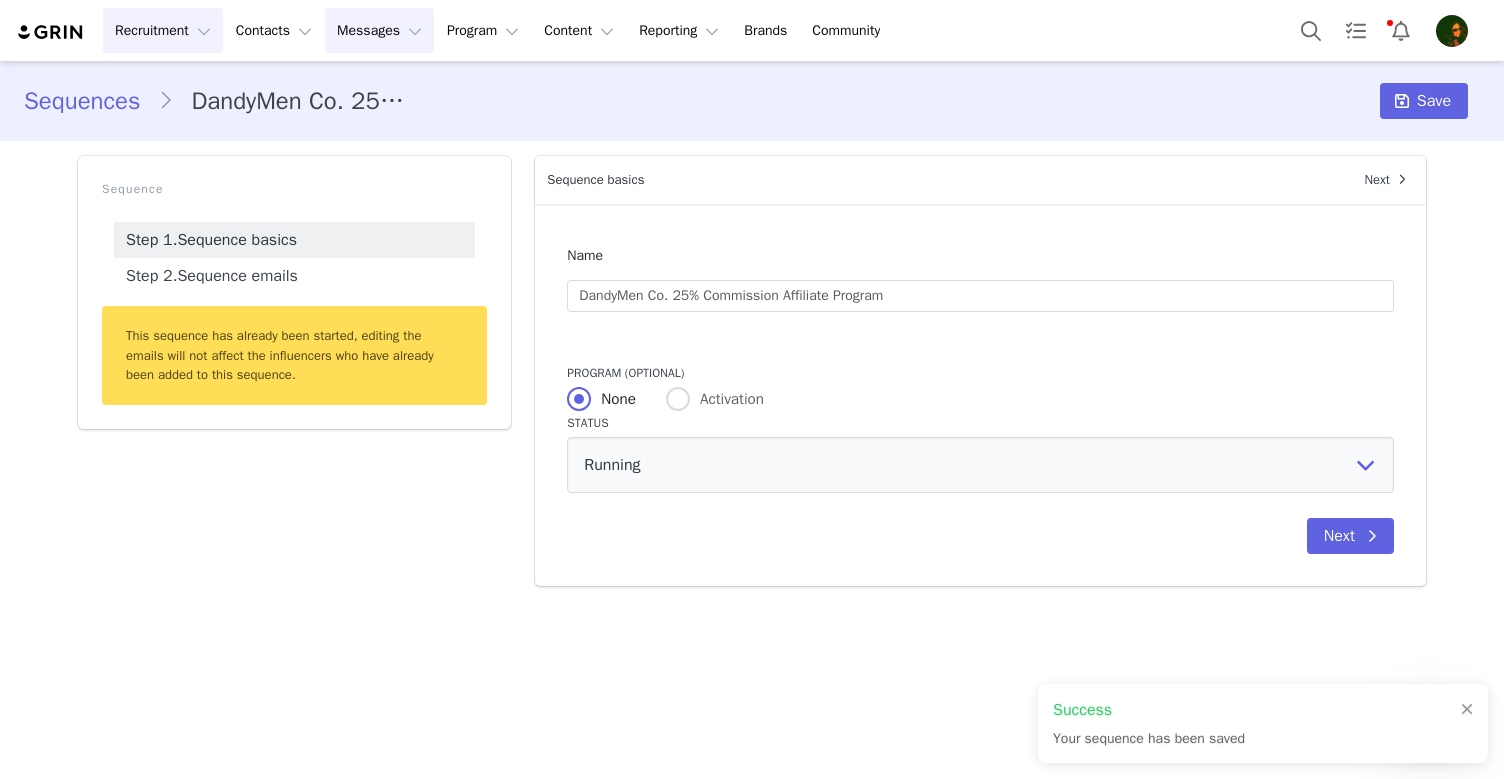 click on "Recruitment Recruitment" at bounding box center (163, 30) 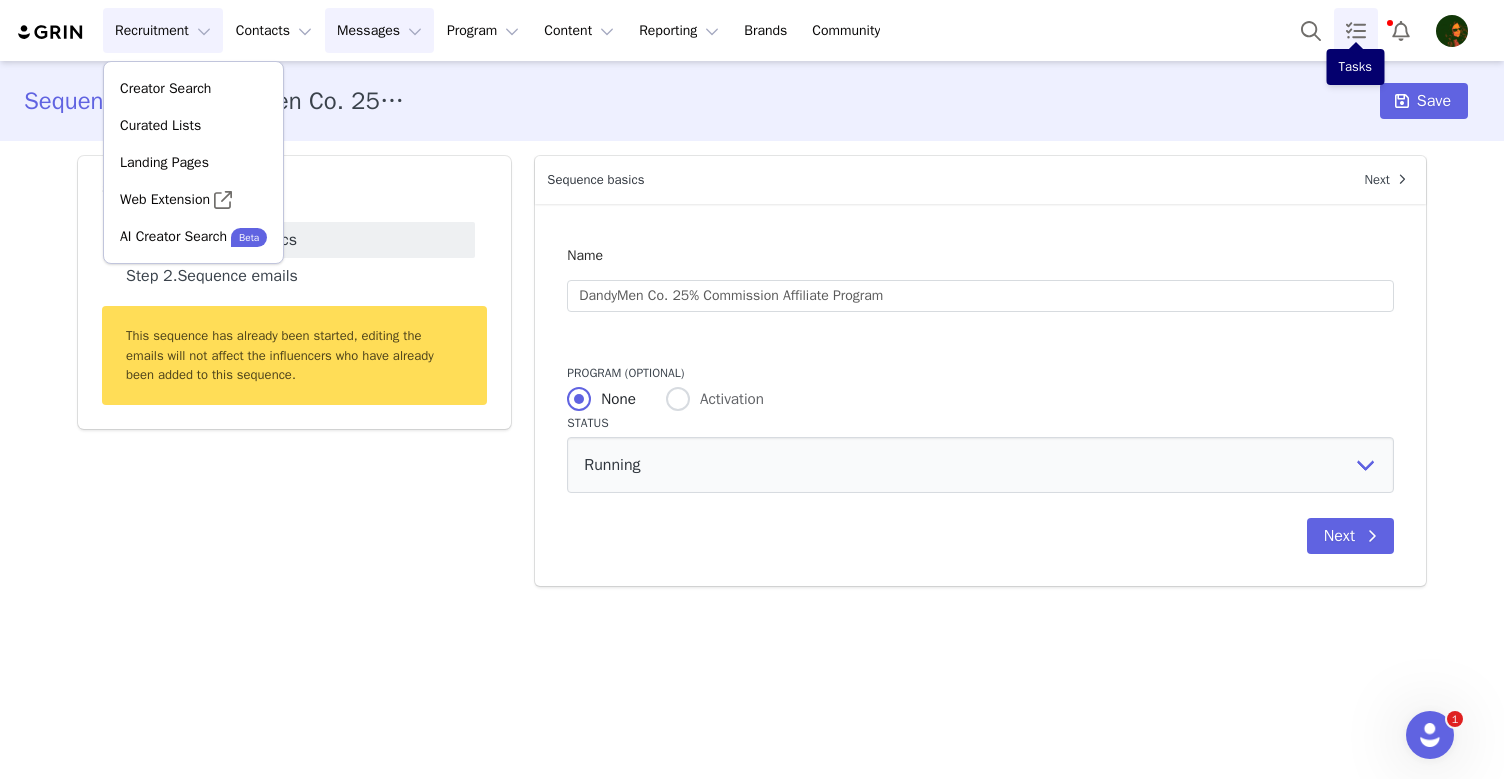 click at bounding box center [1356, 30] 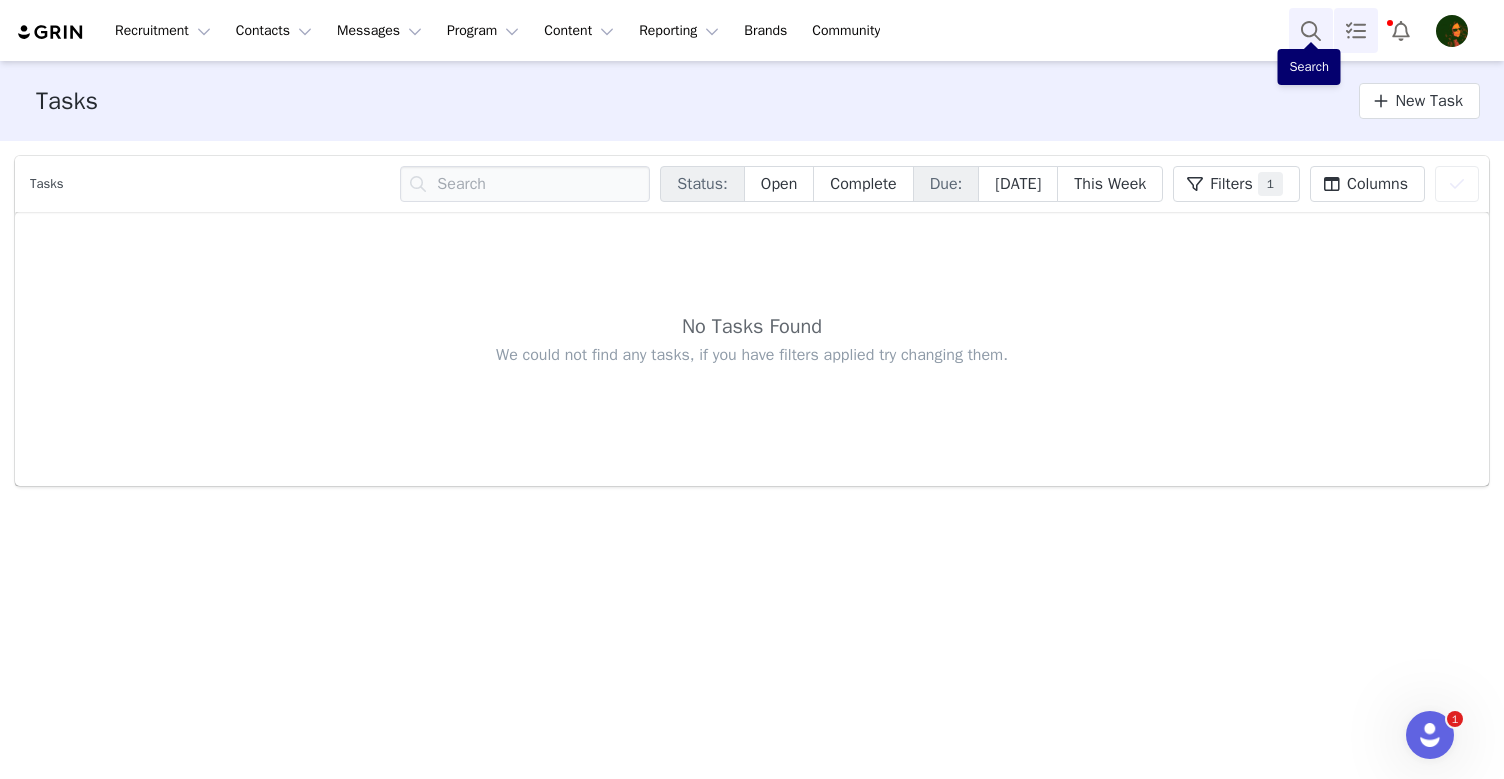 click at bounding box center [1311, 30] 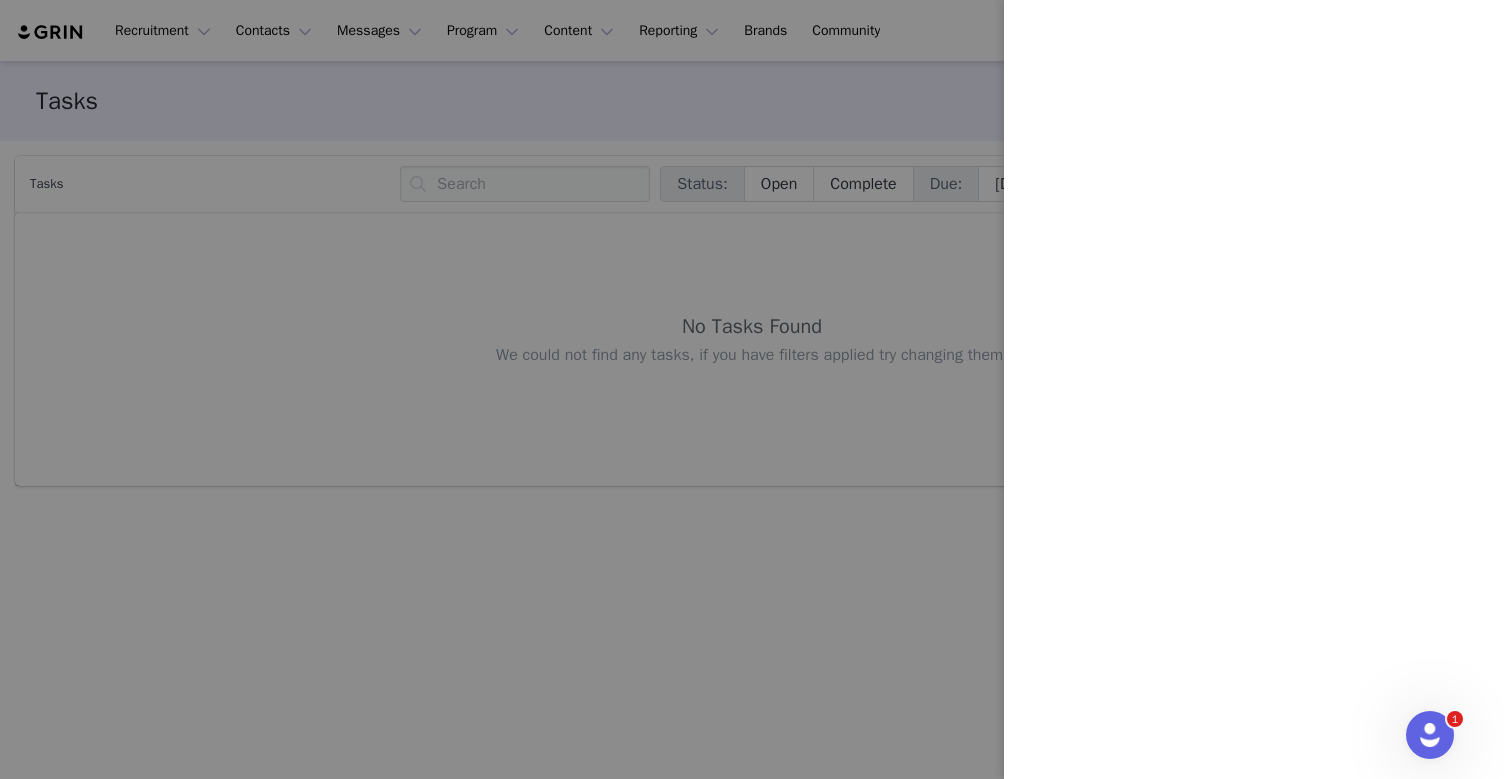 click at bounding box center (752, 389) 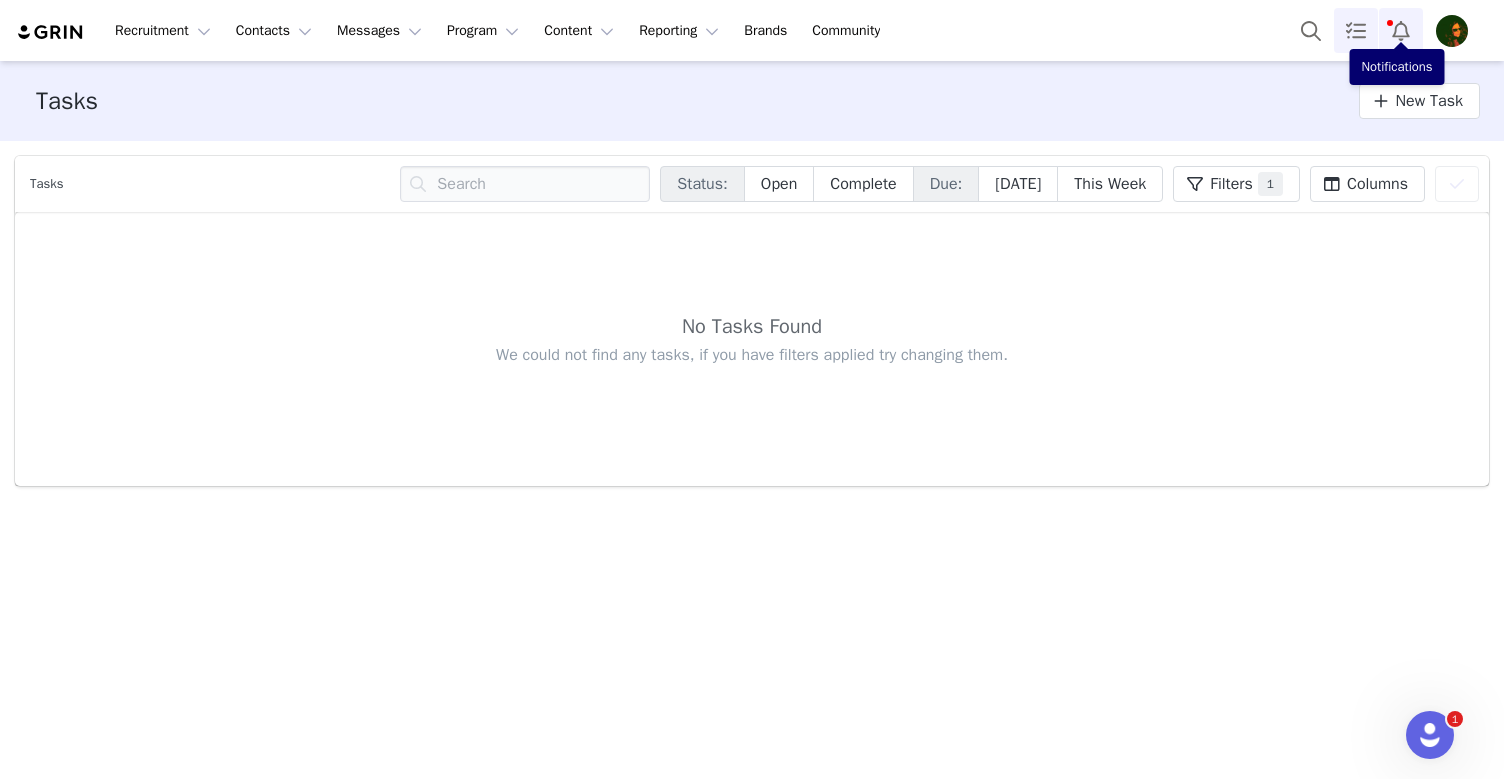click at bounding box center (1401, 30) 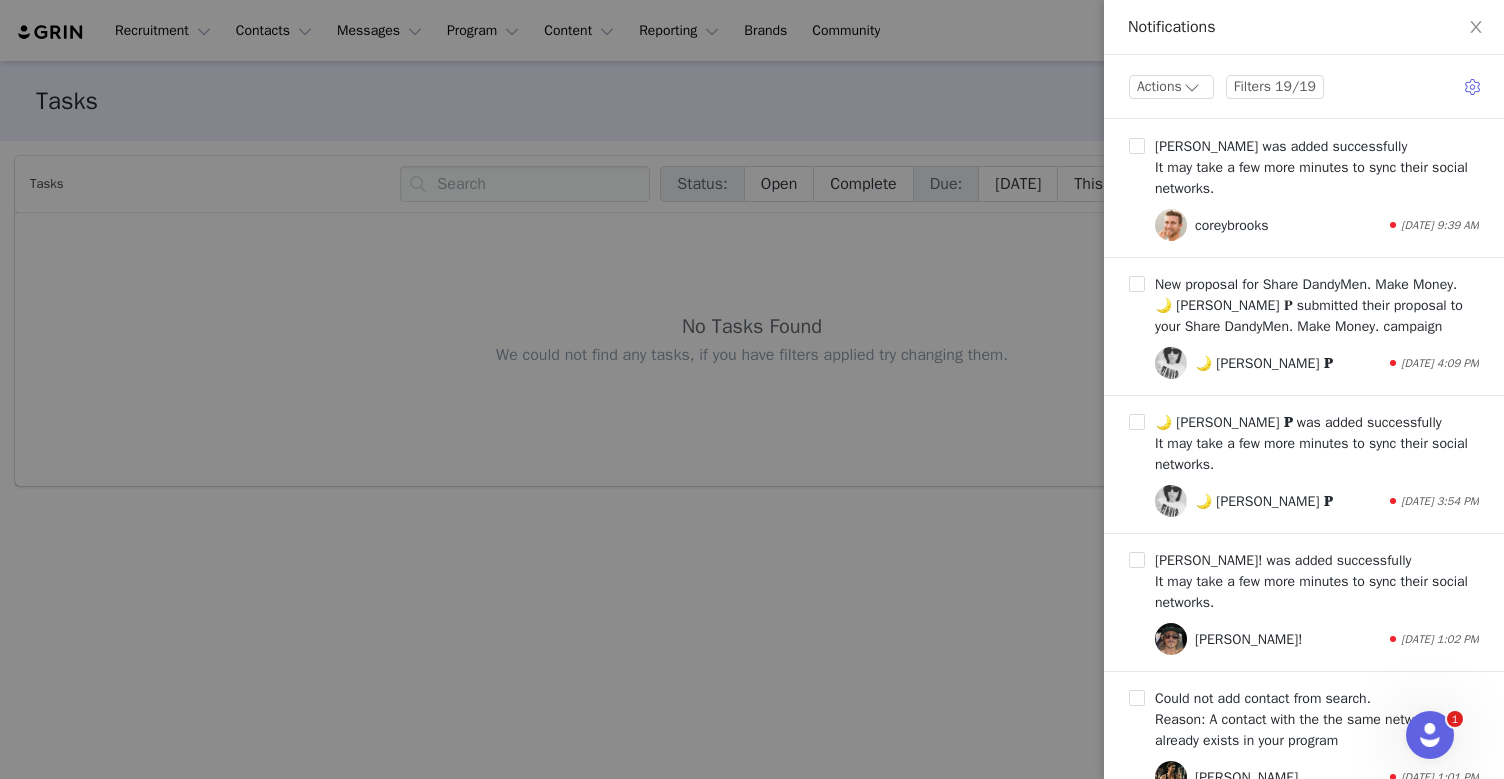 click at bounding box center (752, 389) 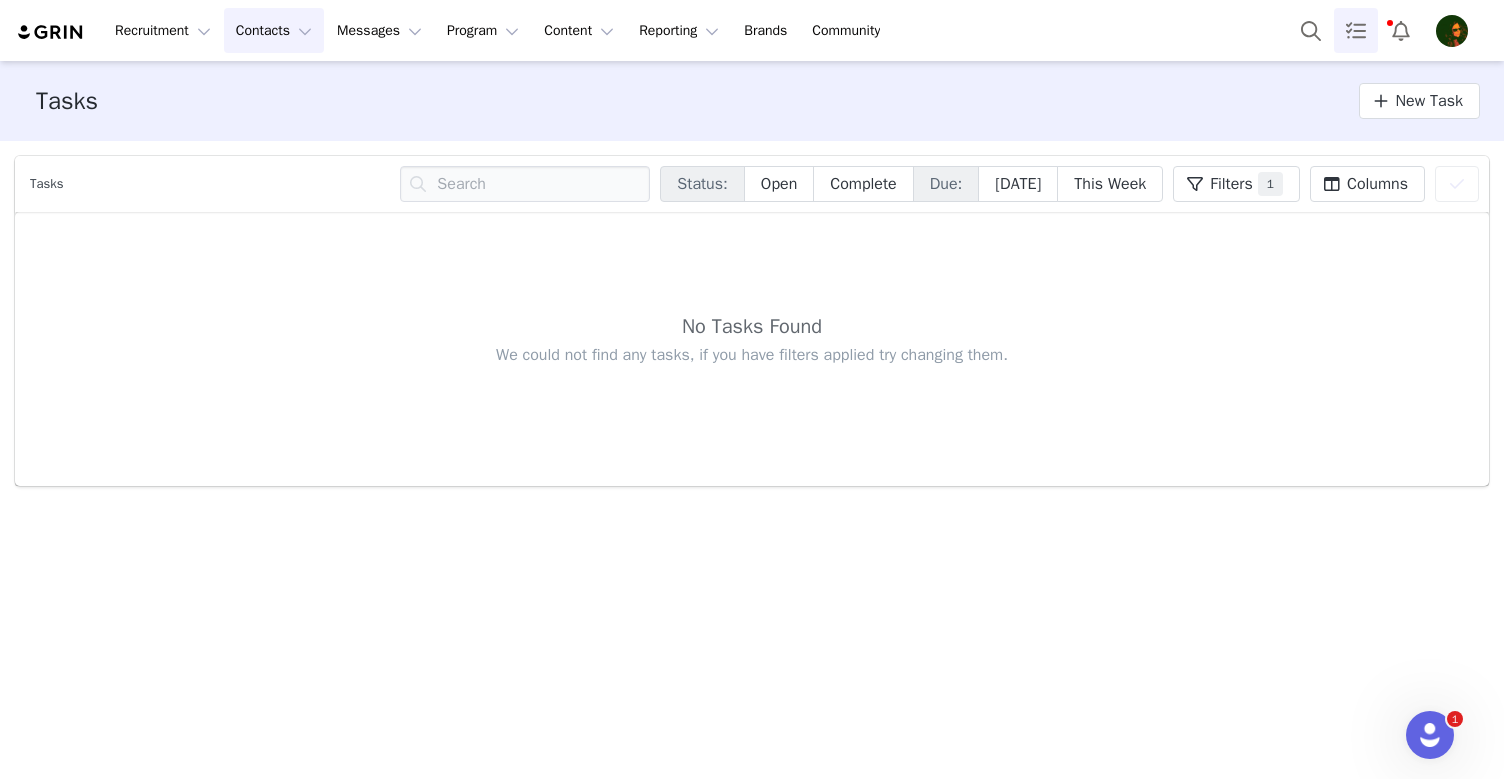 click on "Contacts Contacts" at bounding box center (274, 30) 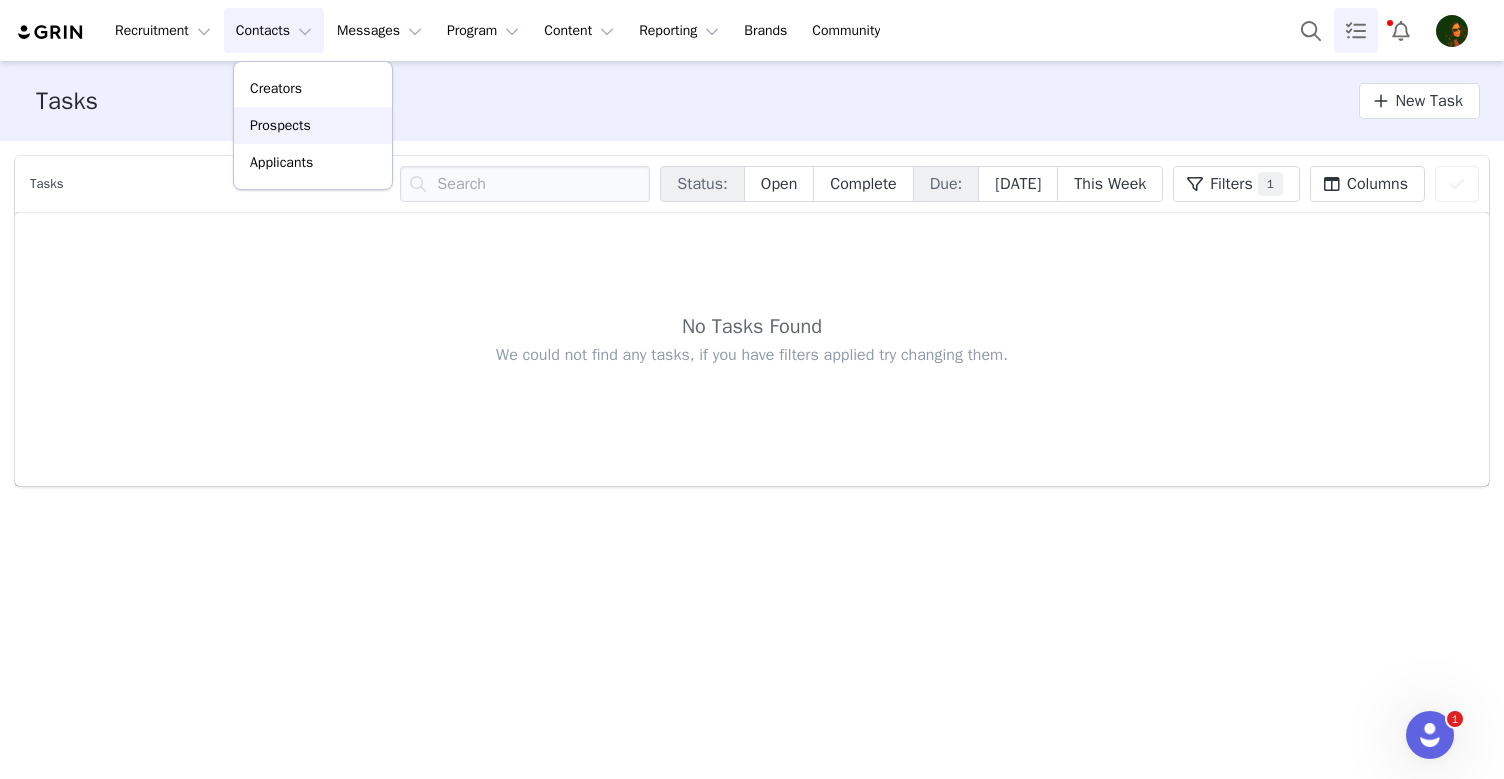 click on "Prospects" at bounding box center [280, 125] 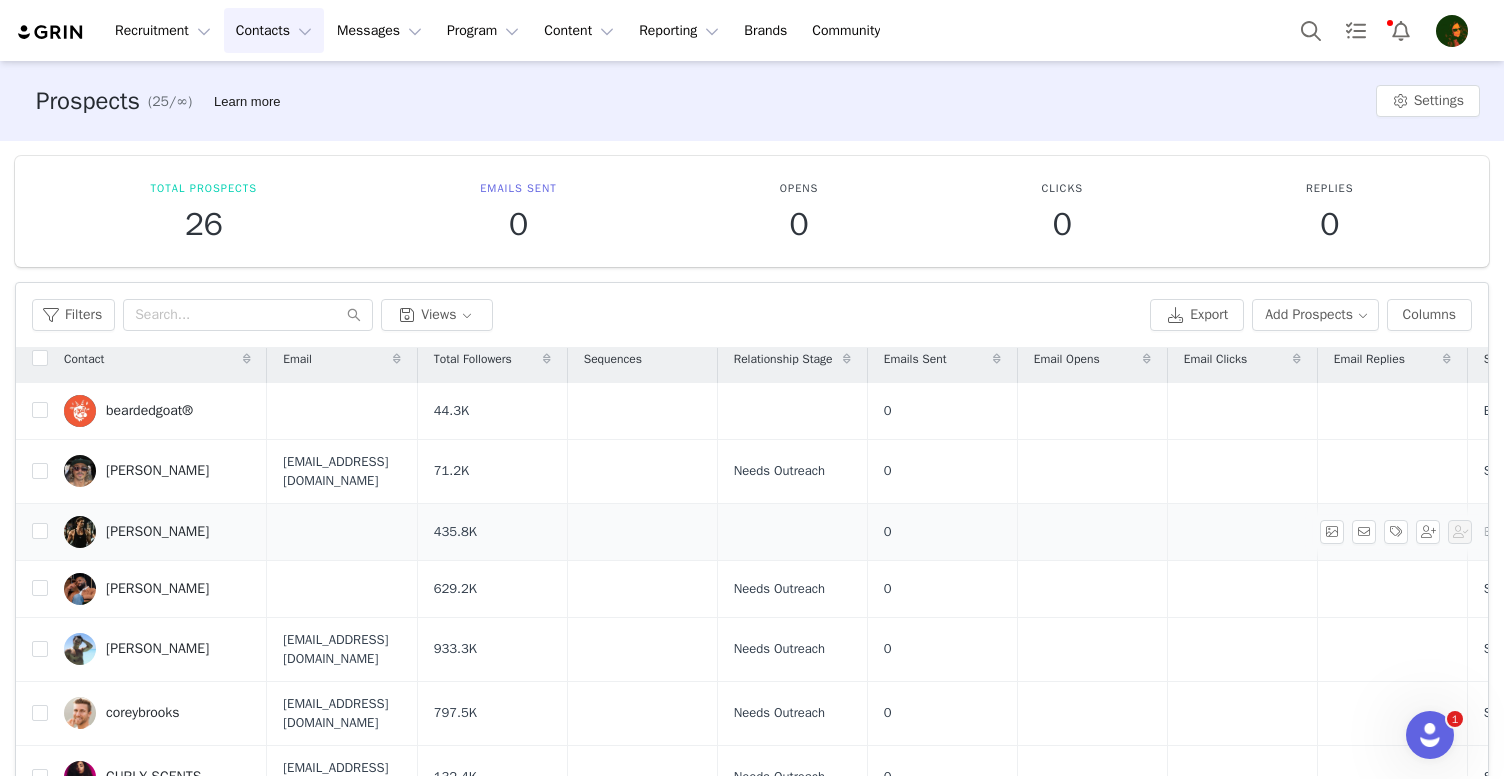 scroll, scrollTop: 0, scrollLeft: 0, axis: both 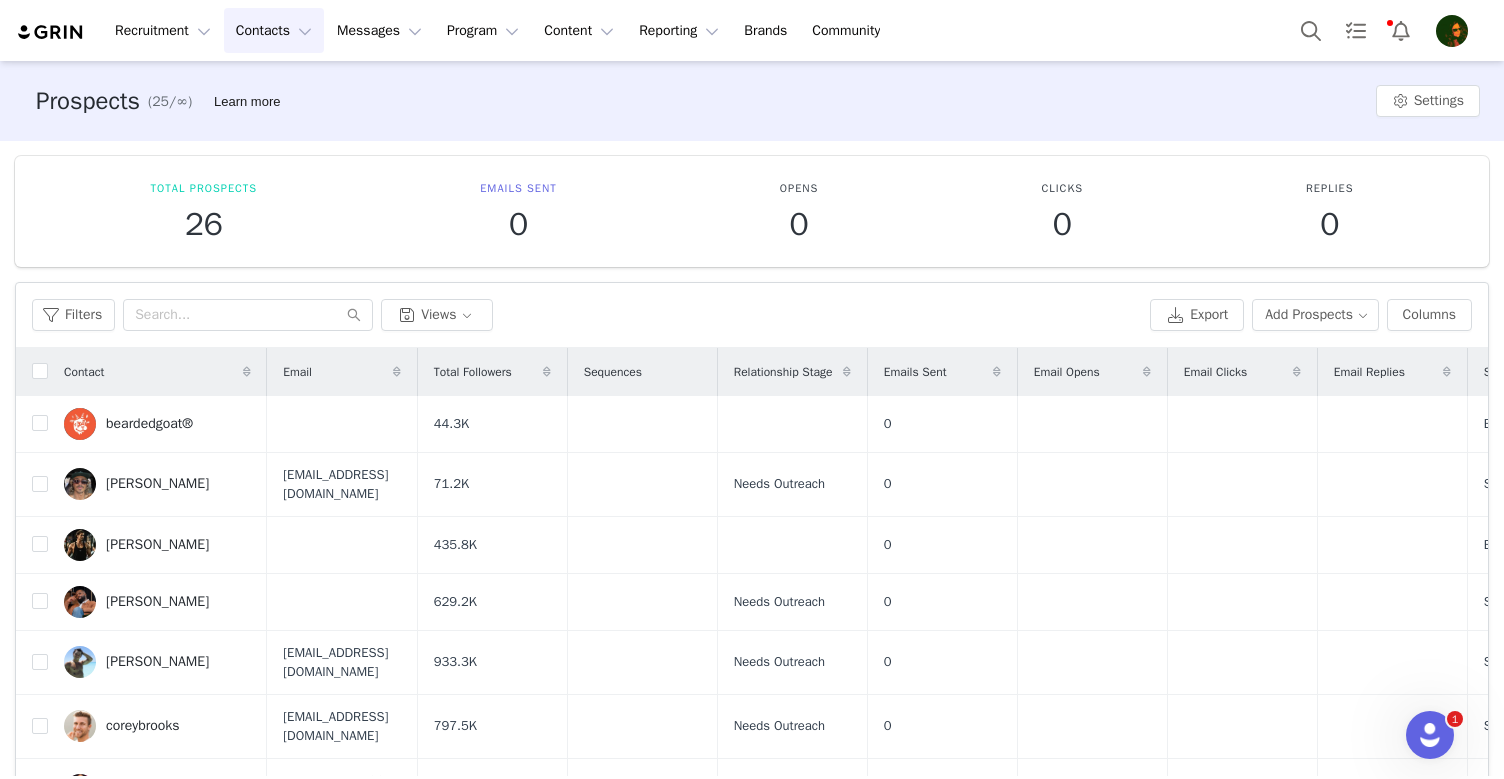 click at bounding box center [397, 372] 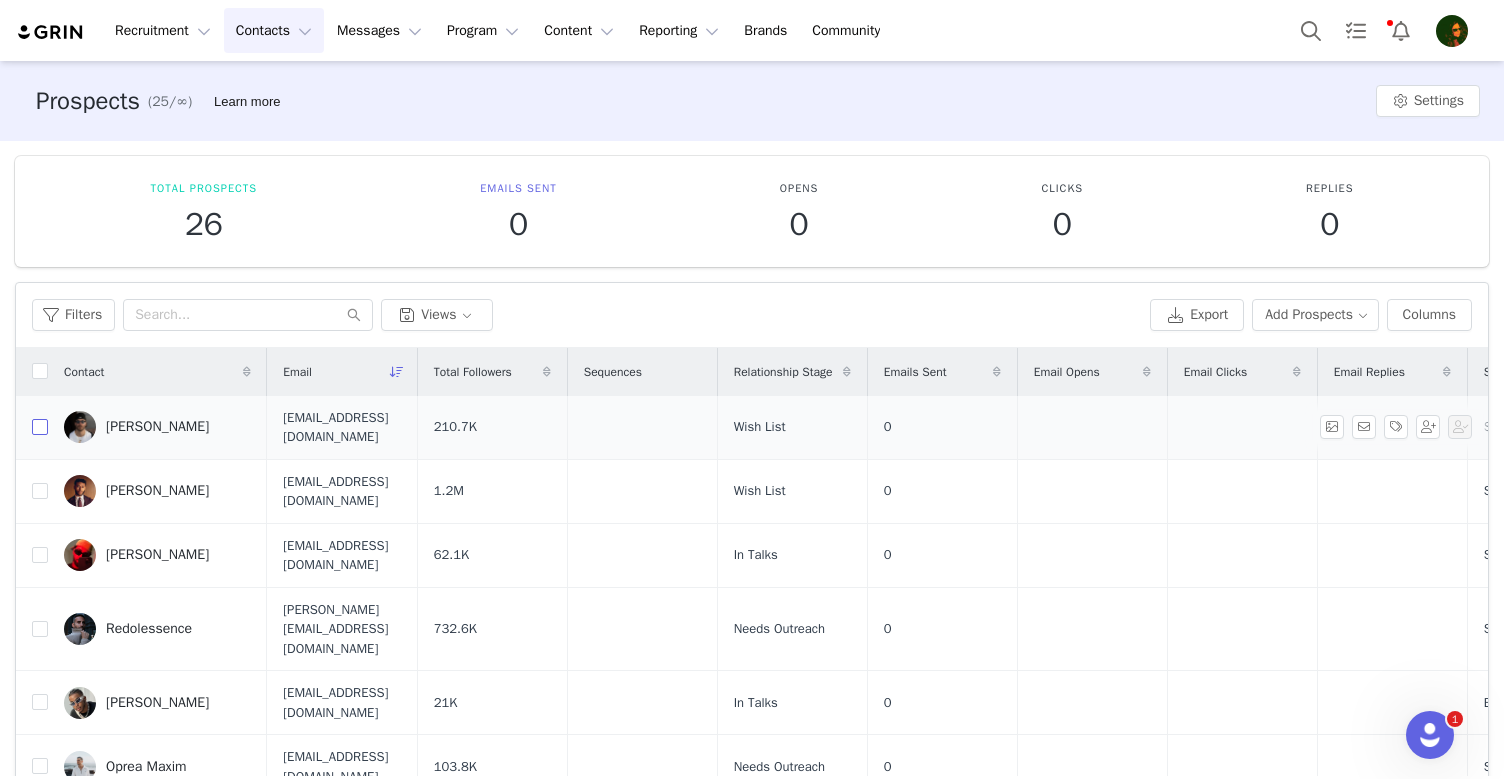 click at bounding box center (40, 427) 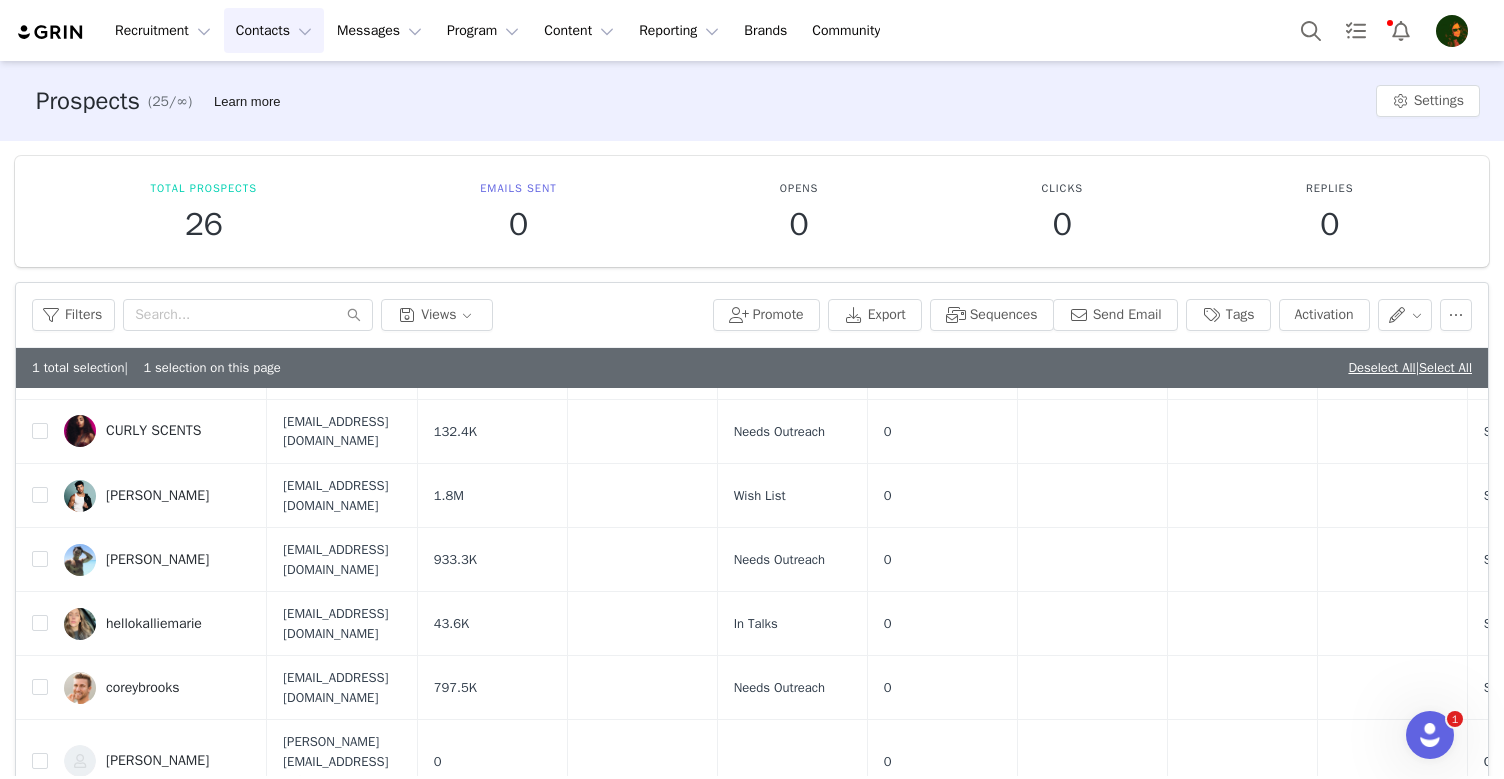 scroll, scrollTop: 951, scrollLeft: 0, axis: vertical 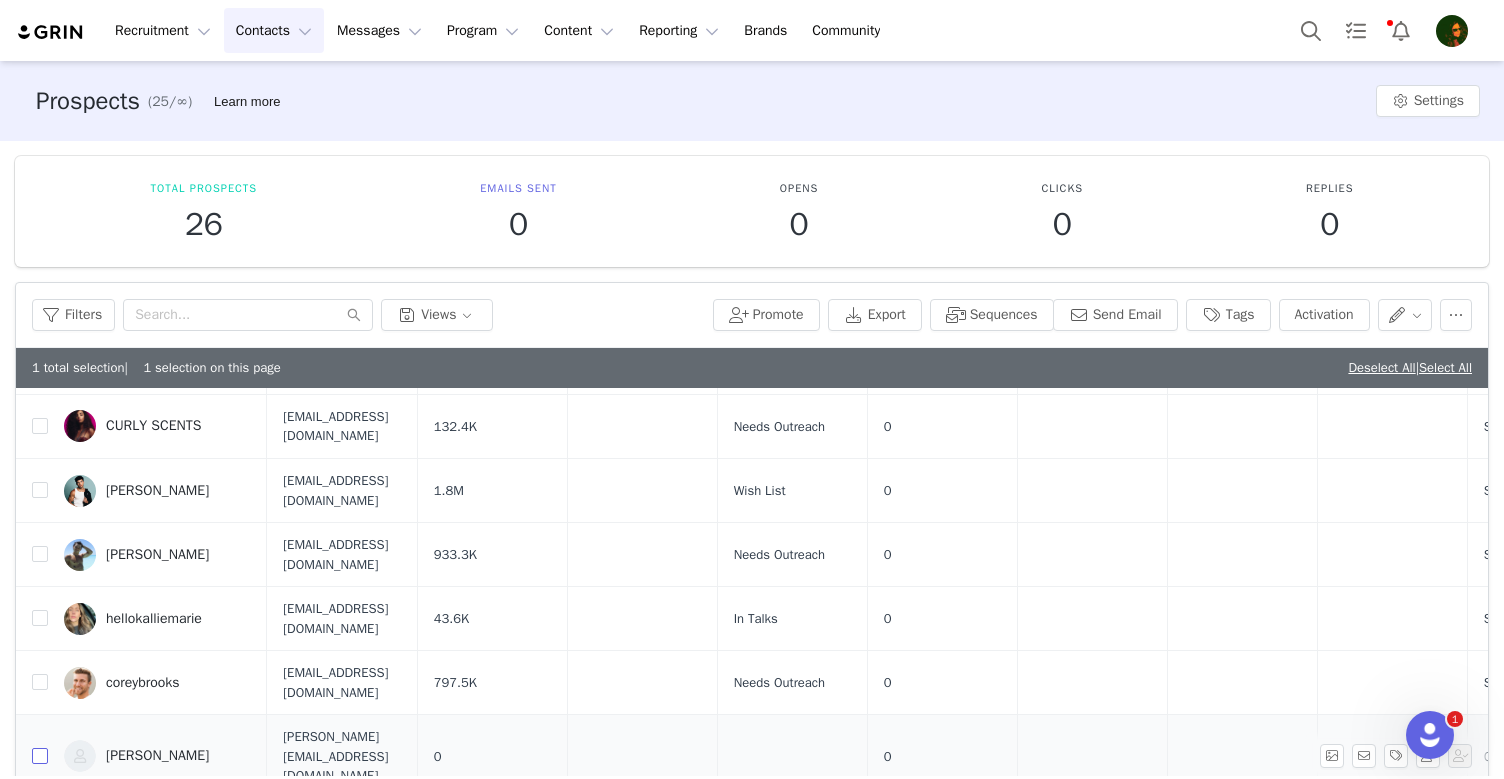 click at bounding box center (40, 756) 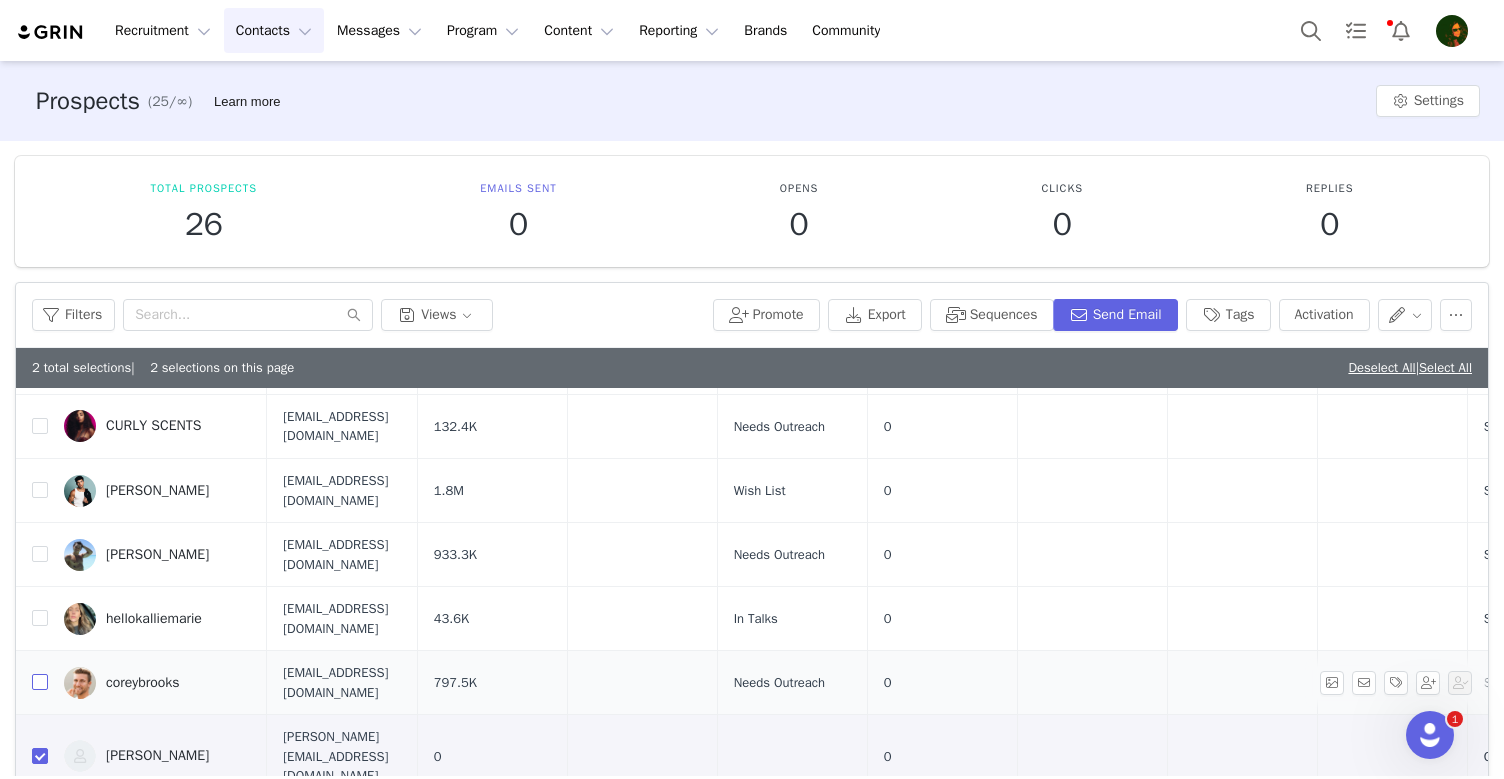 click at bounding box center [40, 682] 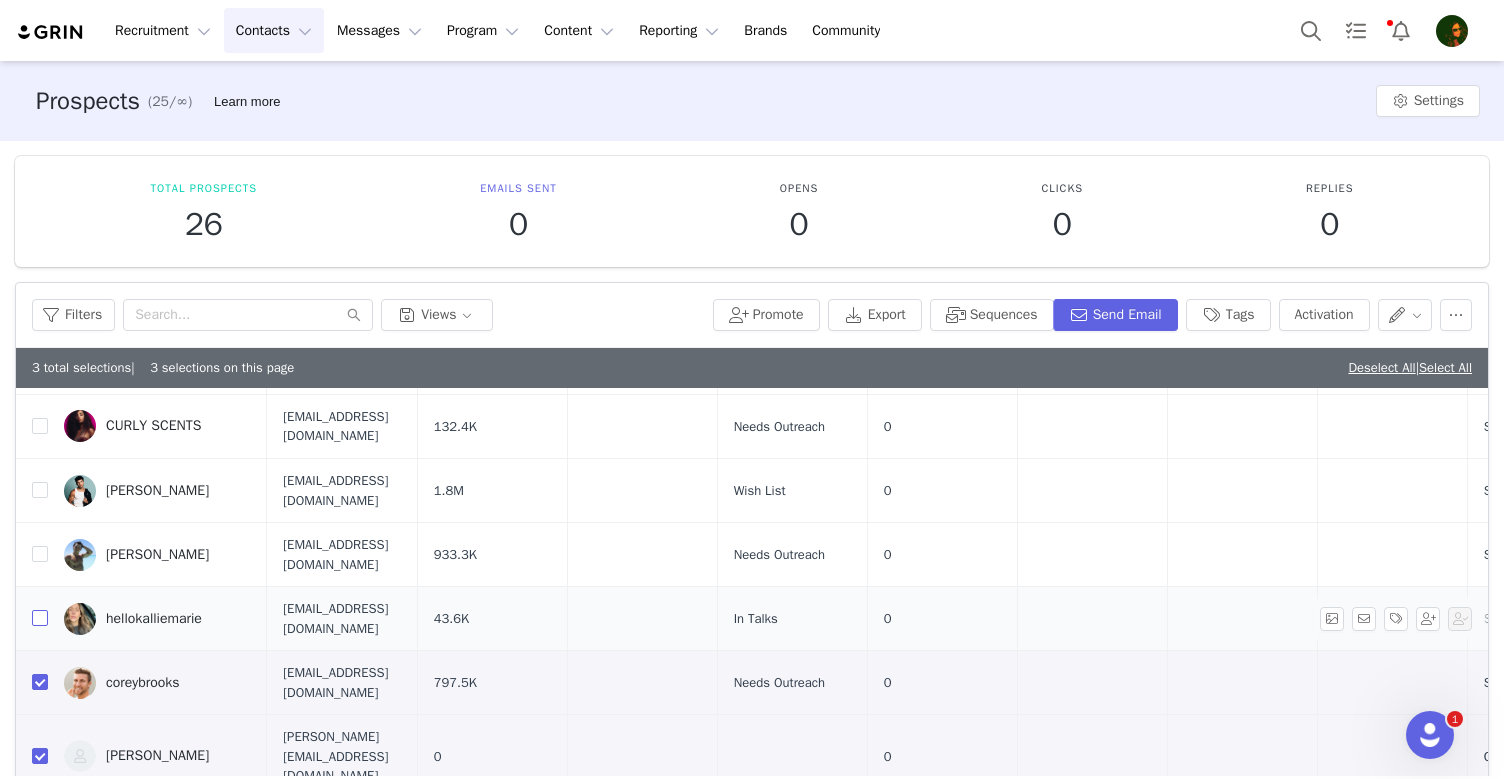 click at bounding box center (40, 618) 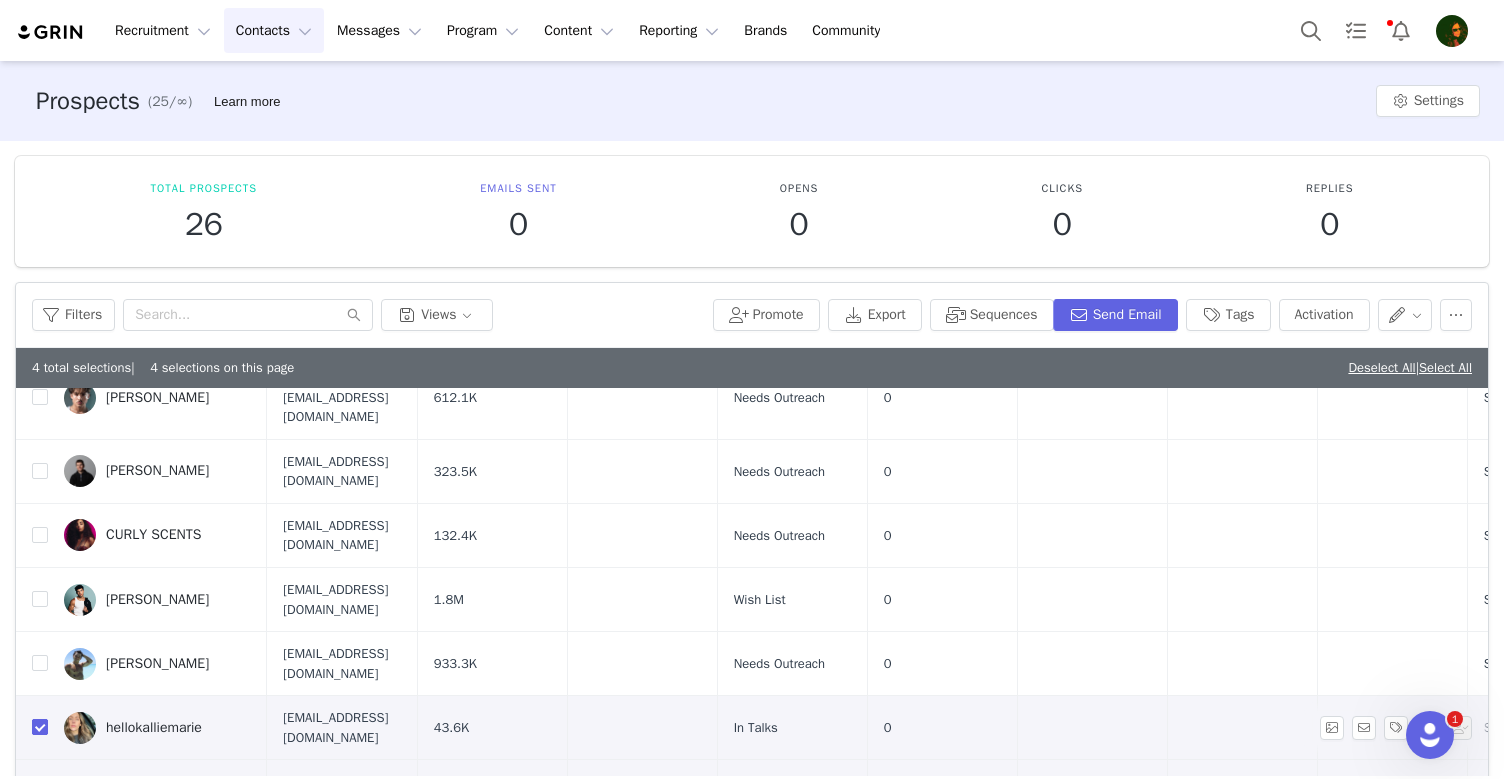scroll, scrollTop: 831, scrollLeft: 2, axis: both 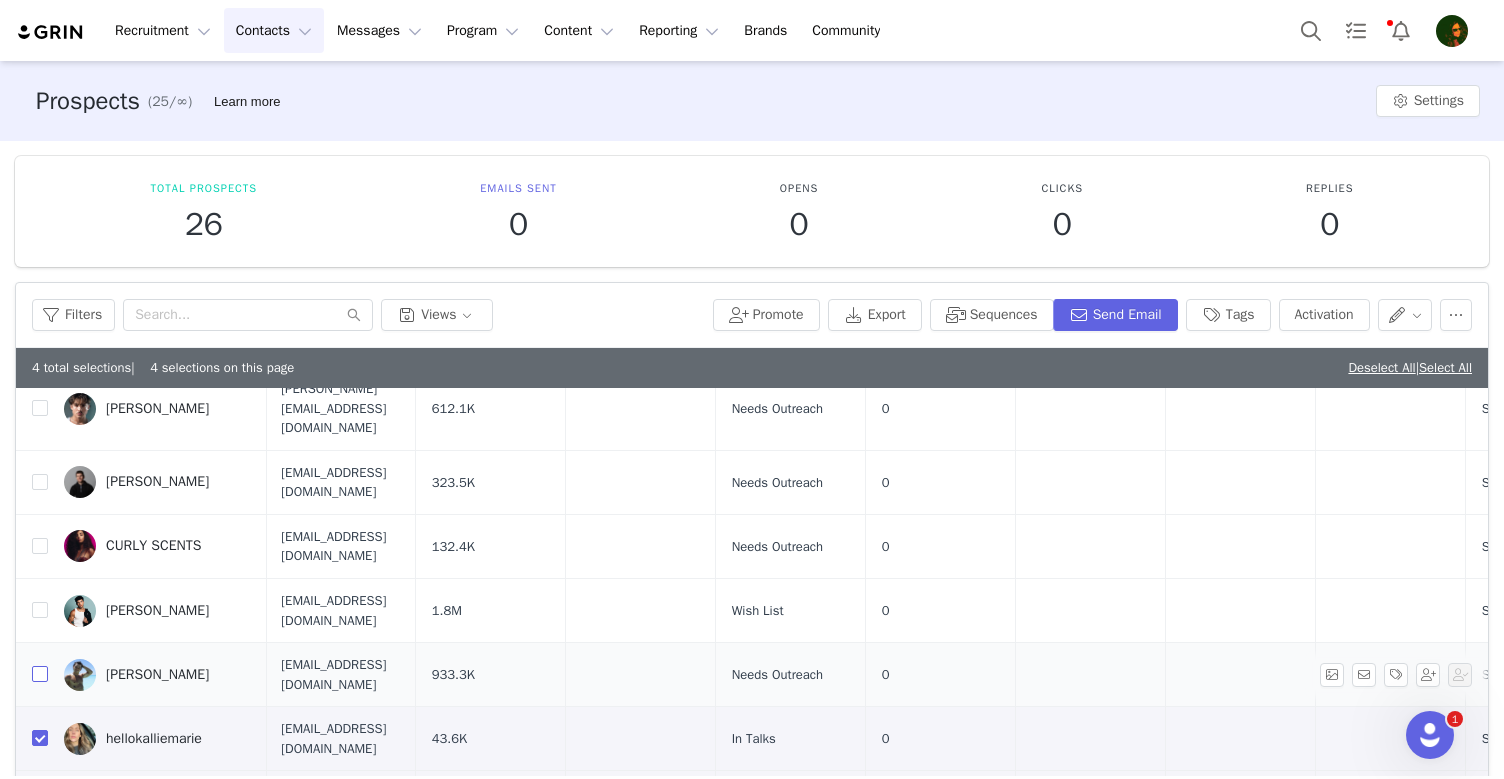 click at bounding box center (40, 674) 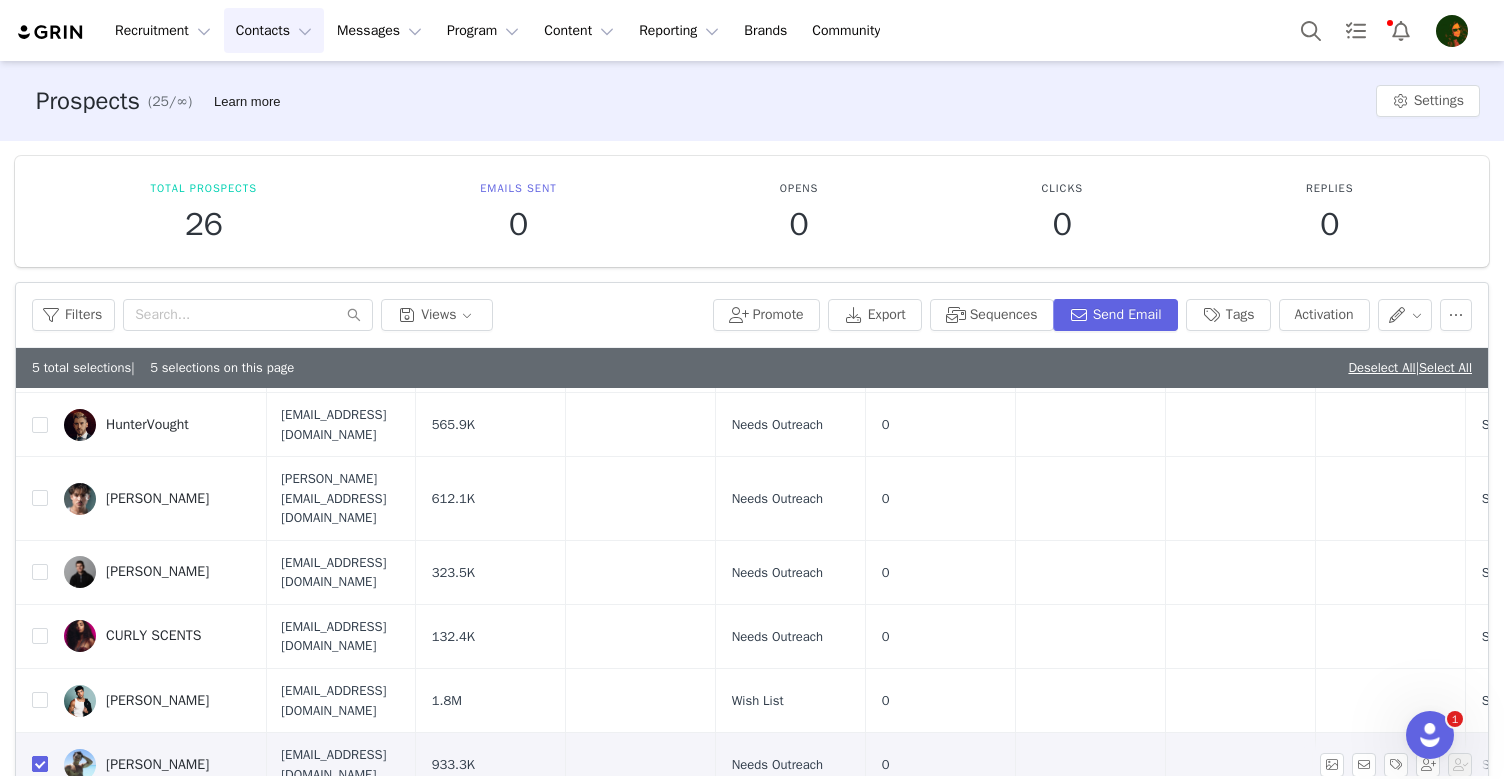 scroll, scrollTop: 740, scrollLeft: 6, axis: both 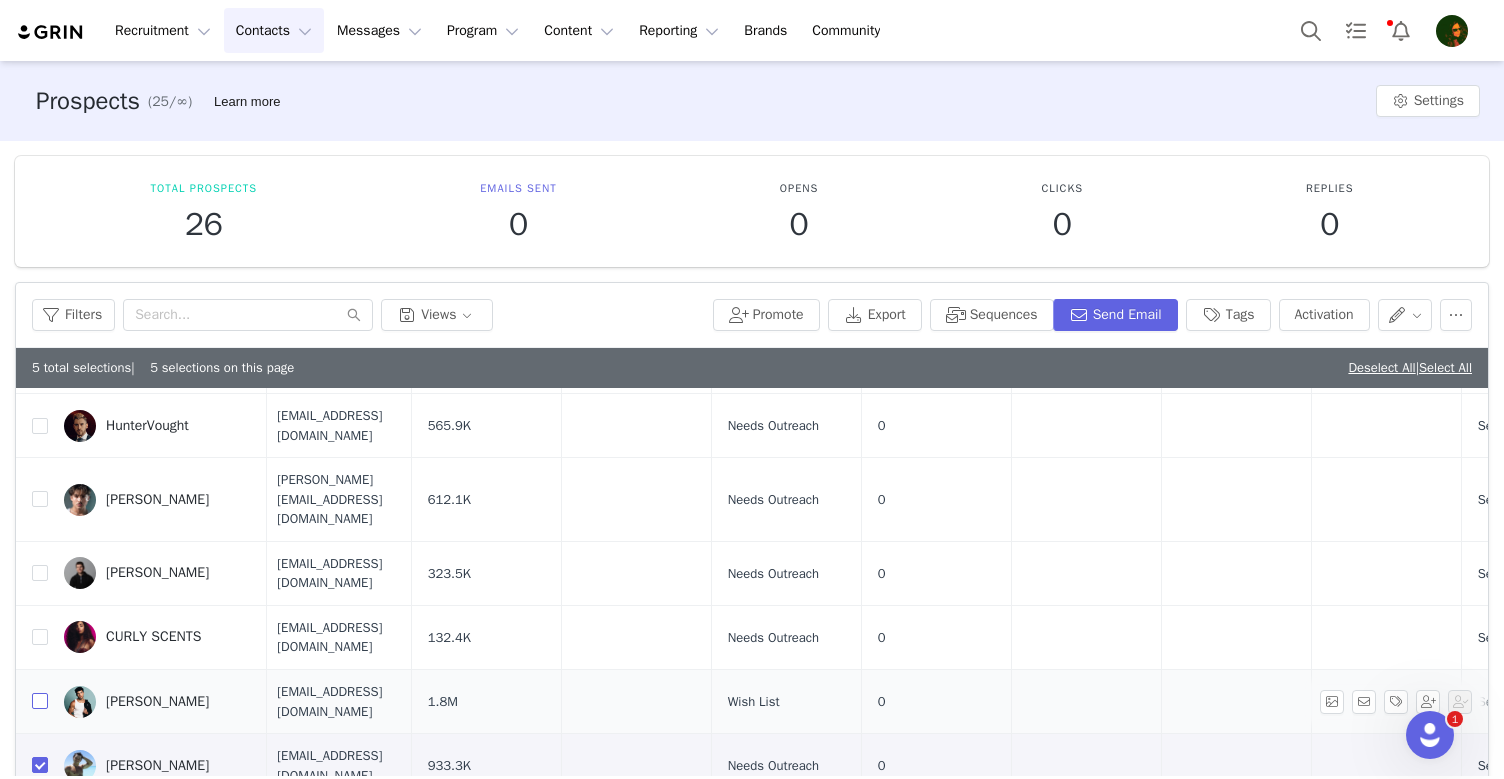 click at bounding box center (40, 701) 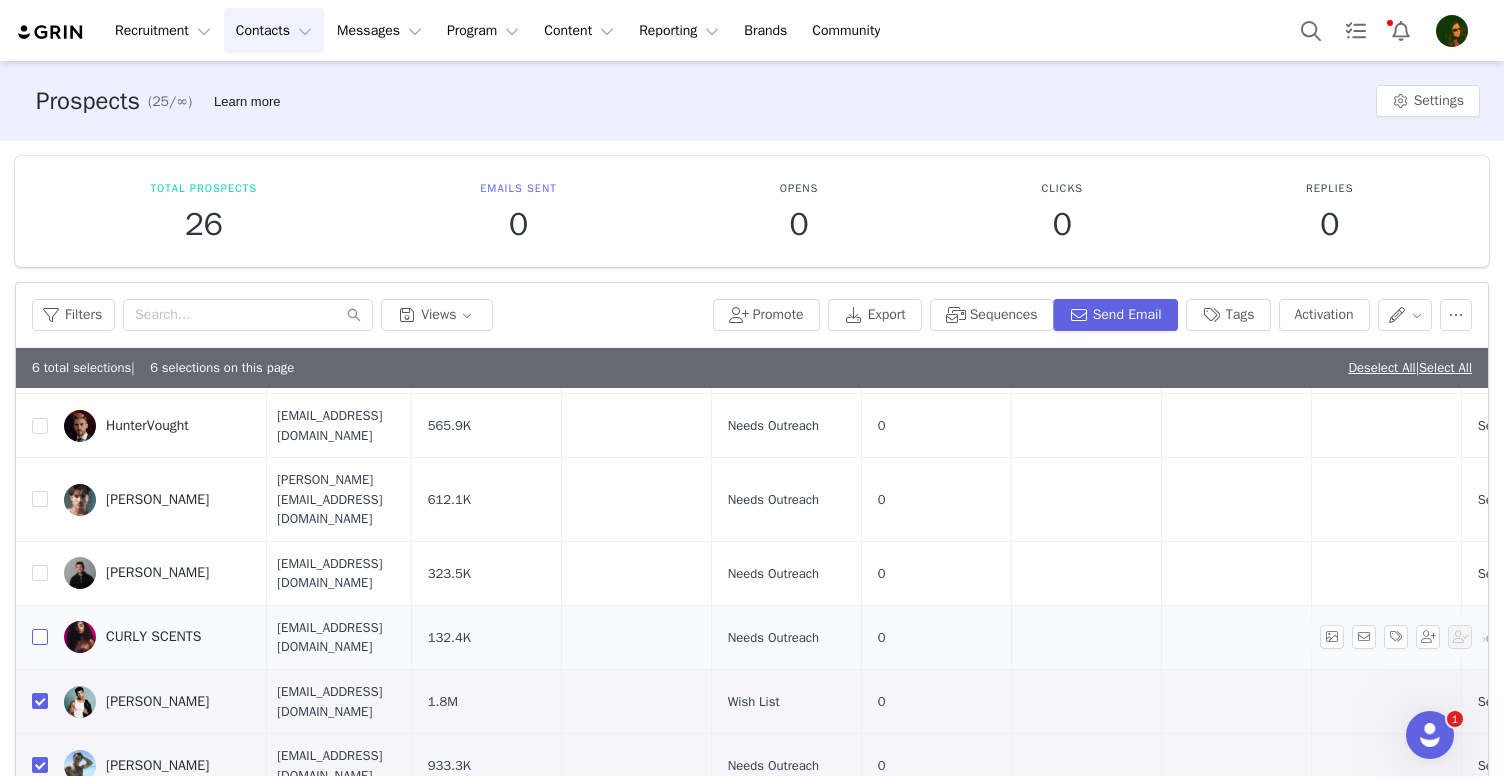 click at bounding box center [40, 637] 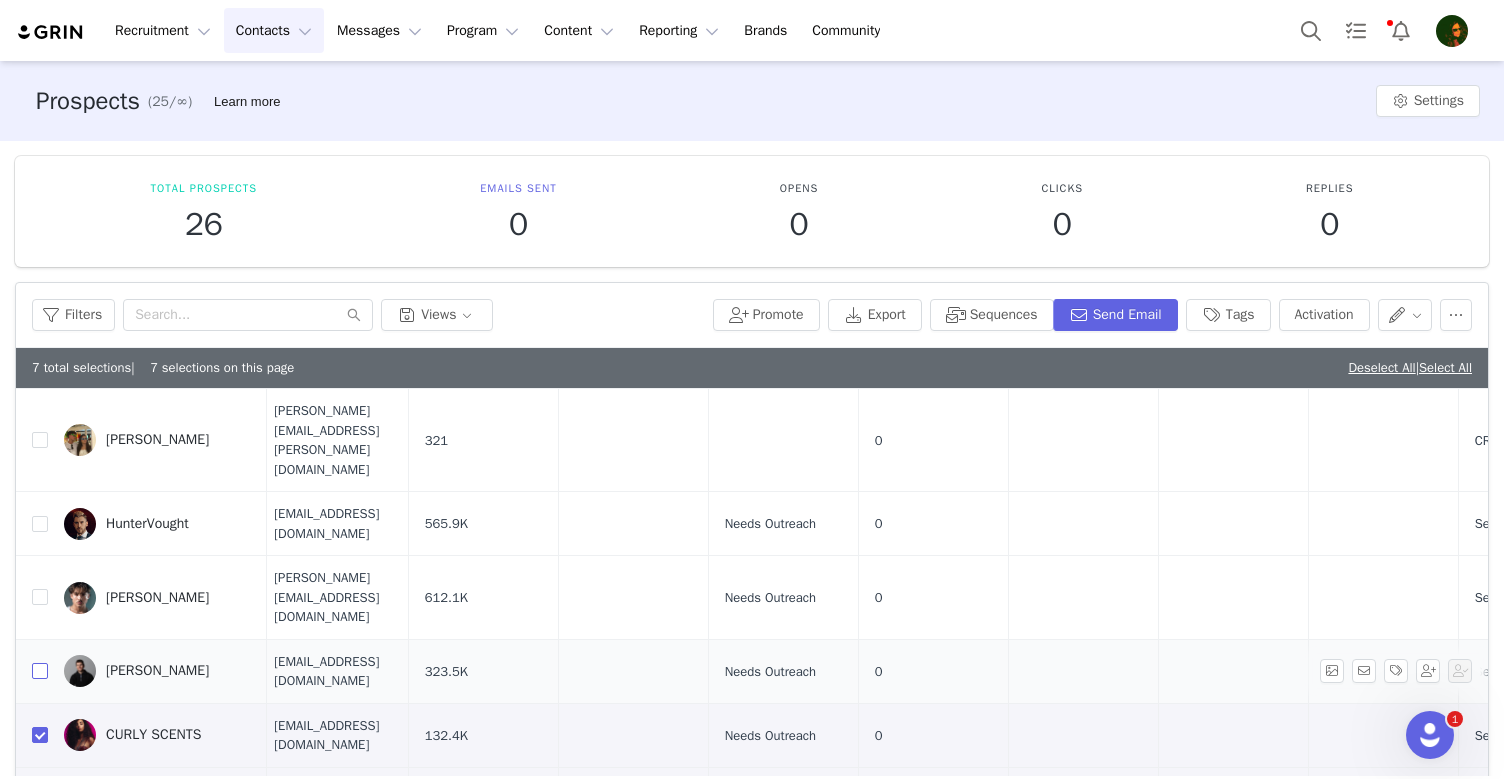 click at bounding box center (40, 671) 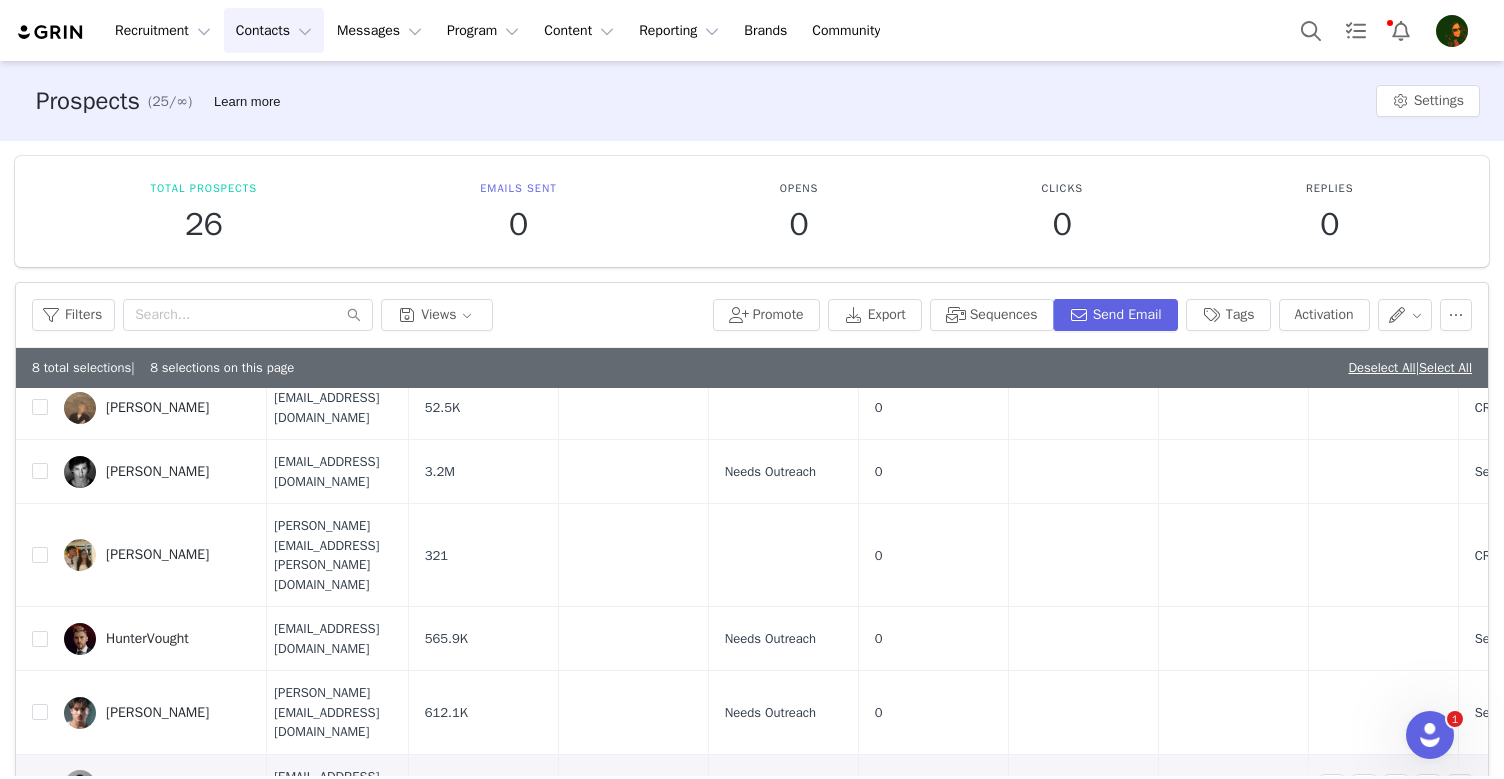 scroll, scrollTop: 525, scrollLeft: 9, axis: both 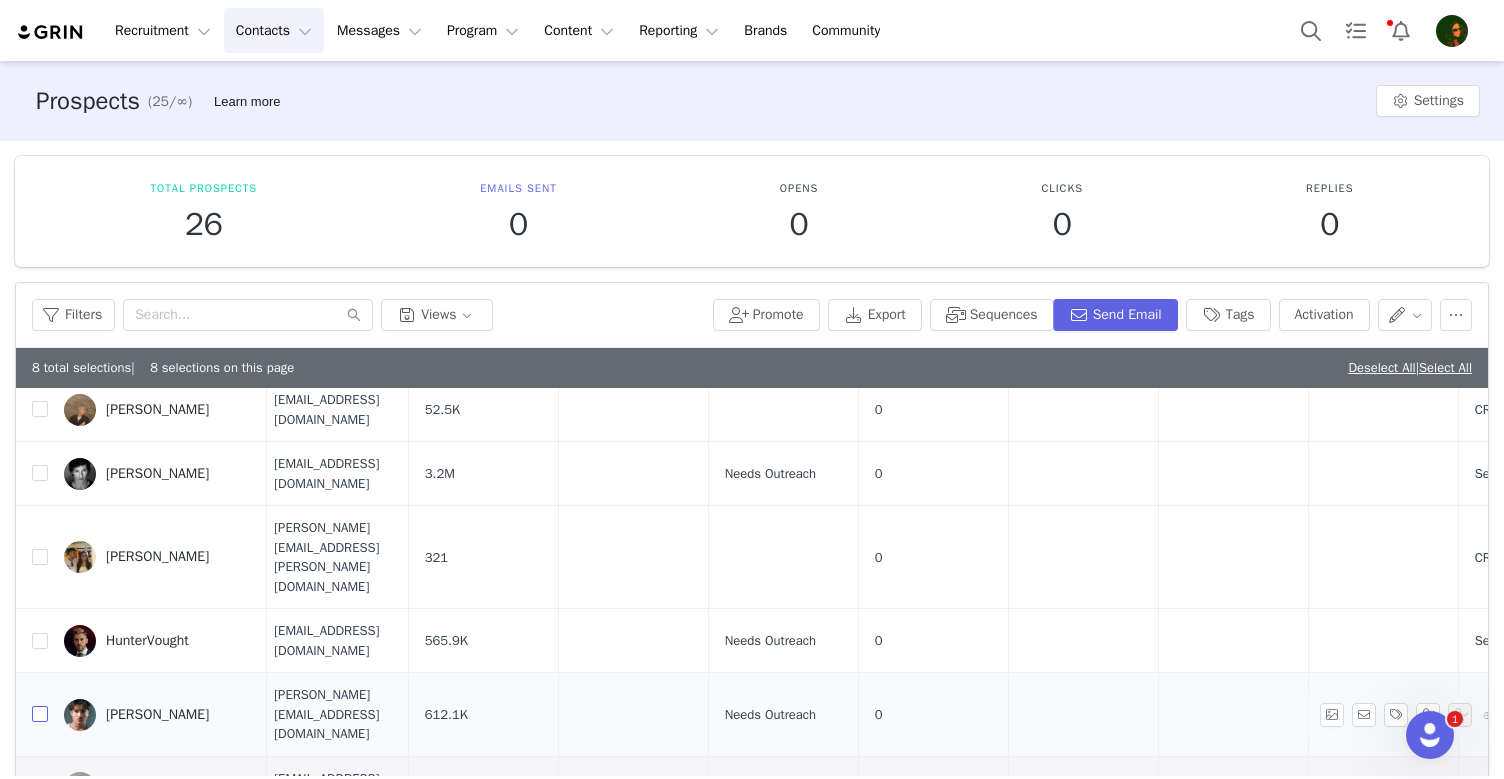 click at bounding box center [40, 714] 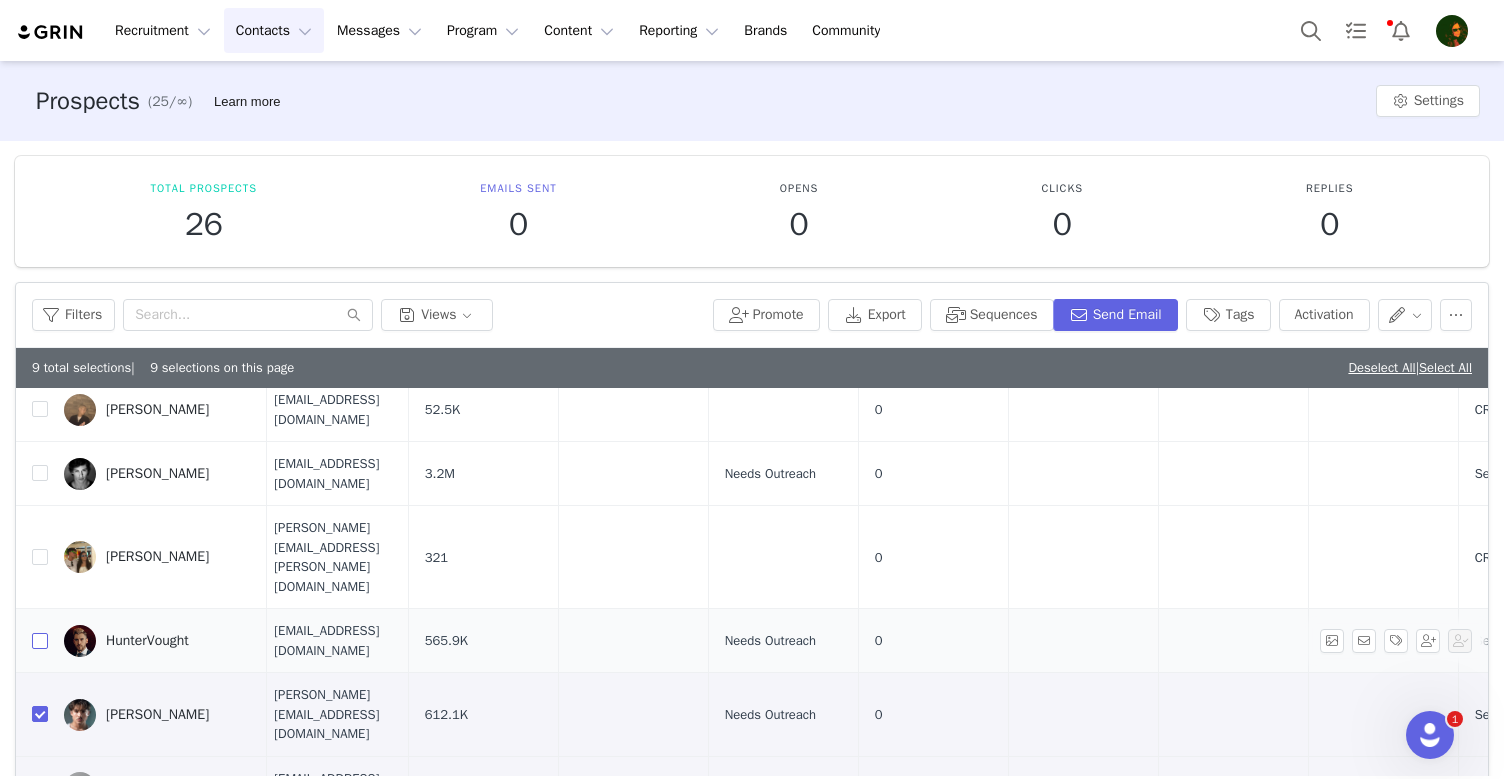 click at bounding box center [40, 641] 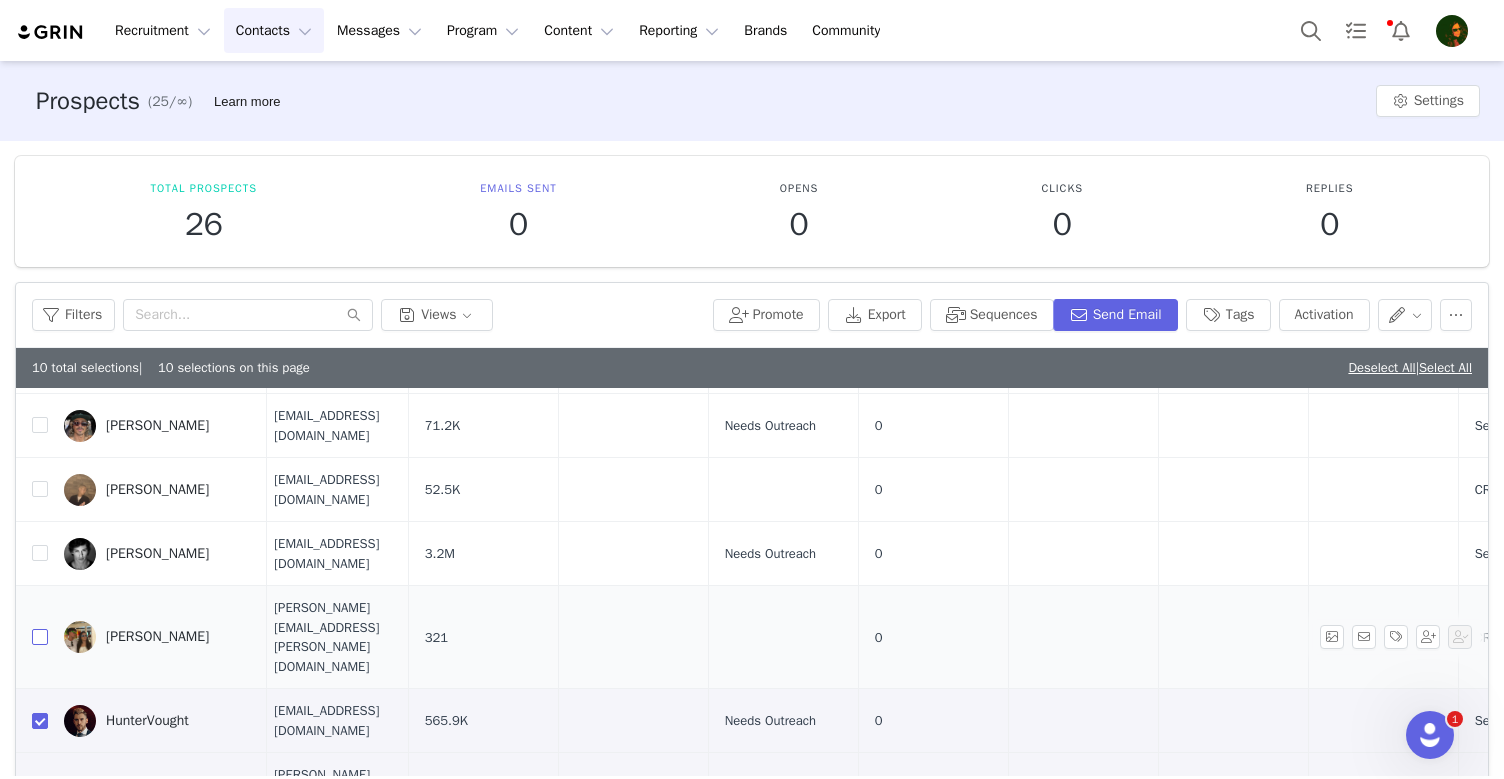 click at bounding box center (40, 637) 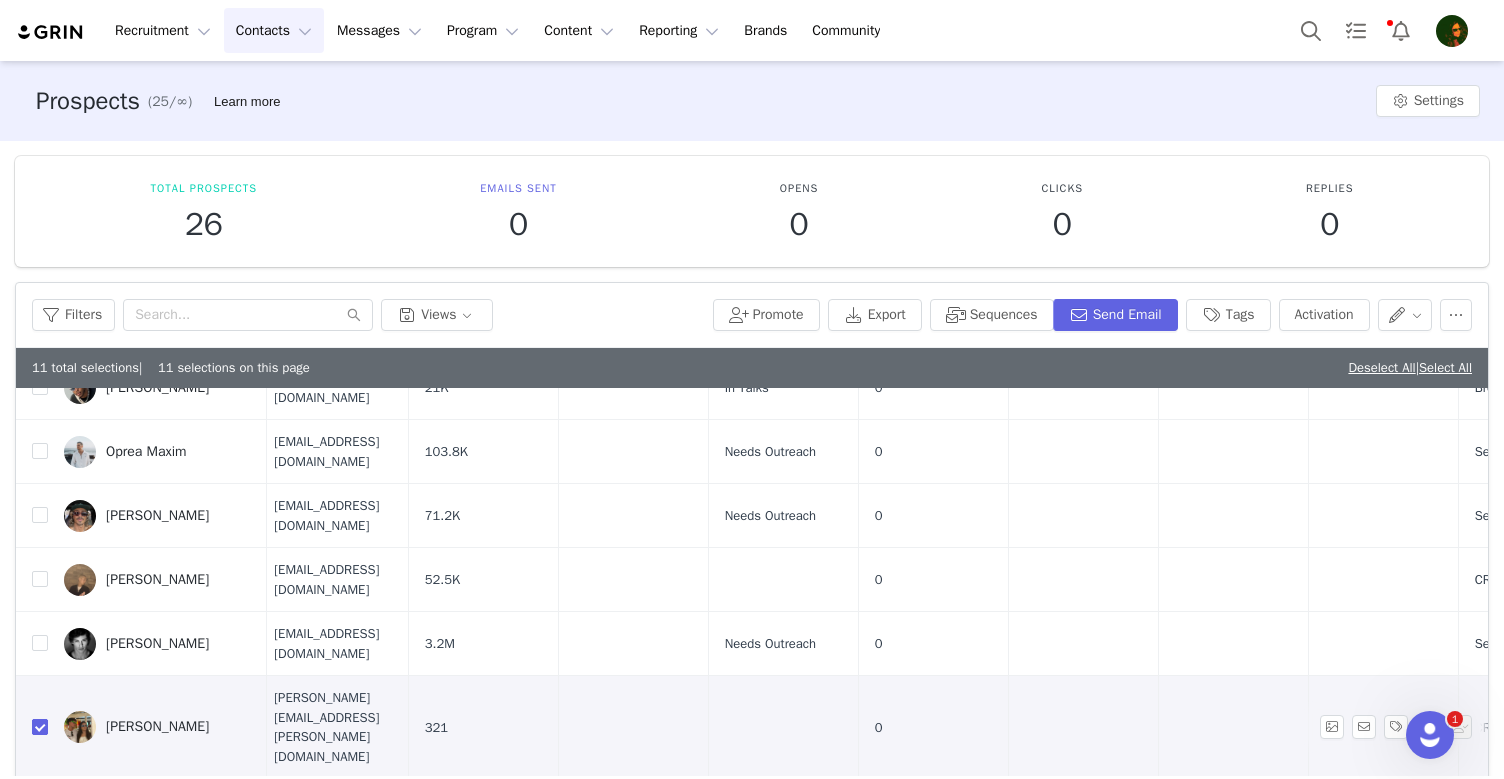 scroll, scrollTop: 355, scrollLeft: 10, axis: both 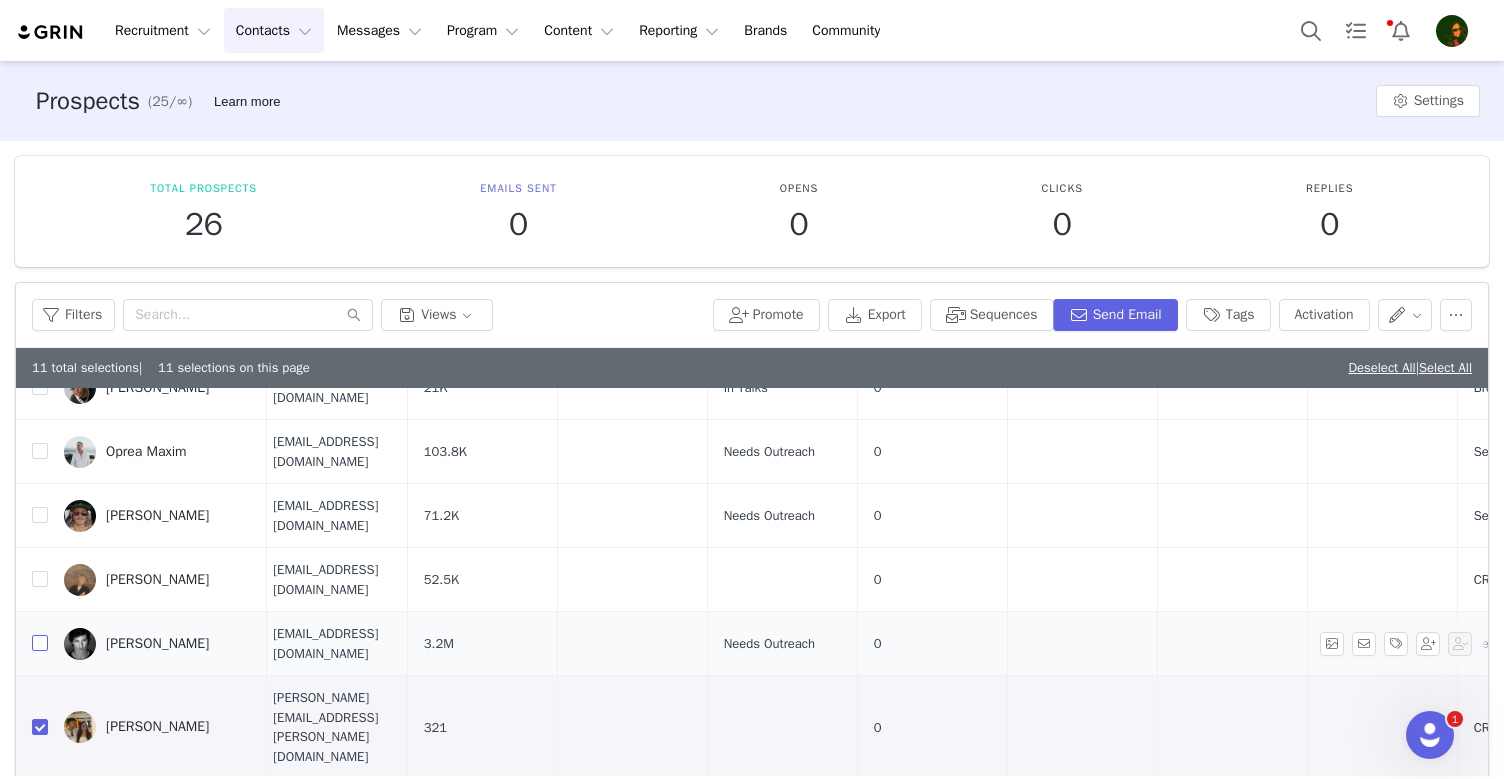 click at bounding box center [40, 643] 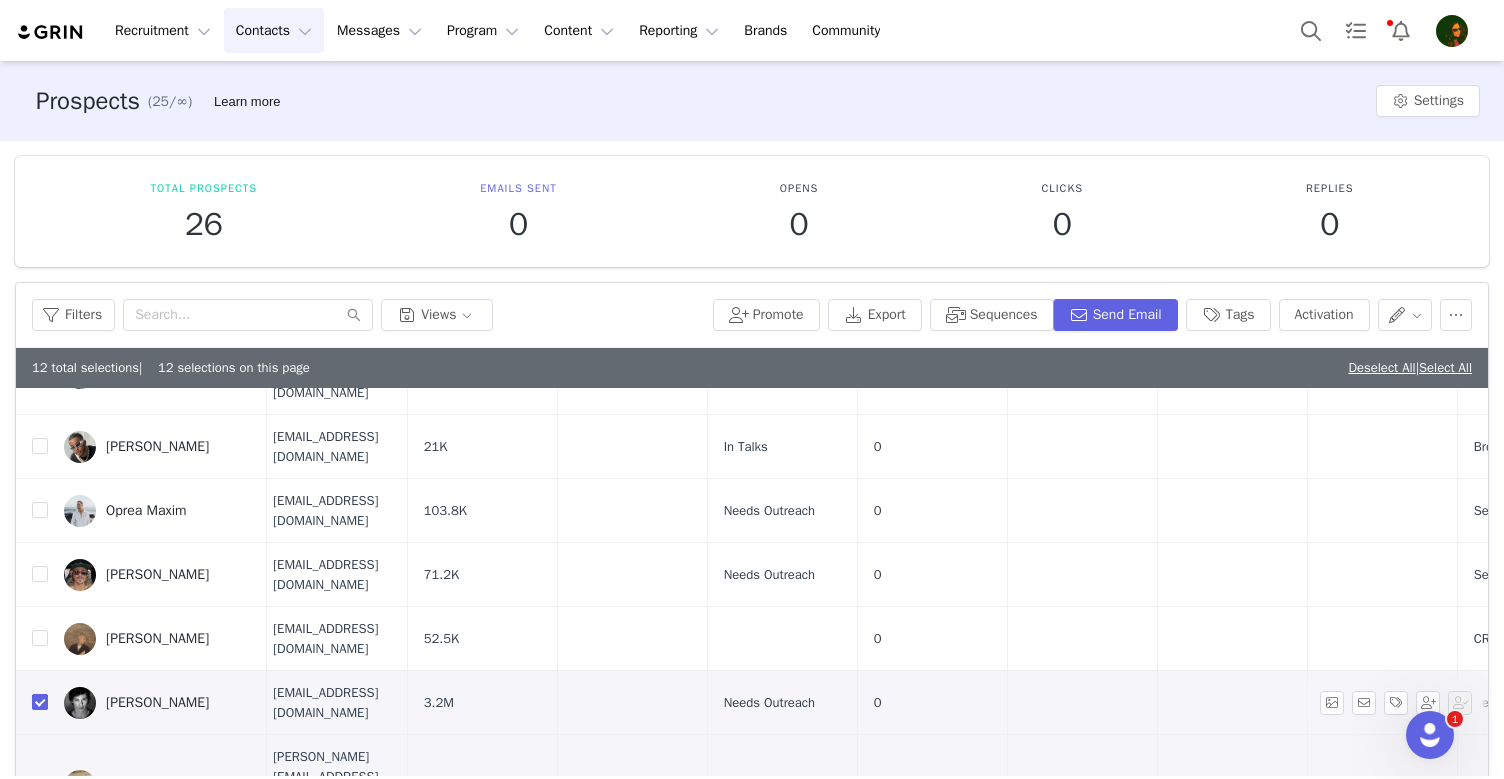 scroll, scrollTop: 294, scrollLeft: 11, axis: both 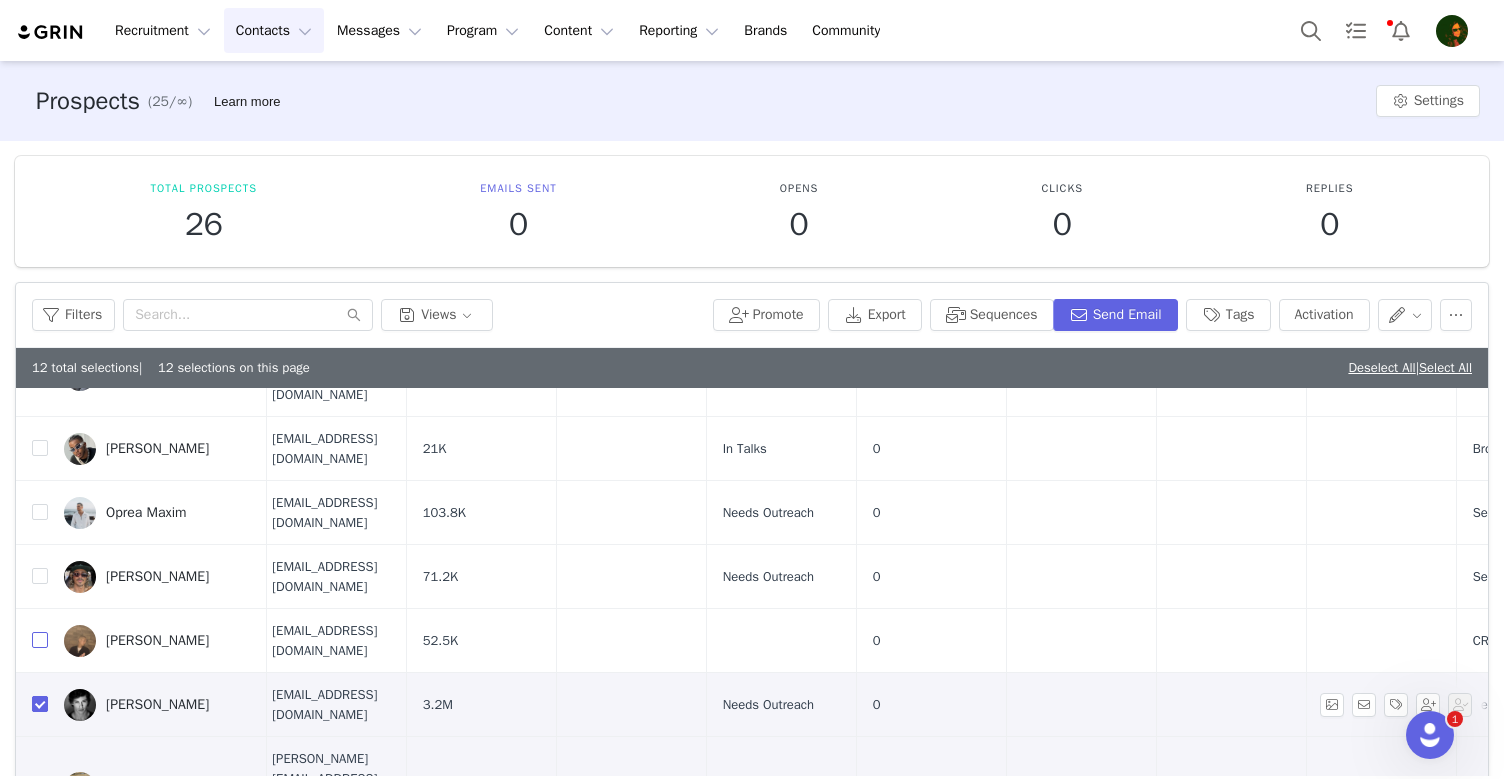 click at bounding box center [40, 640] 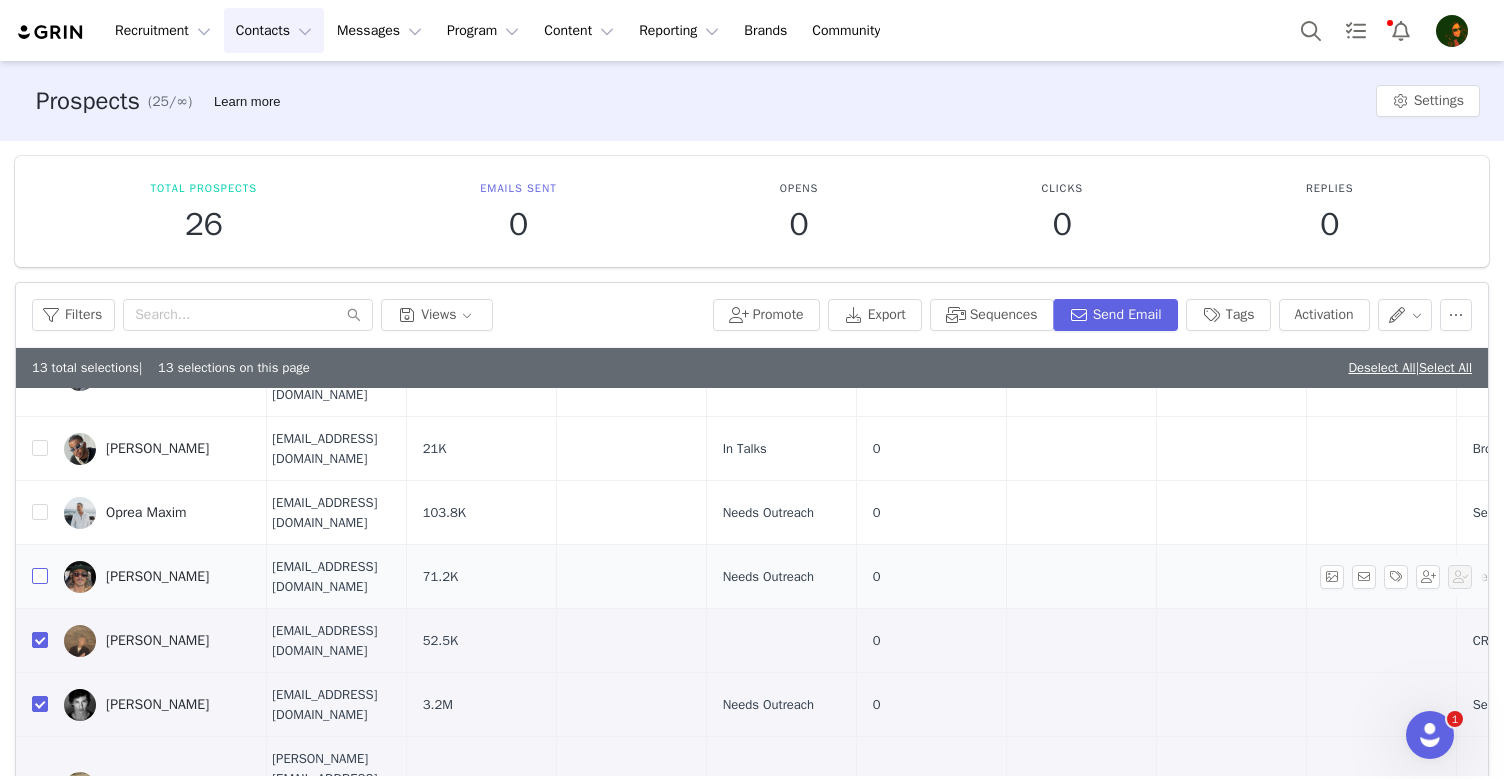 click at bounding box center (40, 576) 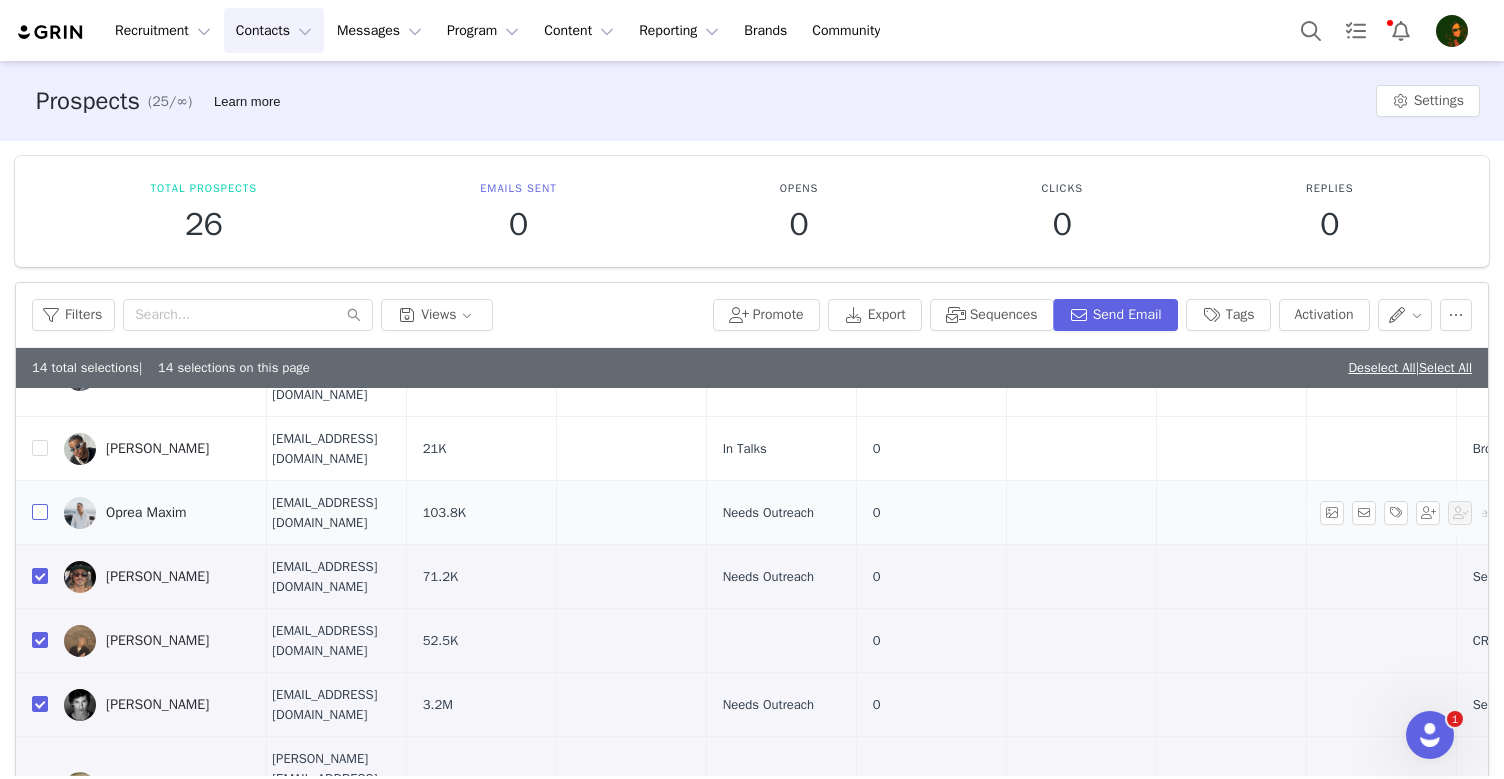 click at bounding box center (40, 512) 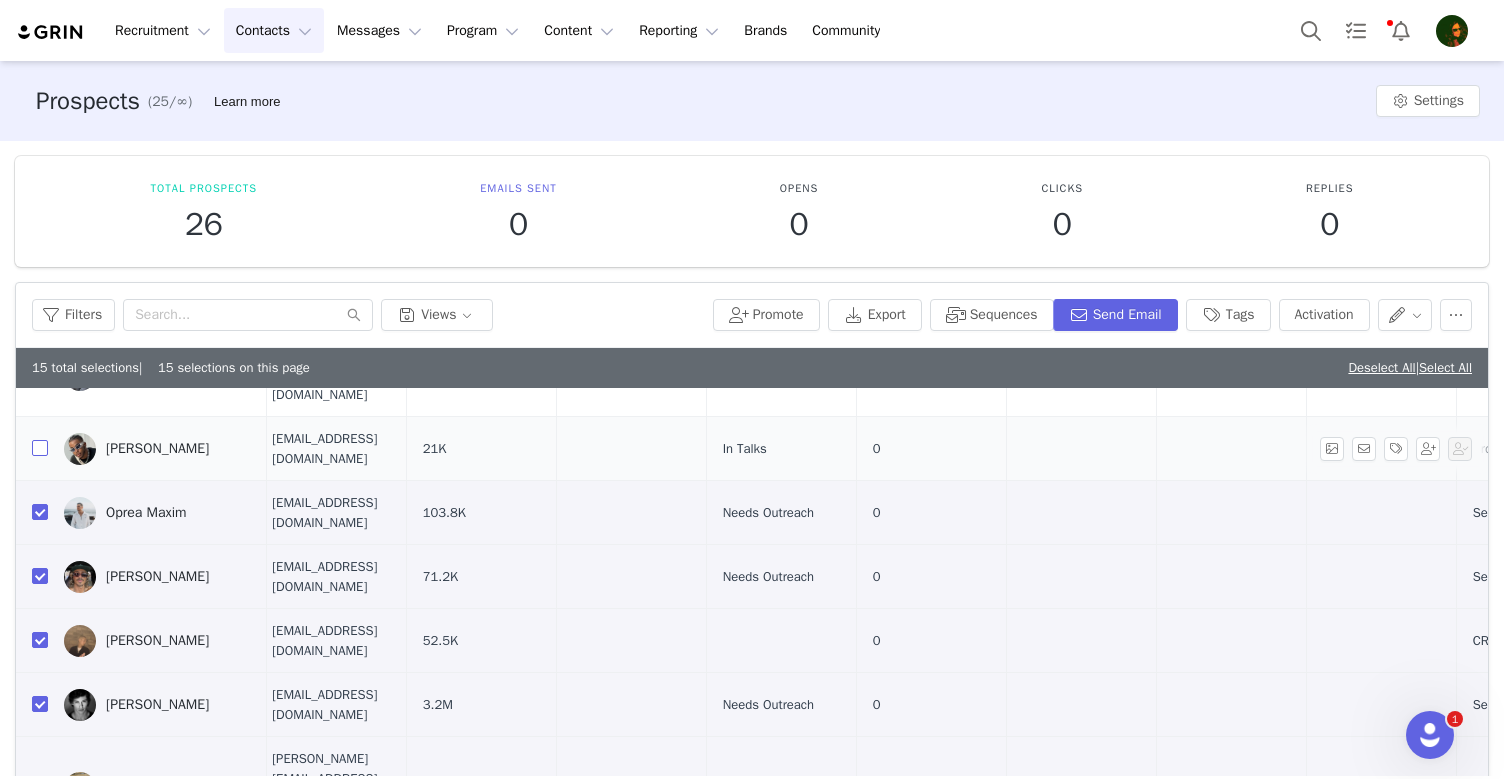 click at bounding box center (40, 448) 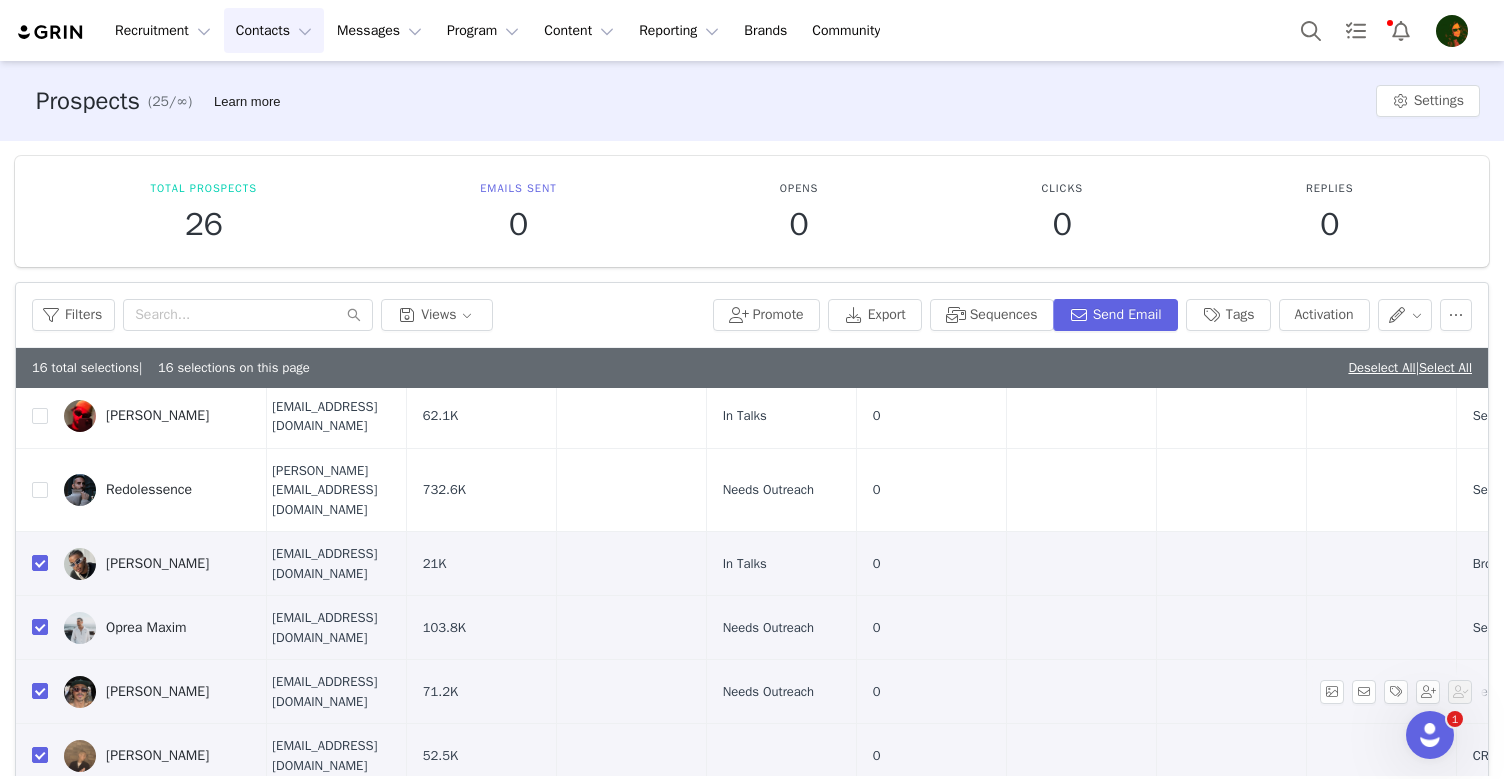 scroll, scrollTop: 123, scrollLeft: 11, axis: both 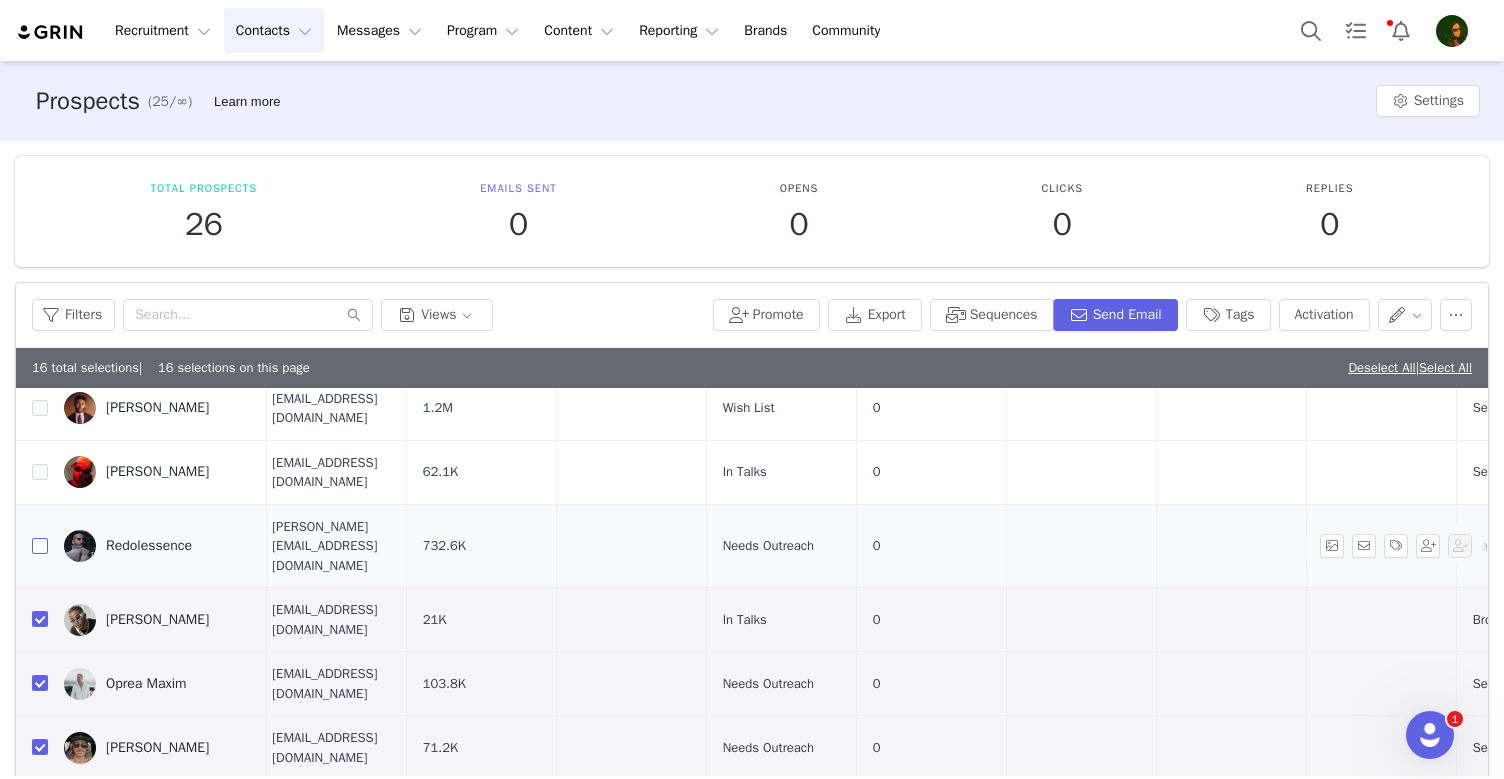 click at bounding box center (40, 546) 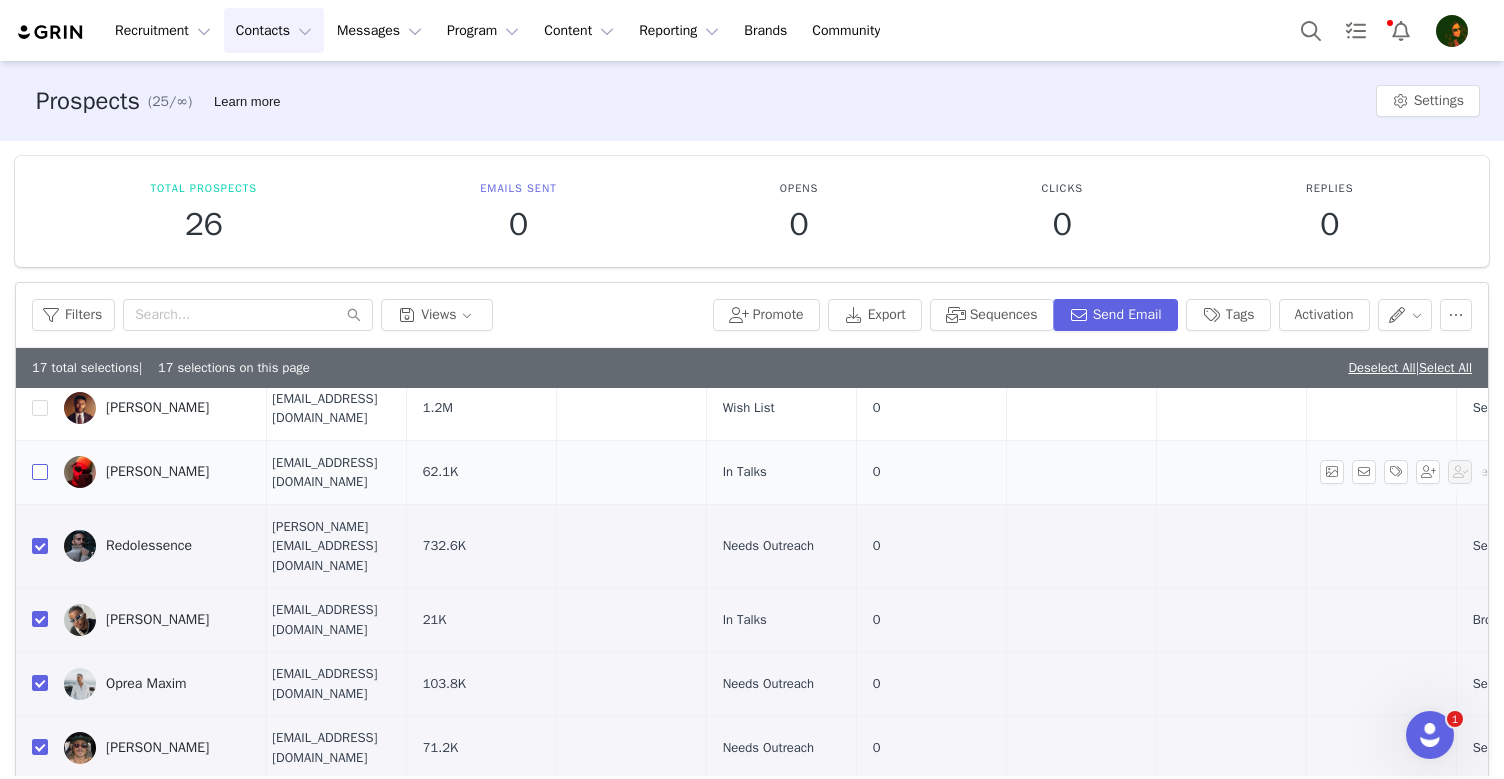 click at bounding box center [40, 472] 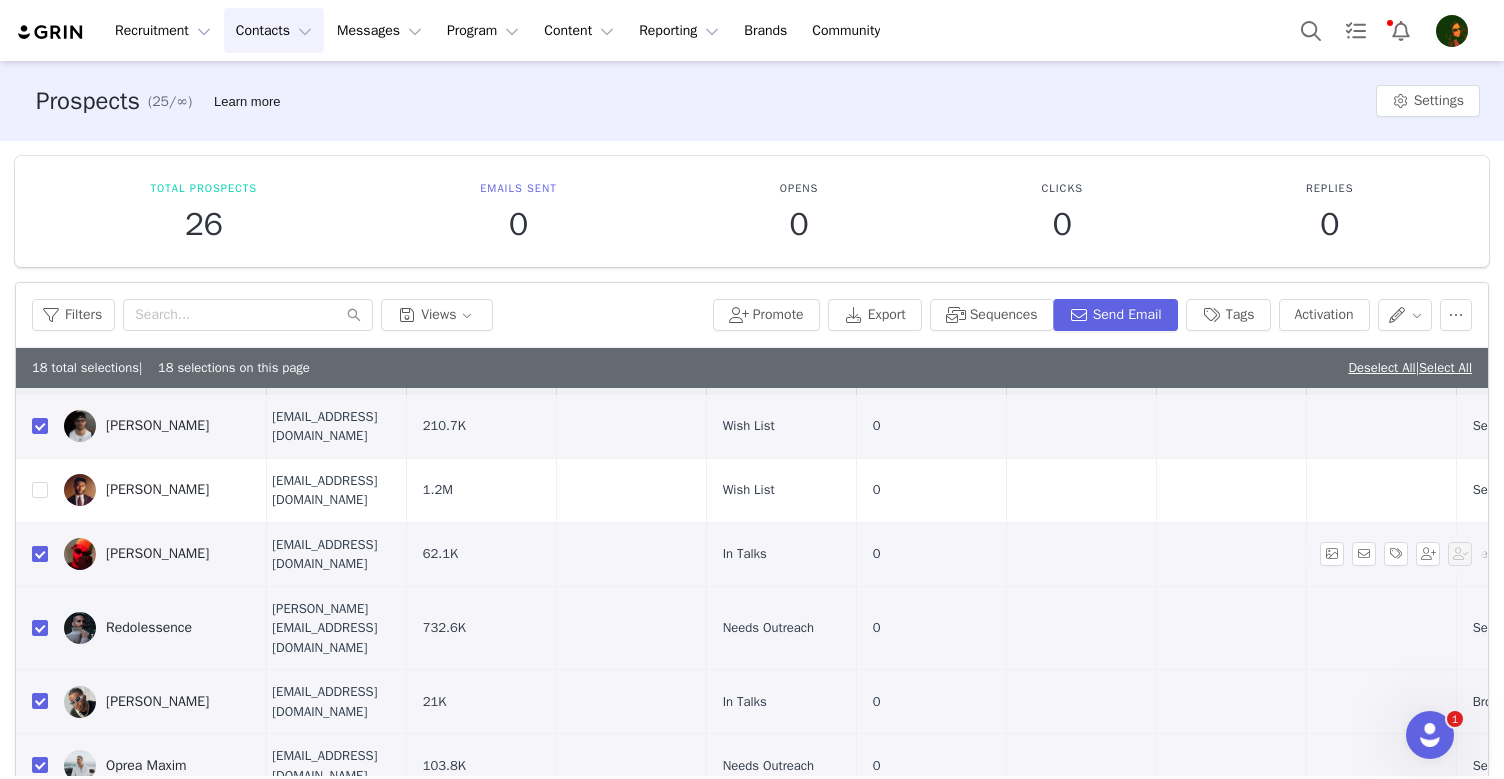 scroll, scrollTop: 41, scrollLeft: 12, axis: both 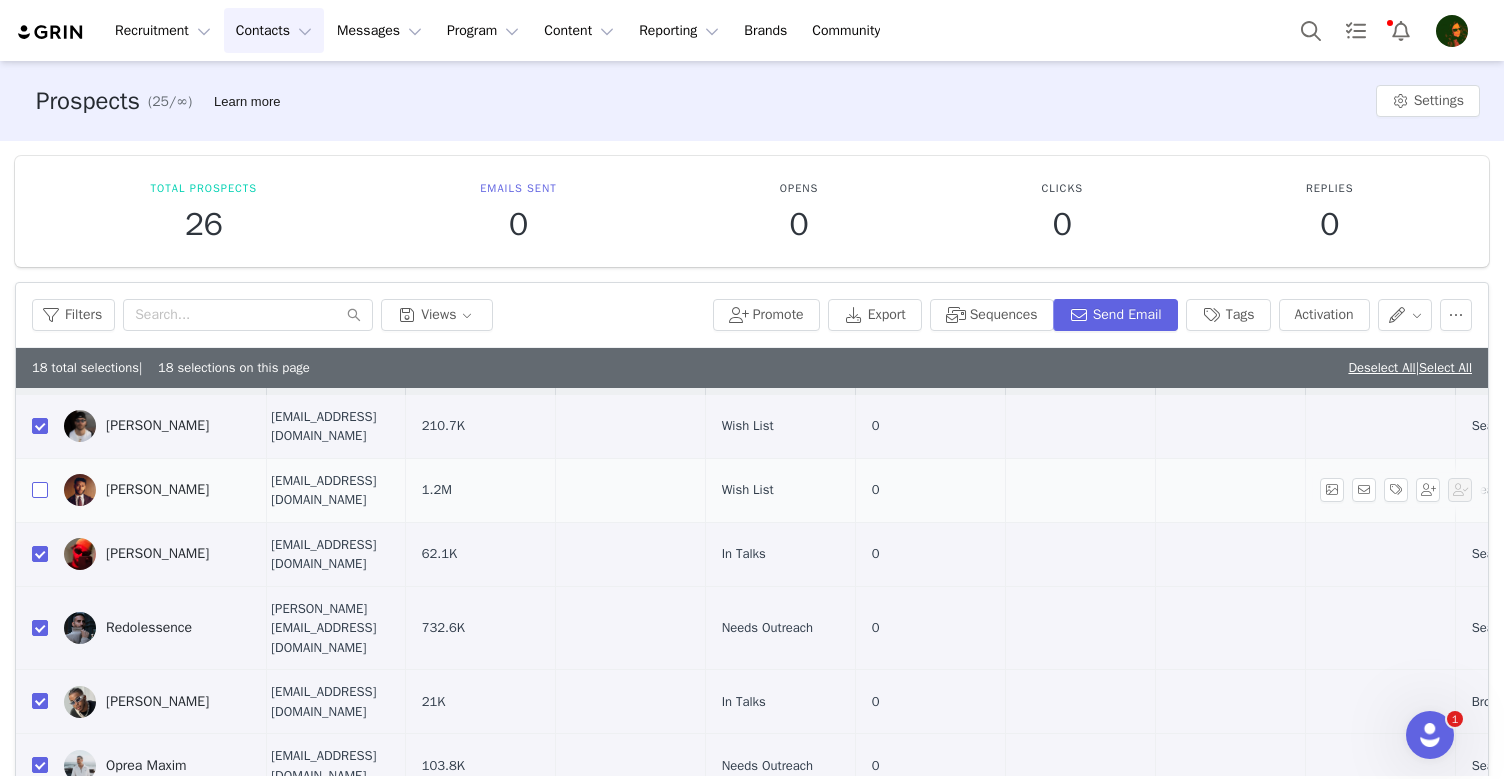 click at bounding box center [40, 490] 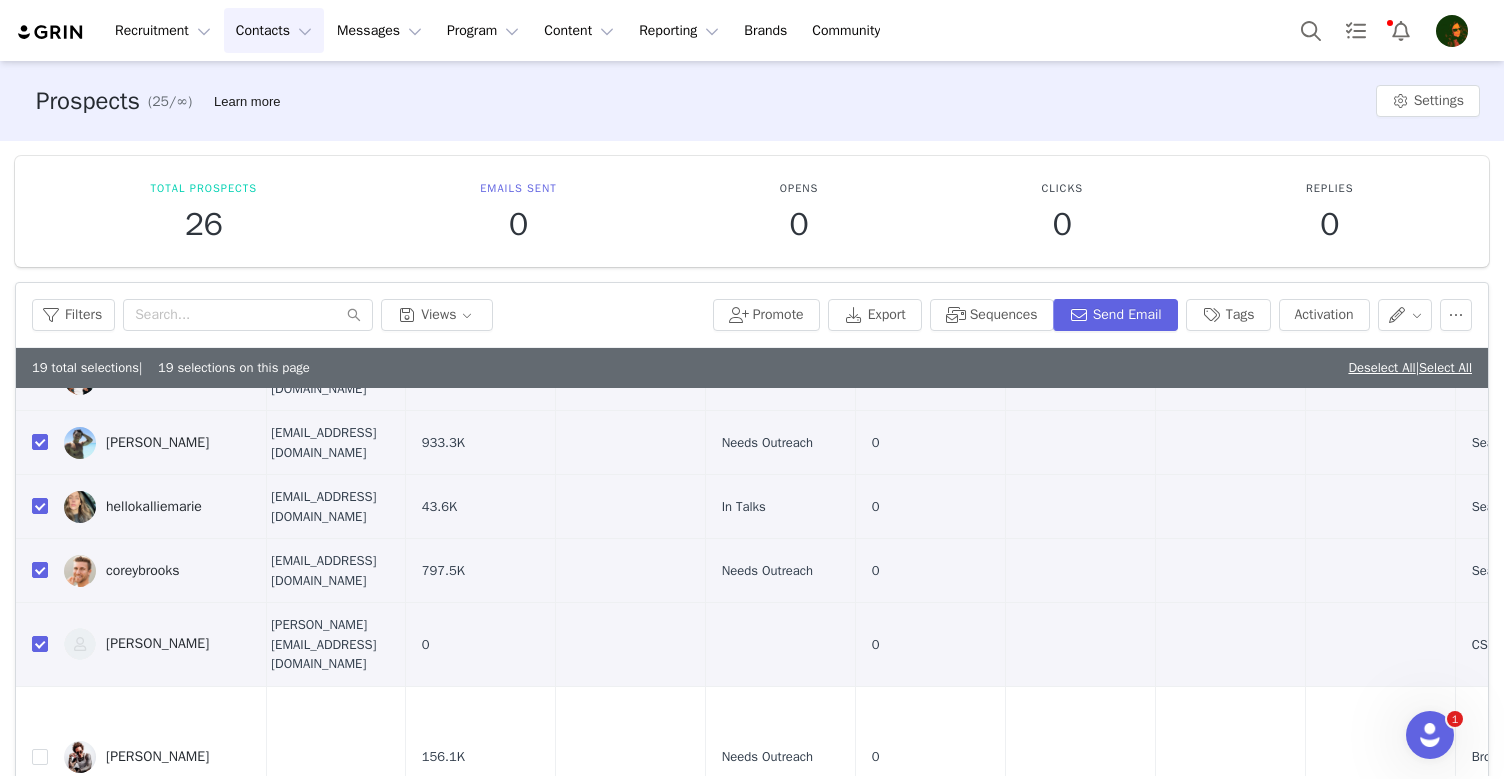 scroll, scrollTop: 1156, scrollLeft: 12, axis: both 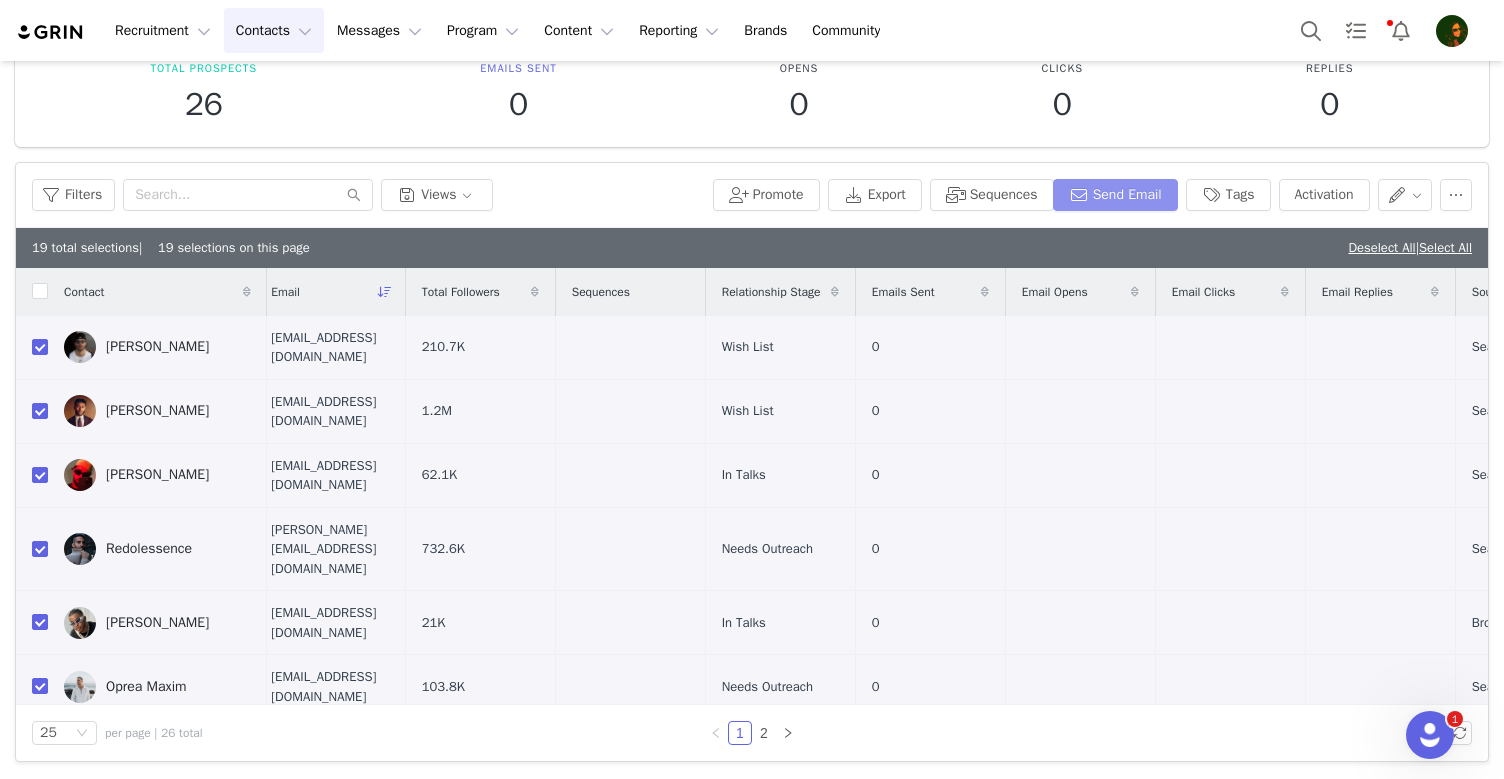click on "Send Email" at bounding box center (1115, 195) 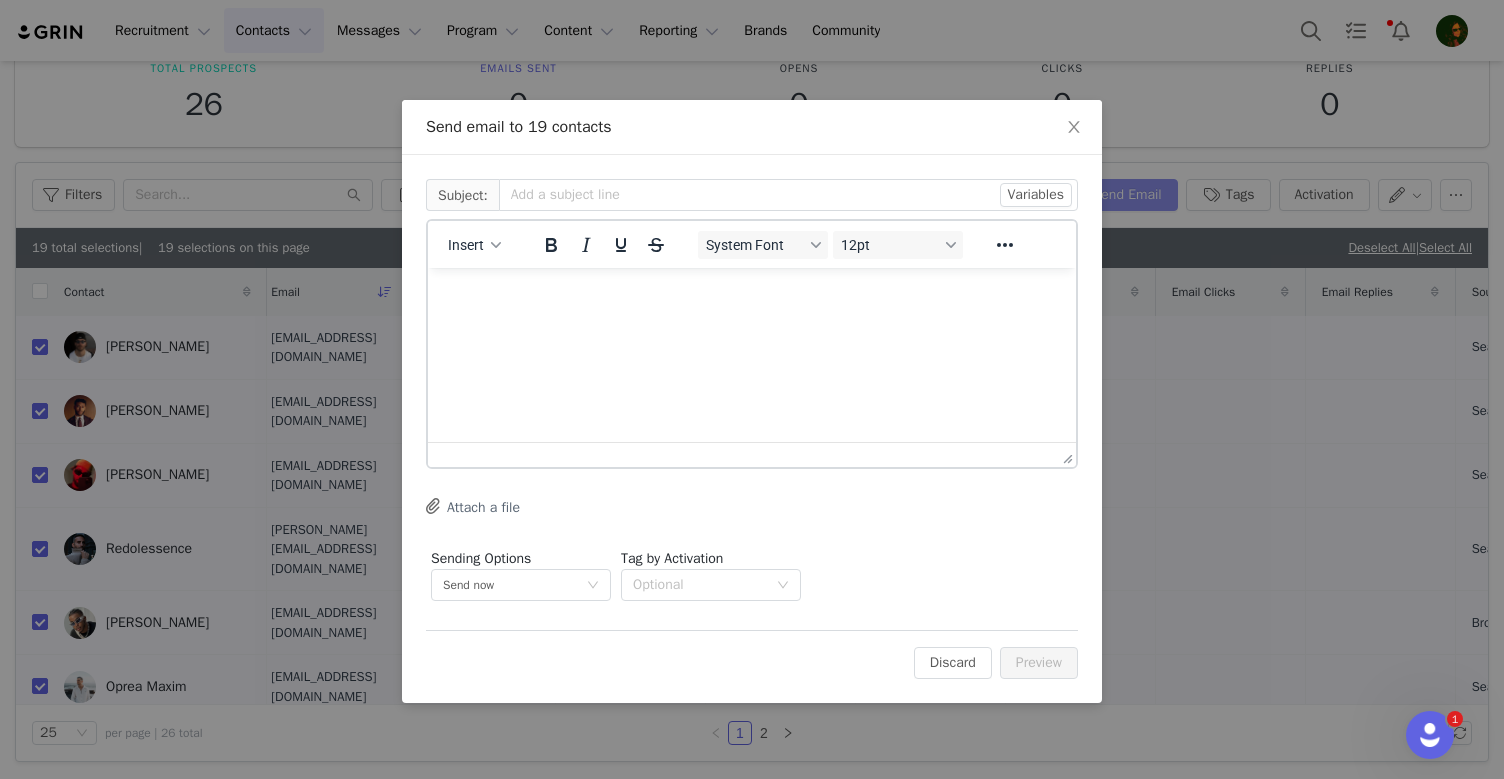 scroll, scrollTop: 0, scrollLeft: 0, axis: both 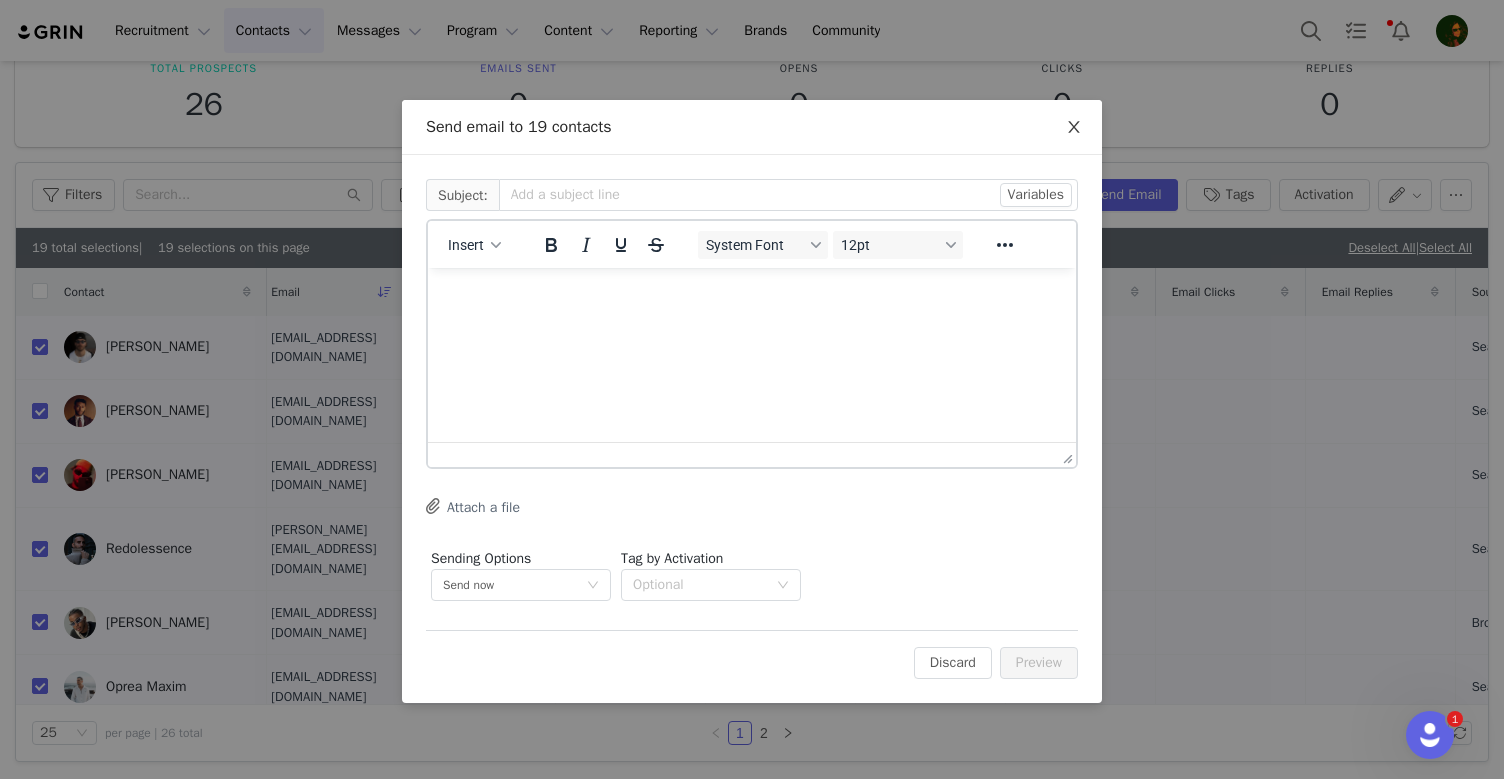click 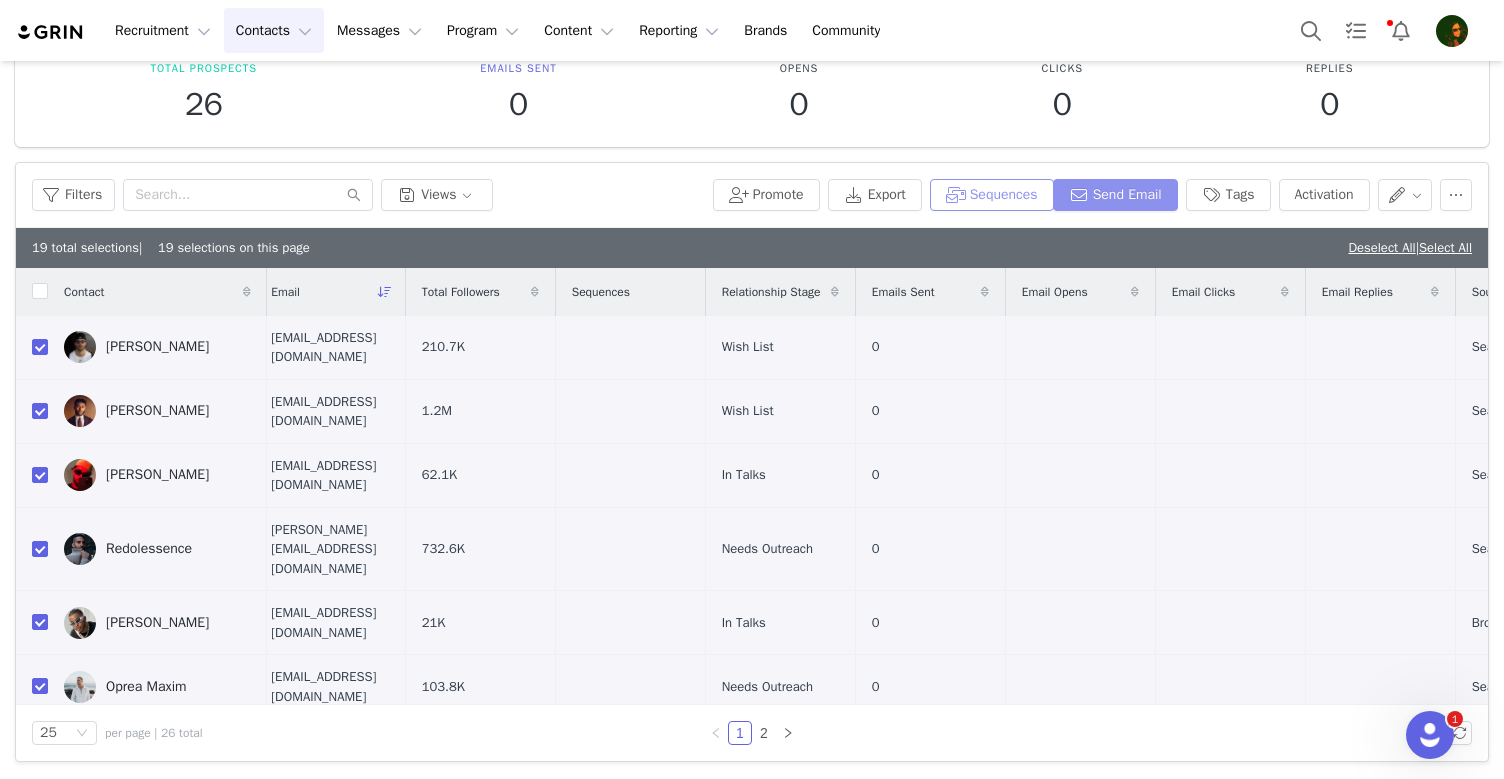 scroll, scrollTop: 0, scrollLeft: 0, axis: both 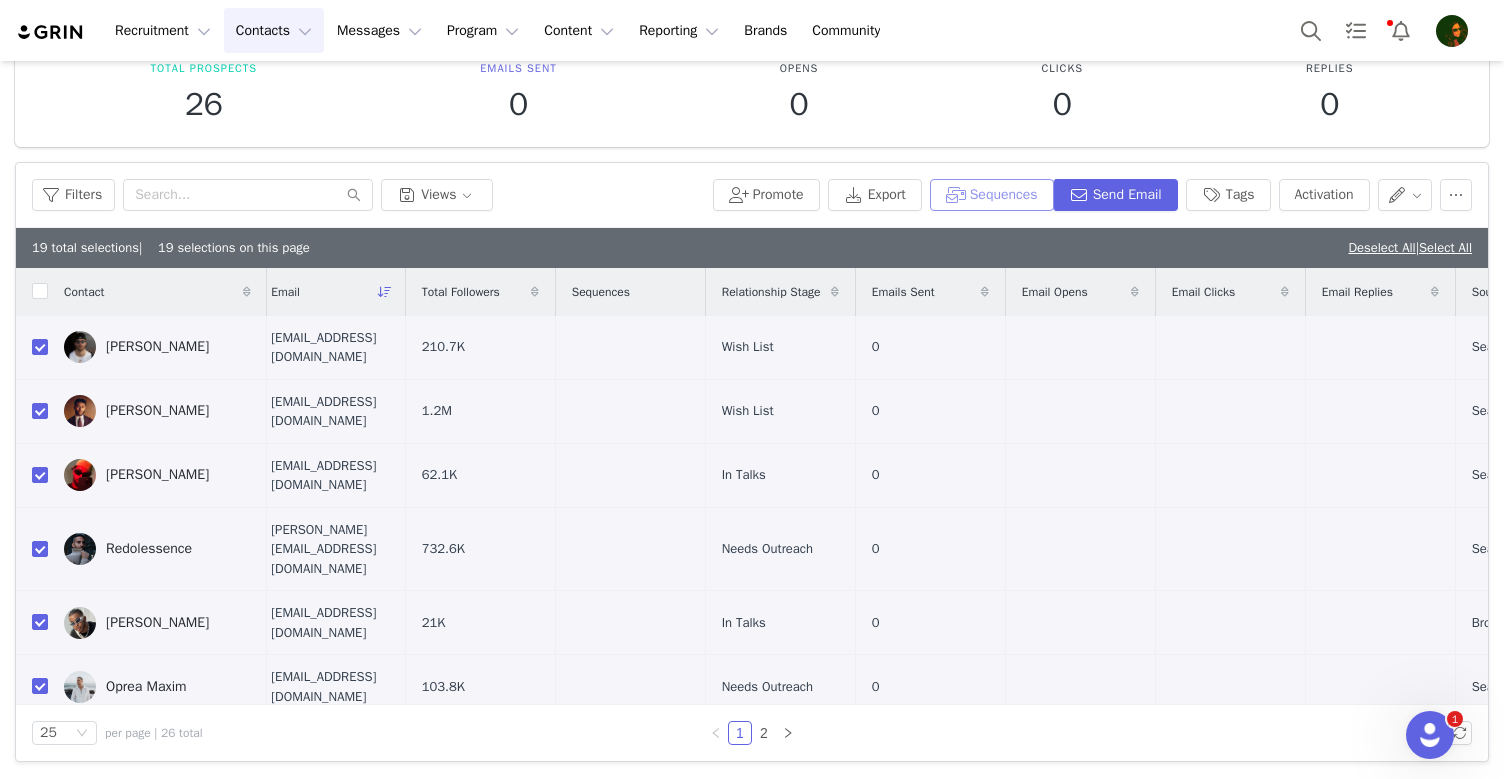 click on "Sequences" at bounding box center (992, 195) 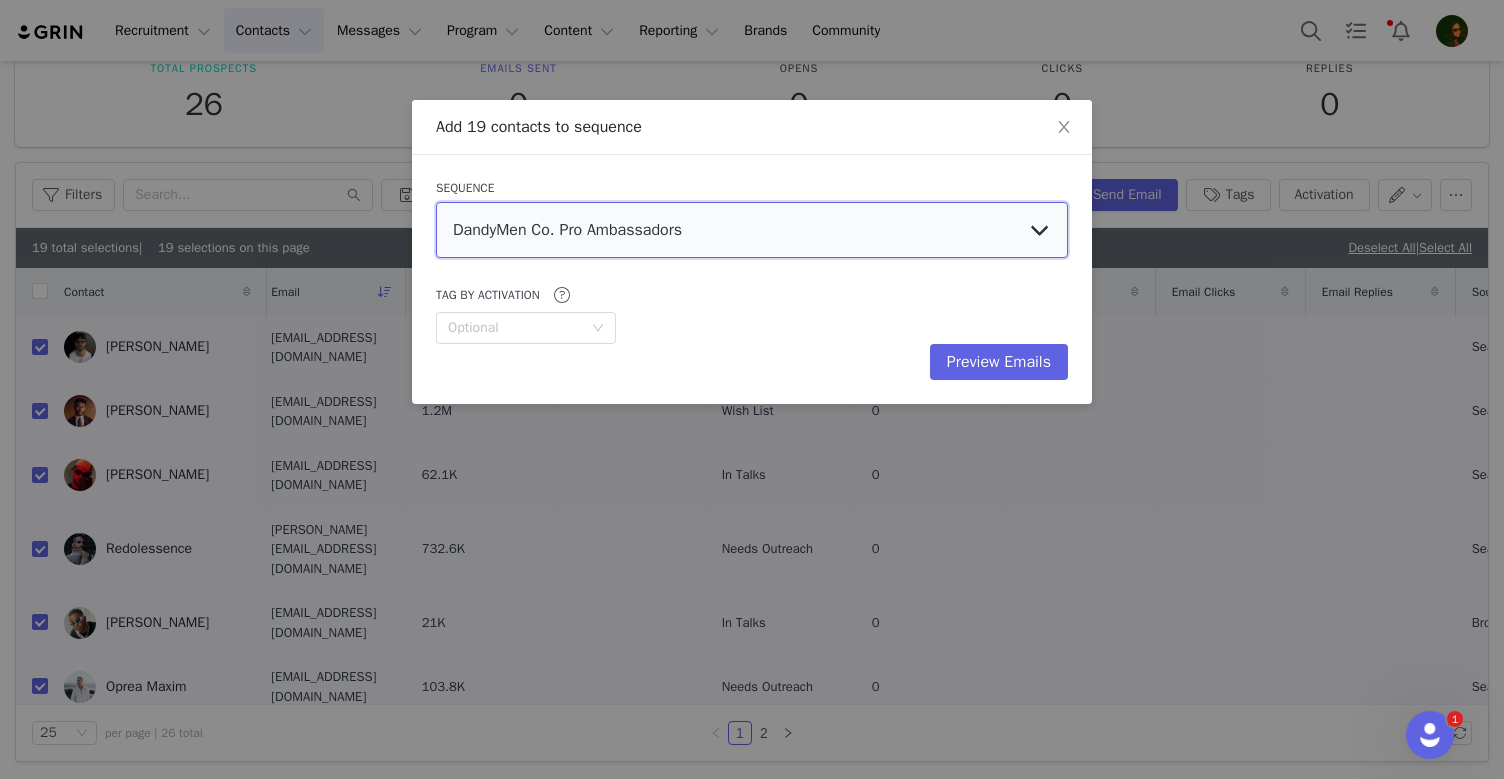 click on "DandyMen Co. Pro Ambassadors   DandyMen Creator   DandyMen Co. 25% Commission Affiliate Program" at bounding box center (752, 230) 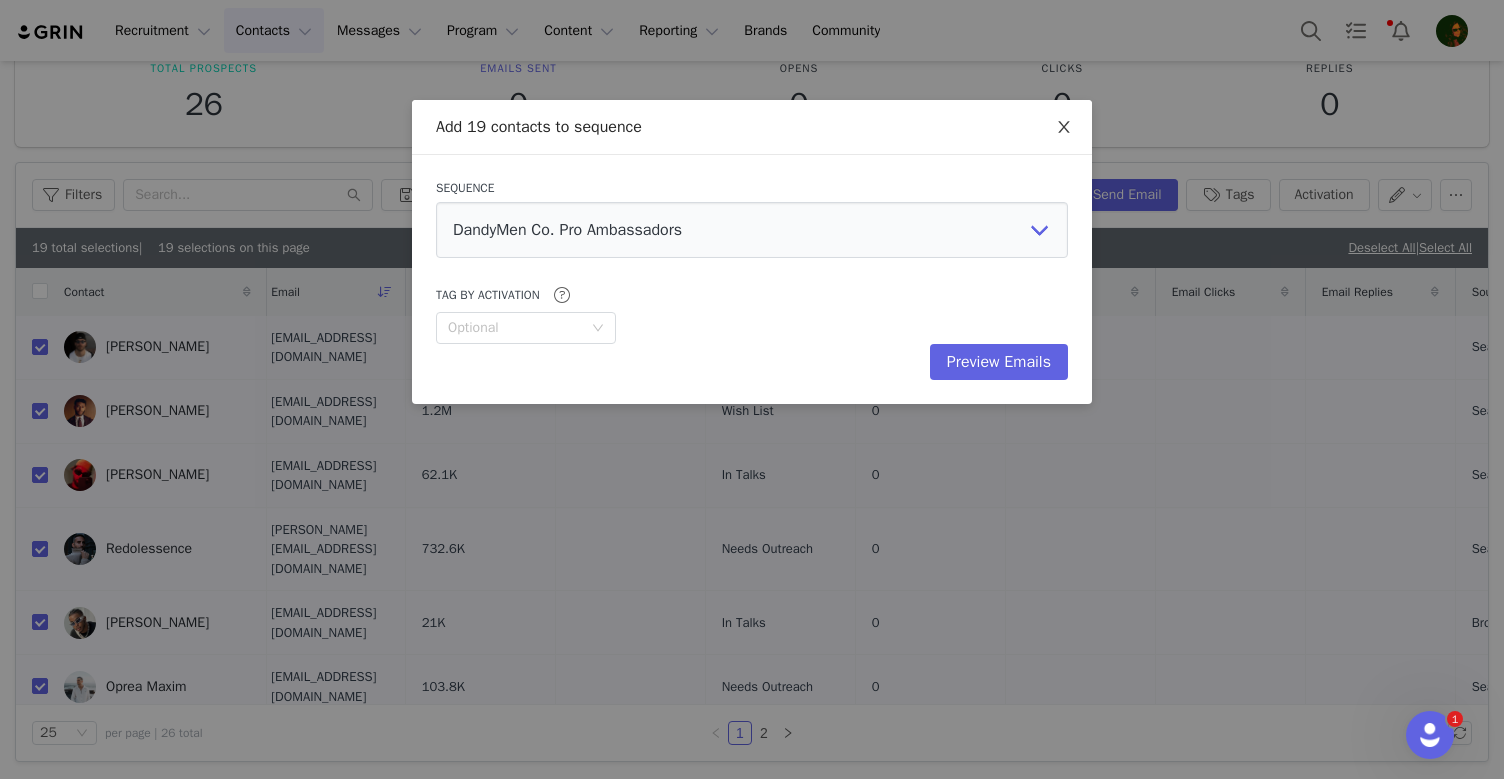 click 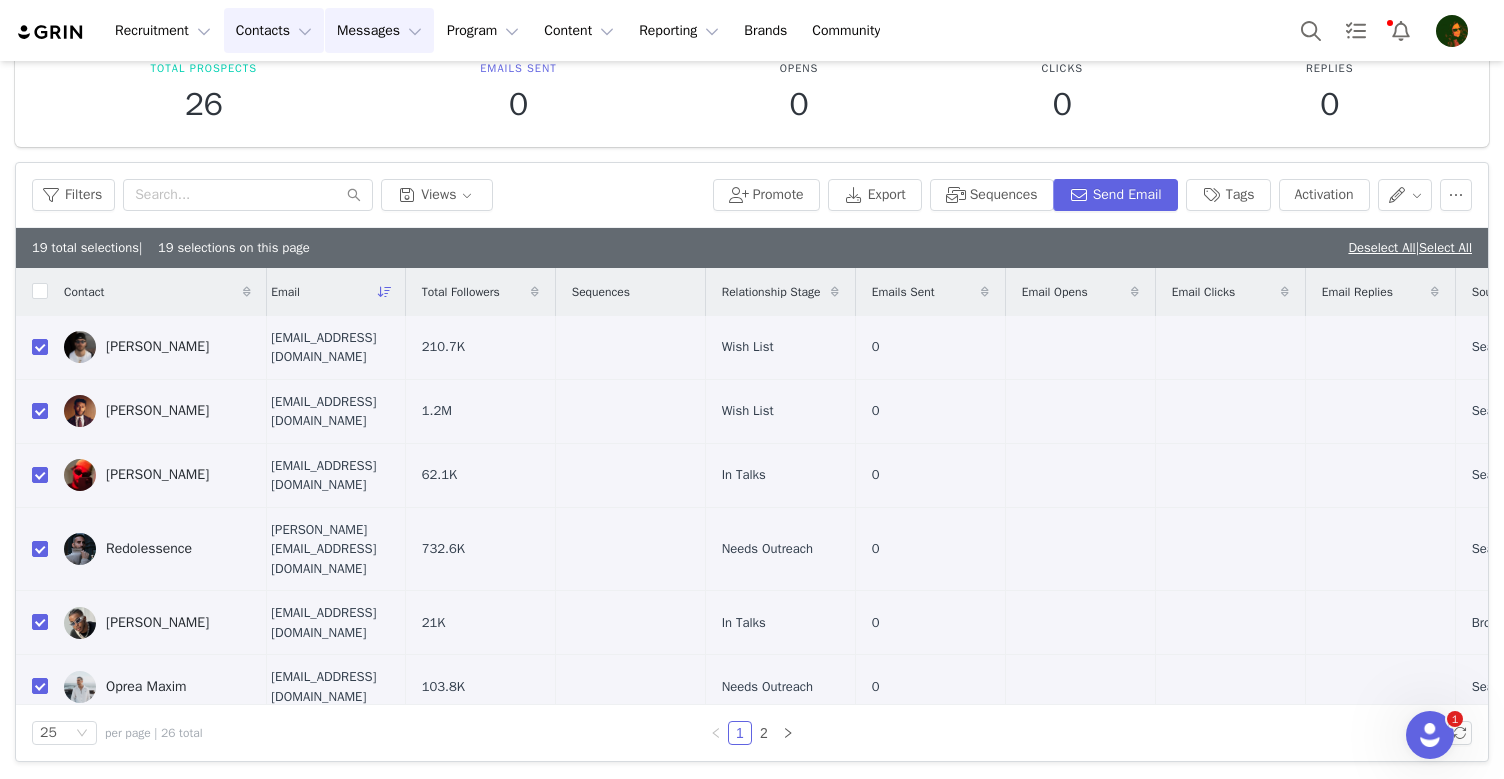 click on "Messages Messages" at bounding box center (379, 30) 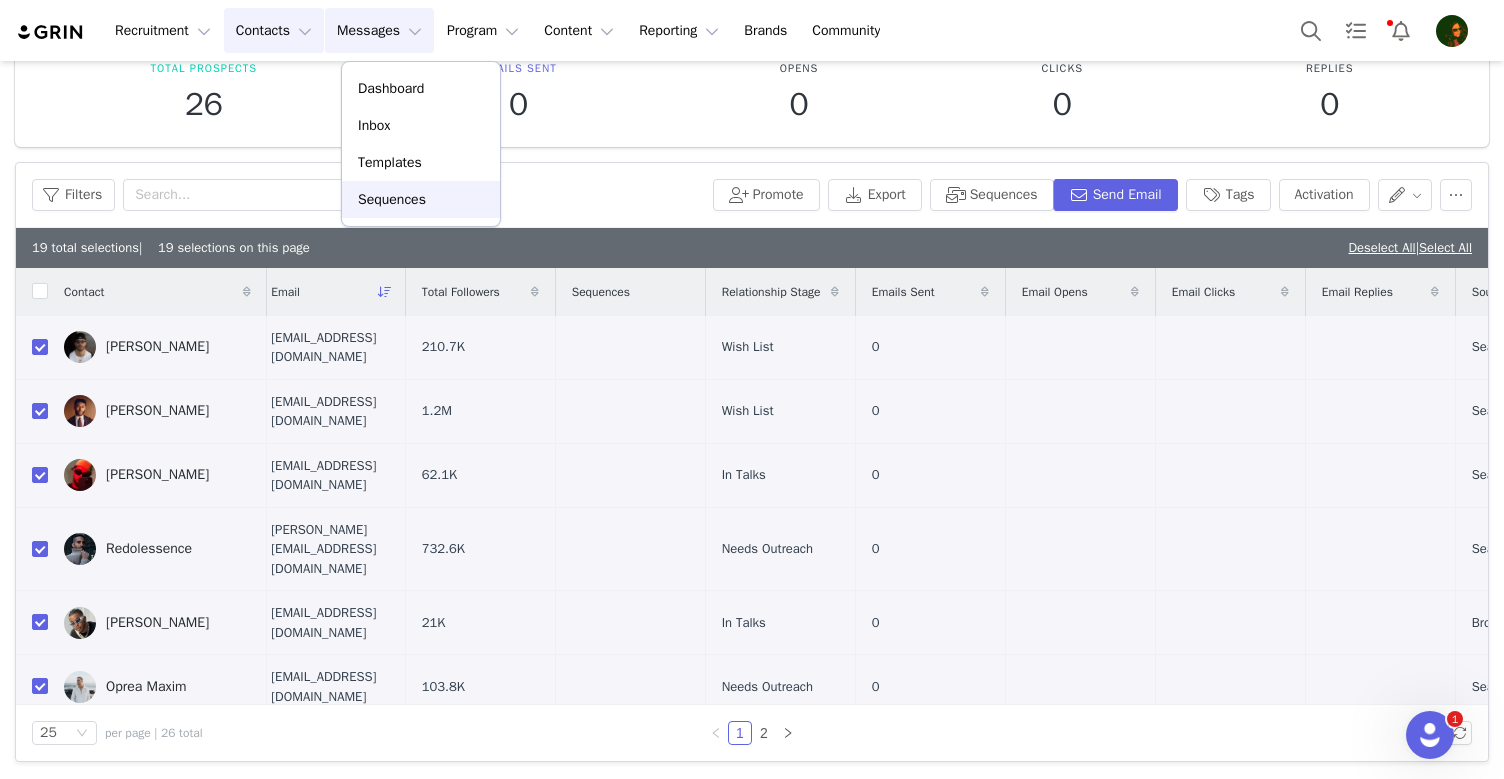 click on "Sequences" at bounding box center (392, 199) 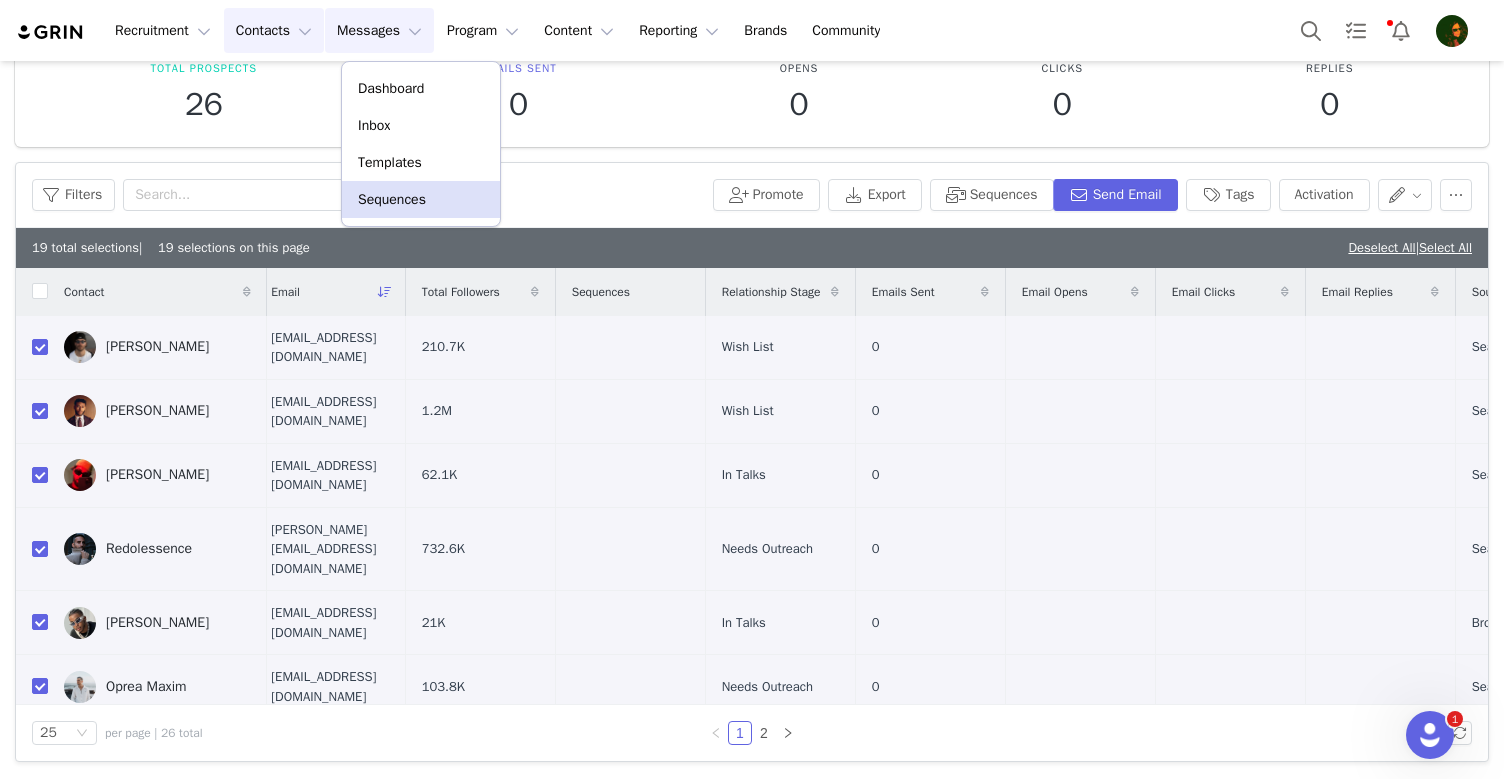scroll, scrollTop: 0, scrollLeft: 0, axis: both 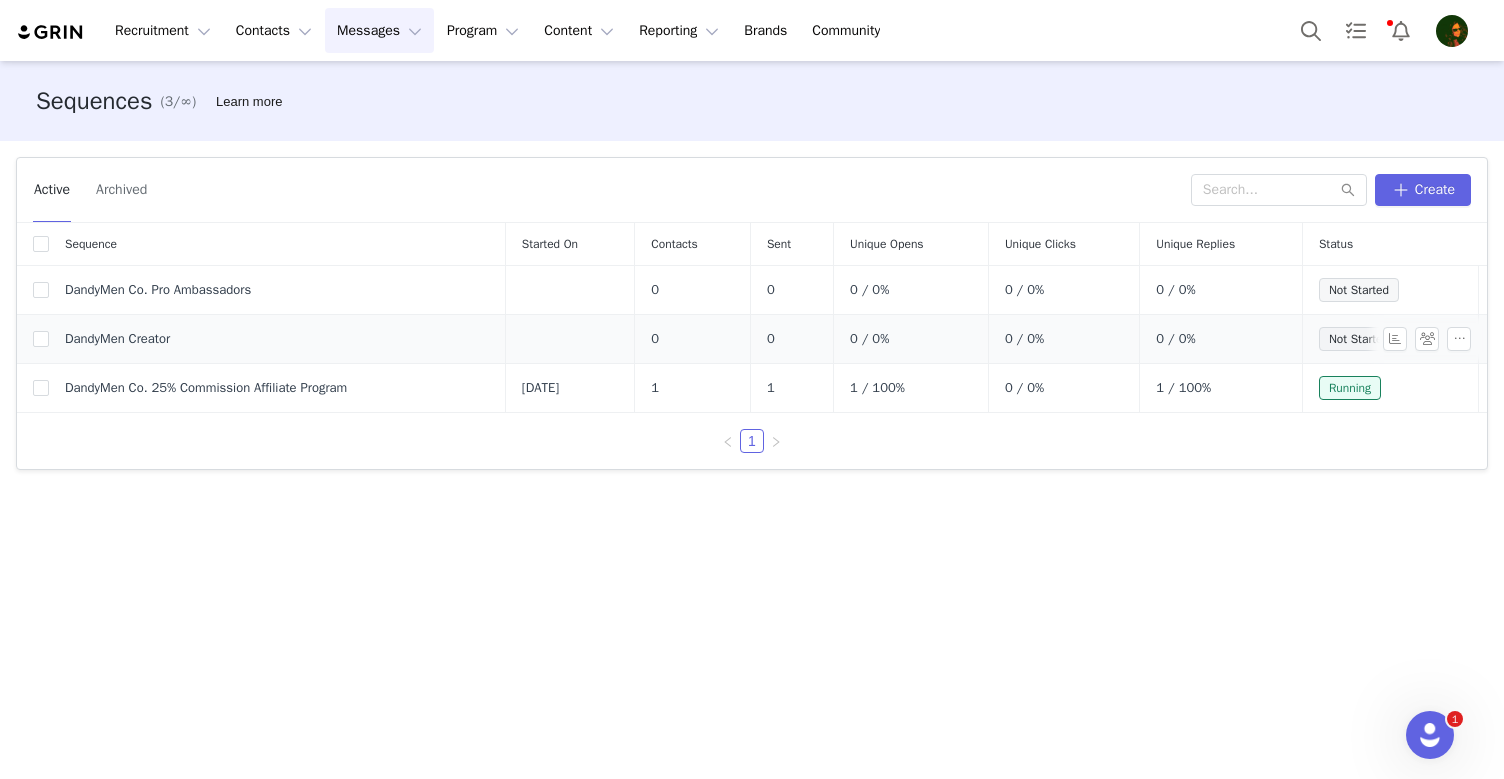 click on "DandyMen Creator" at bounding box center (277, 339) 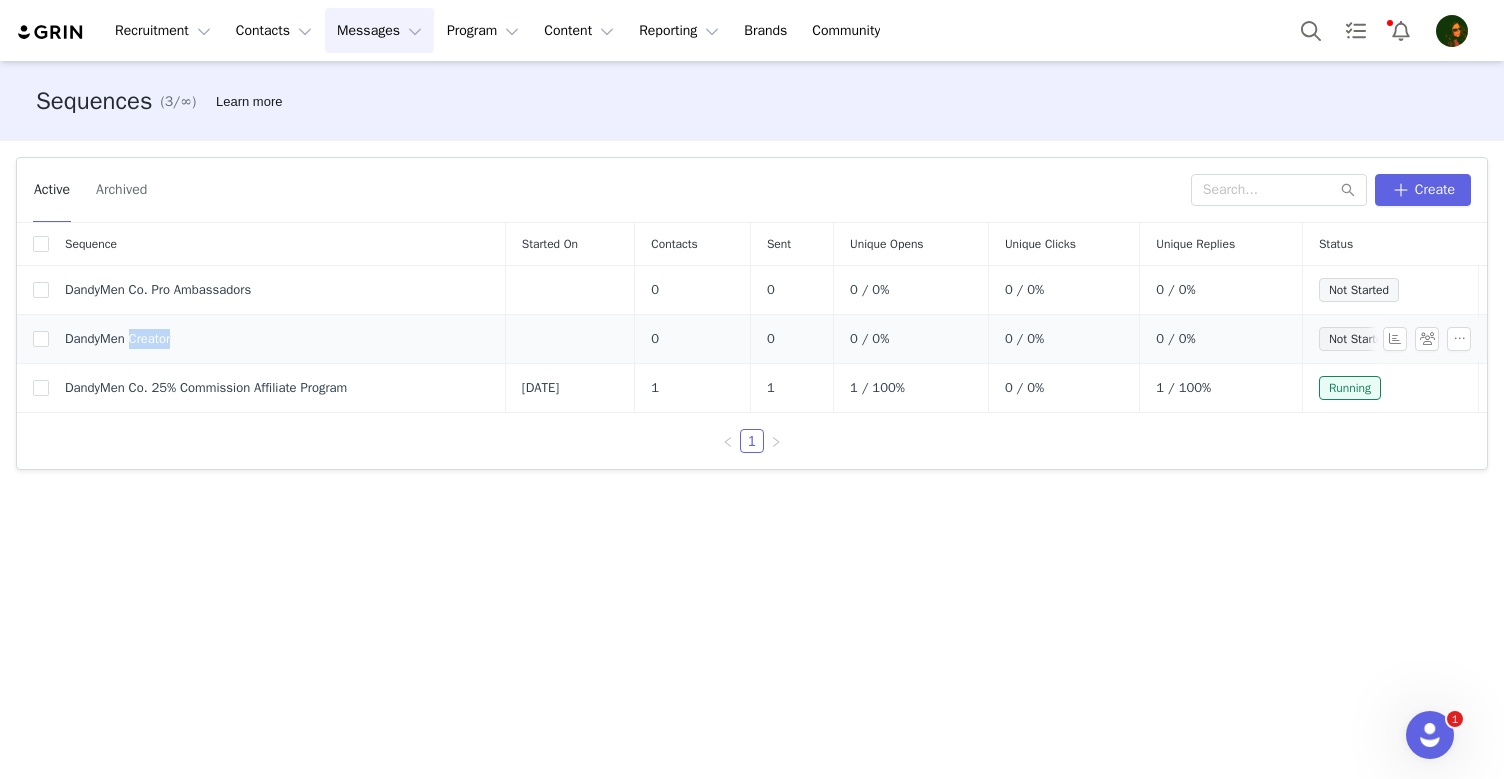 click on "DandyMen Creator" at bounding box center [277, 339] 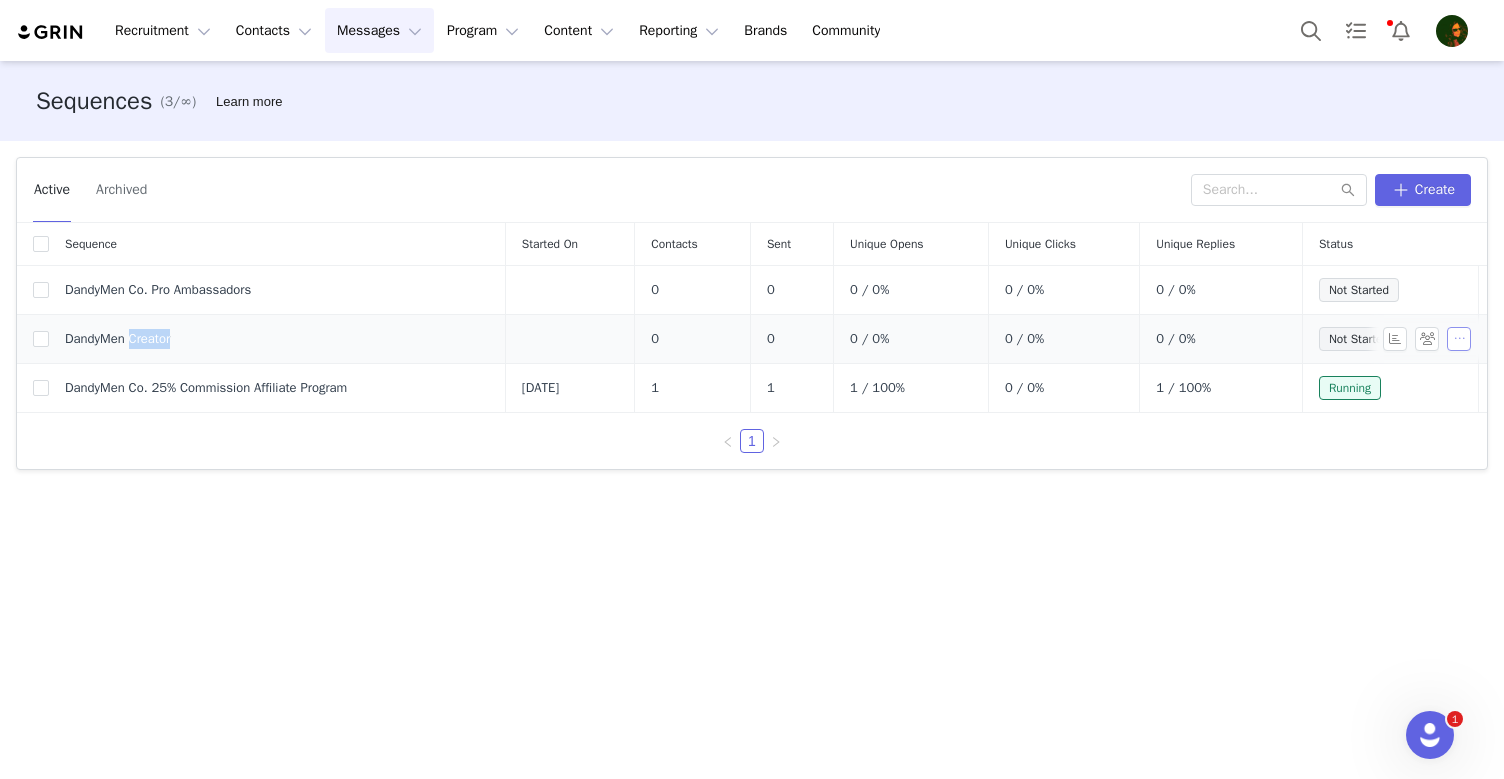 click at bounding box center [1459, 339] 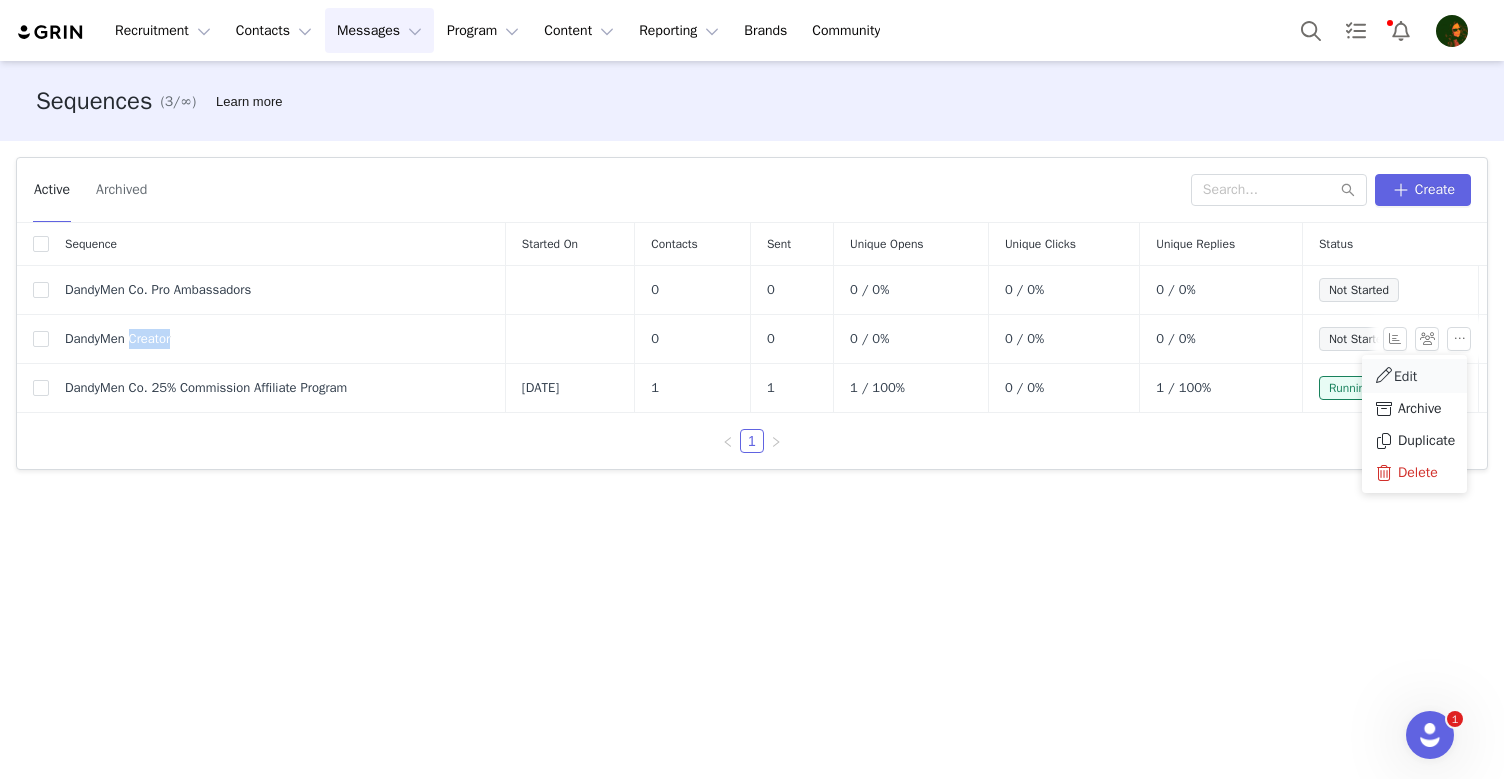 click on "Edit" at bounding box center (1414, 376) 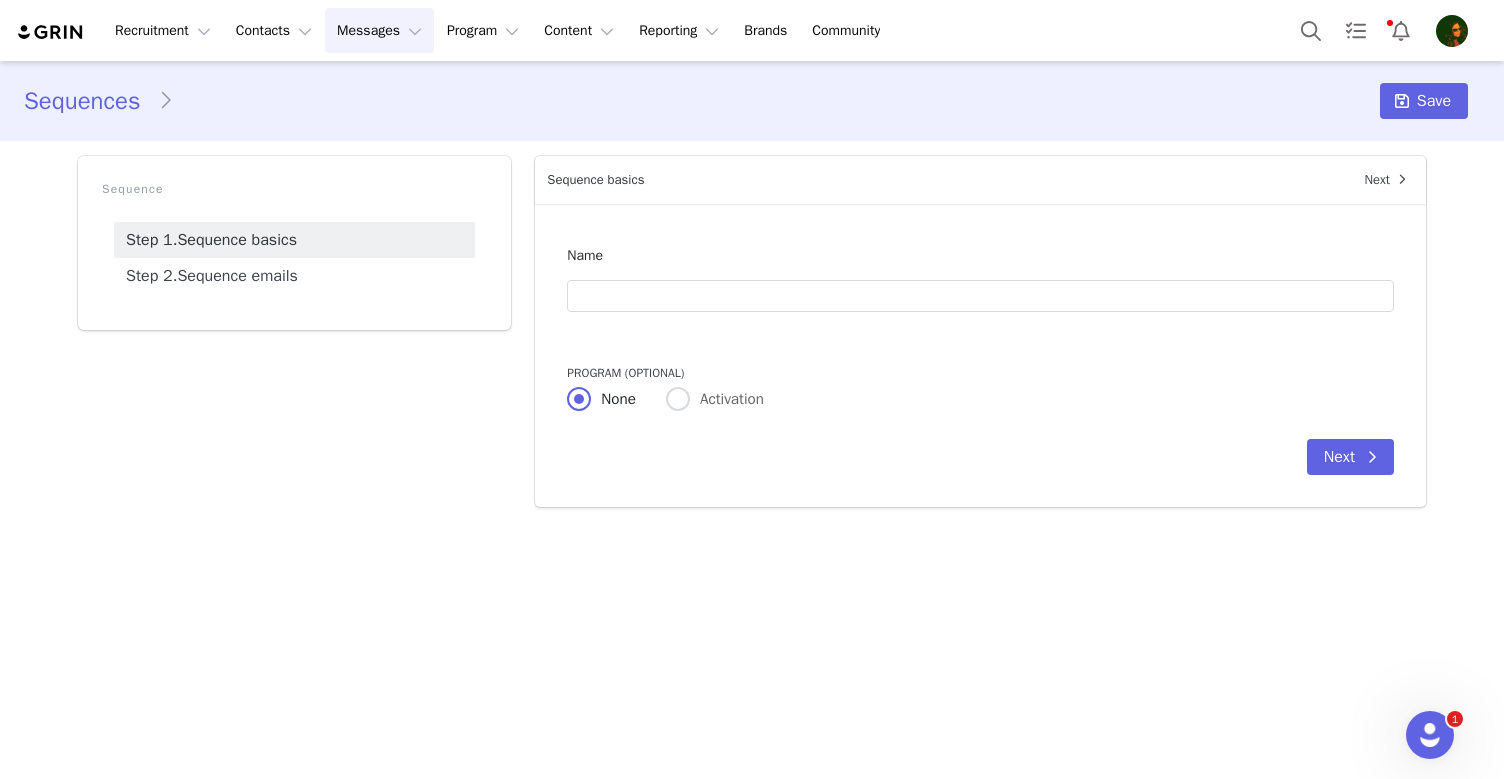 type on "DandyMen Creator" 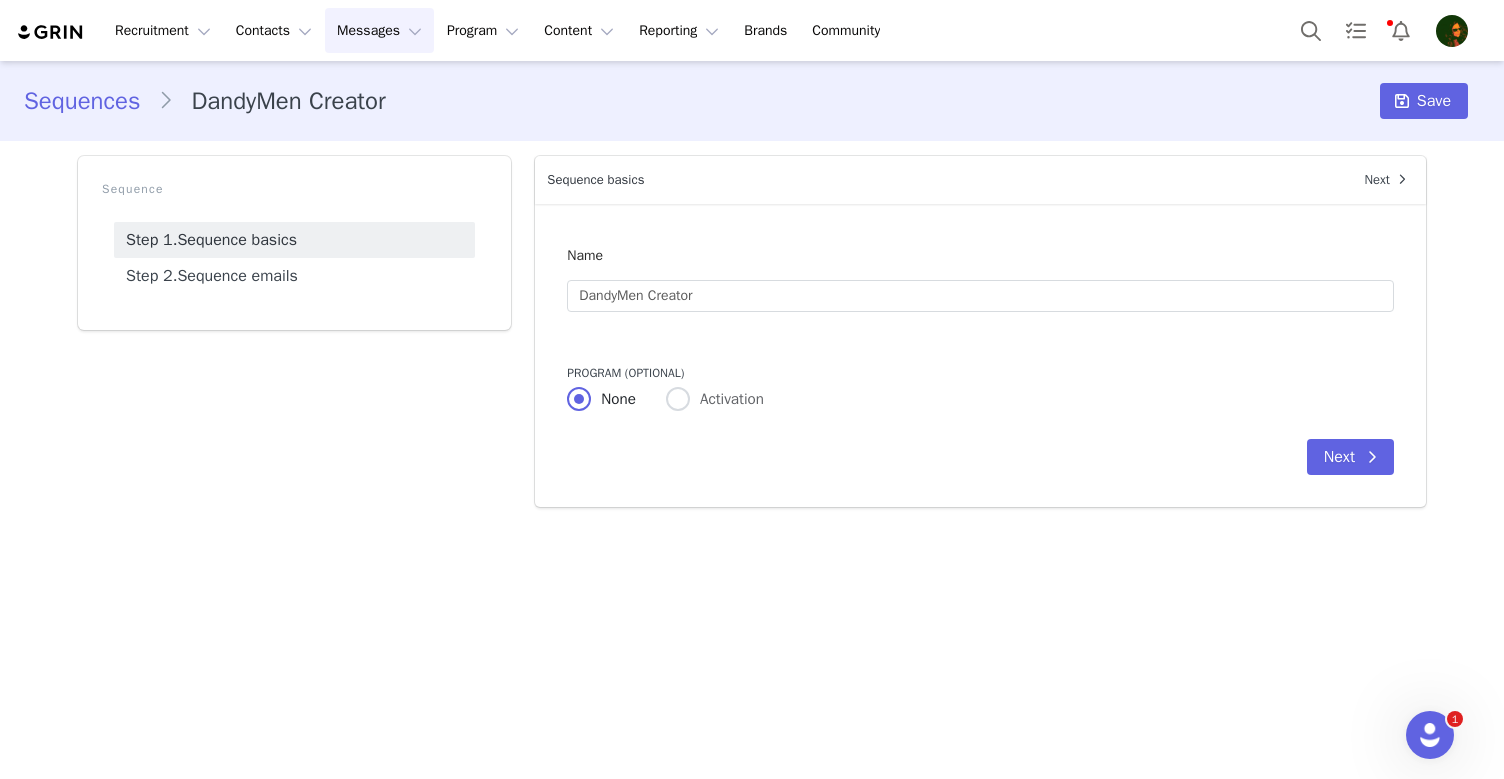 radio on "false" 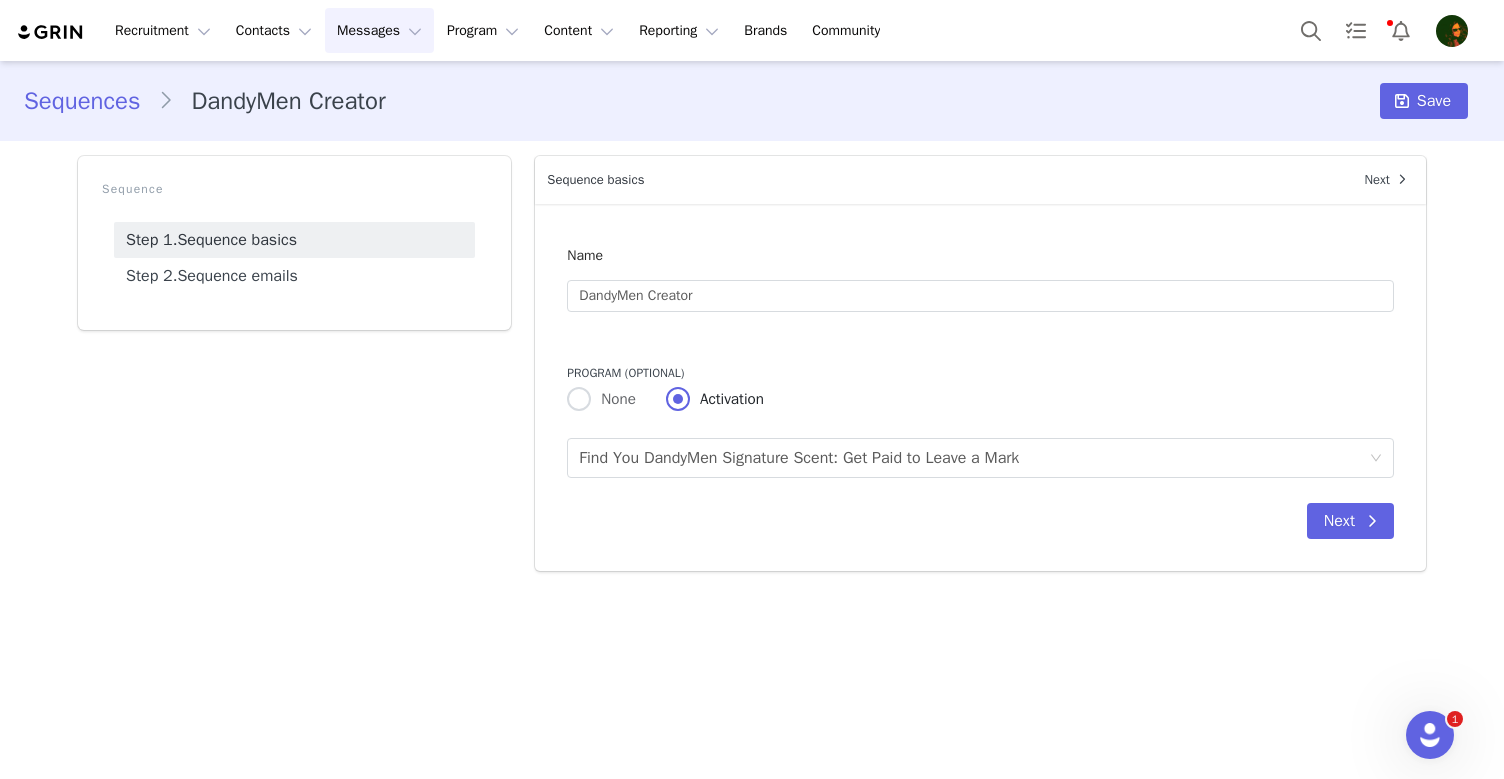 scroll, scrollTop: 0, scrollLeft: 0, axis: both 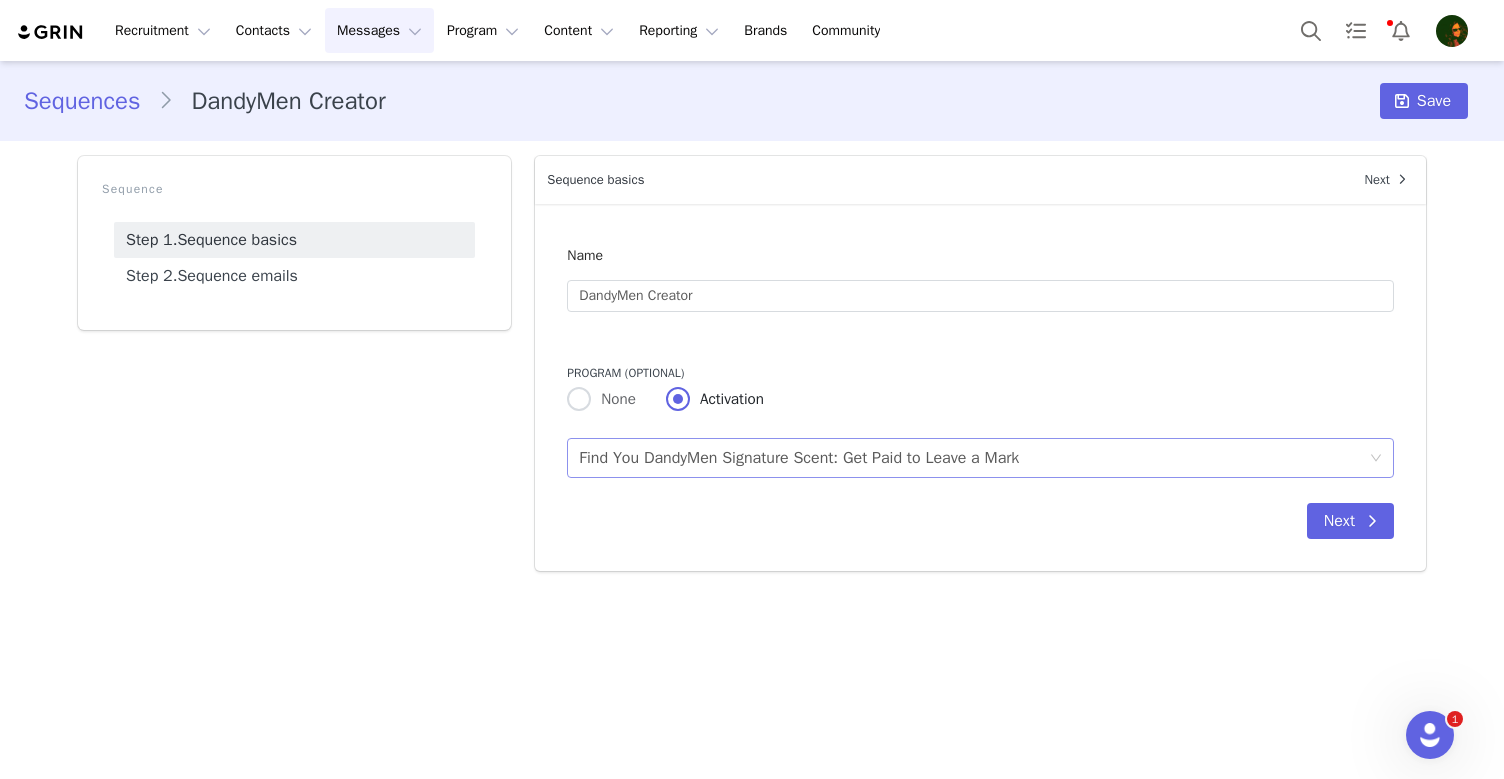 click on "Find You DandyMen Signature Scent: Get Paid to Leave a Mark" at bounding box center [799, 458] 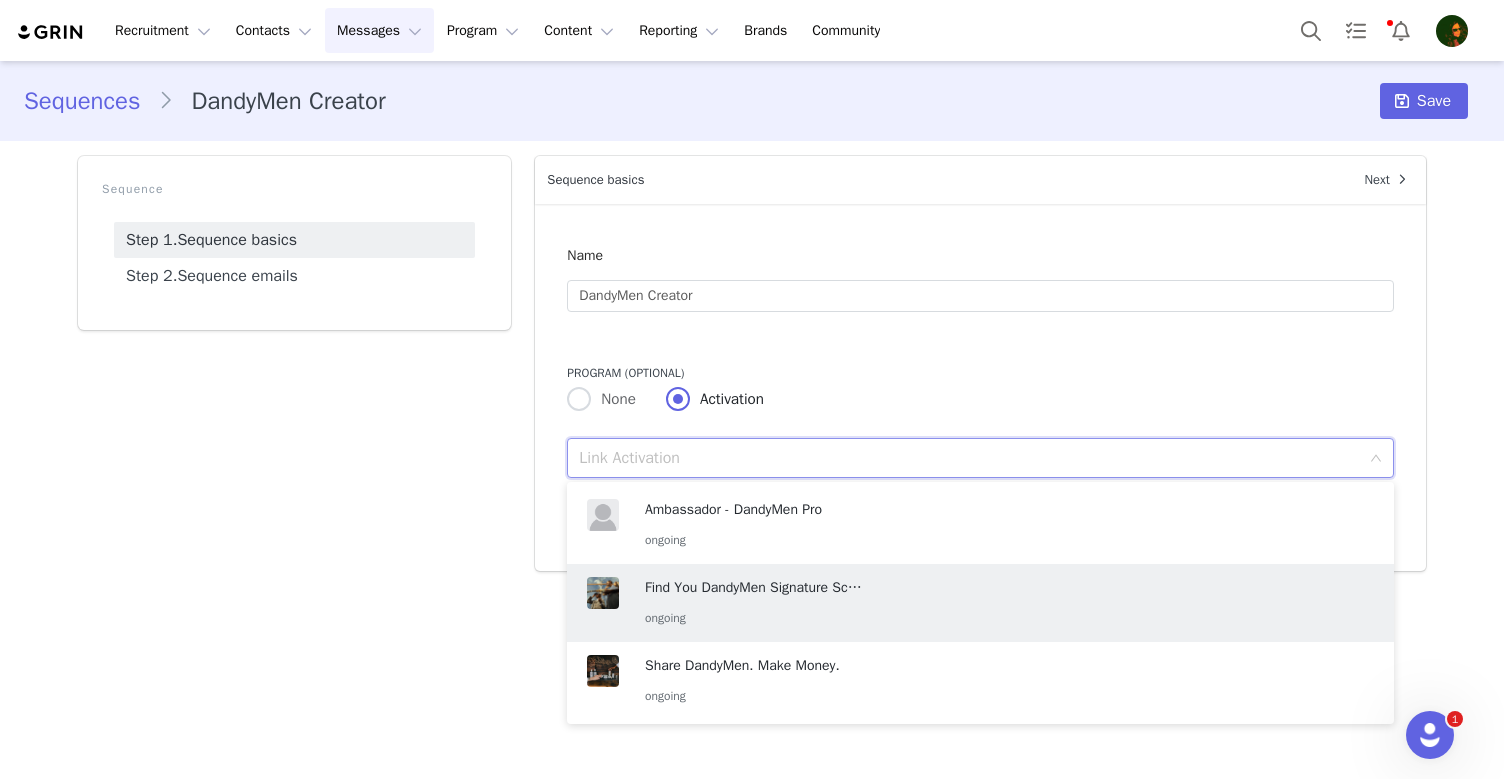 click on "Name DandyMen Creator  Program (optional)  None Activation Link Activation    Next" at bounding box center [980, 387] 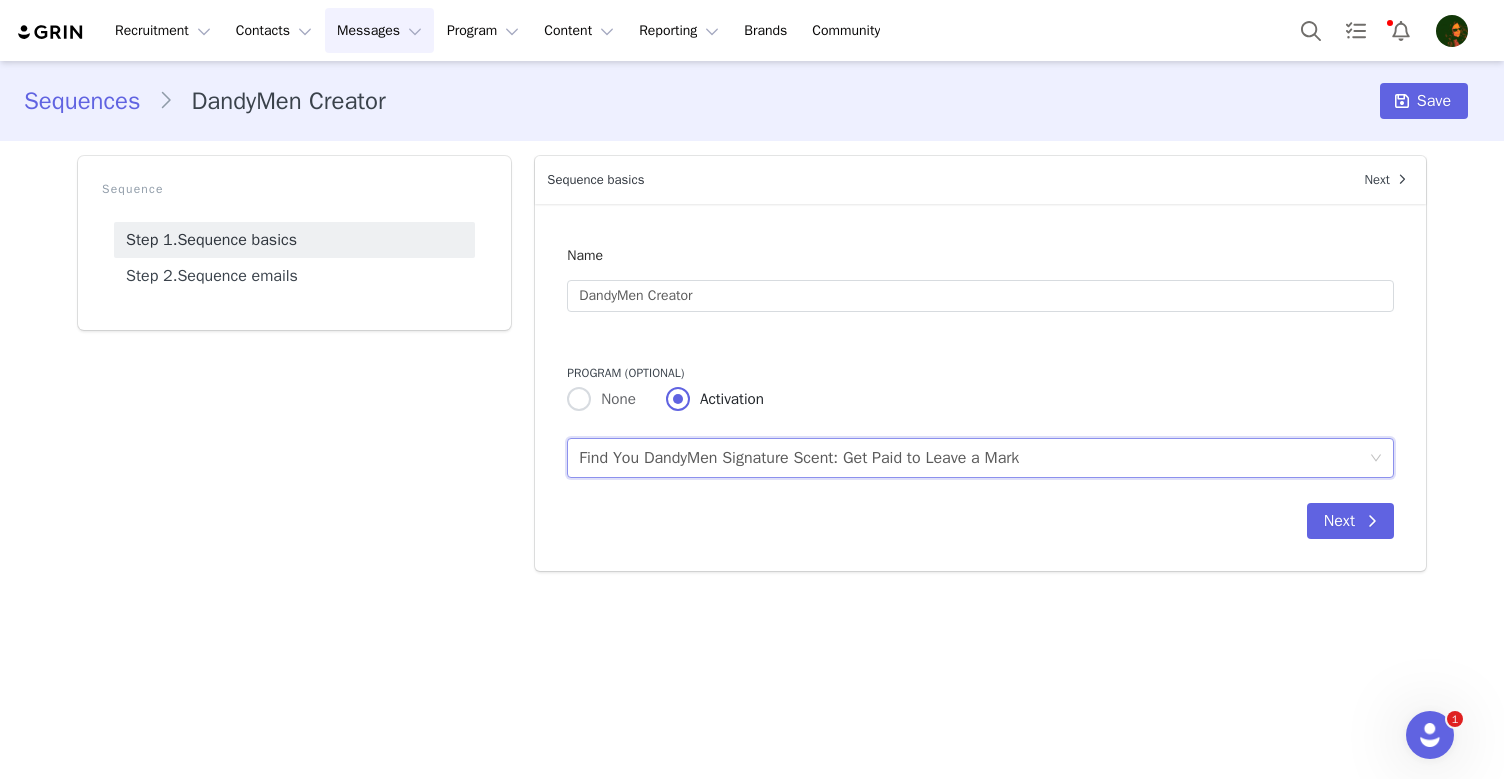 click on "Find You DandyMen Signature Scent: Get Paid to Leave a Mark" at bounding box center [799, 458] 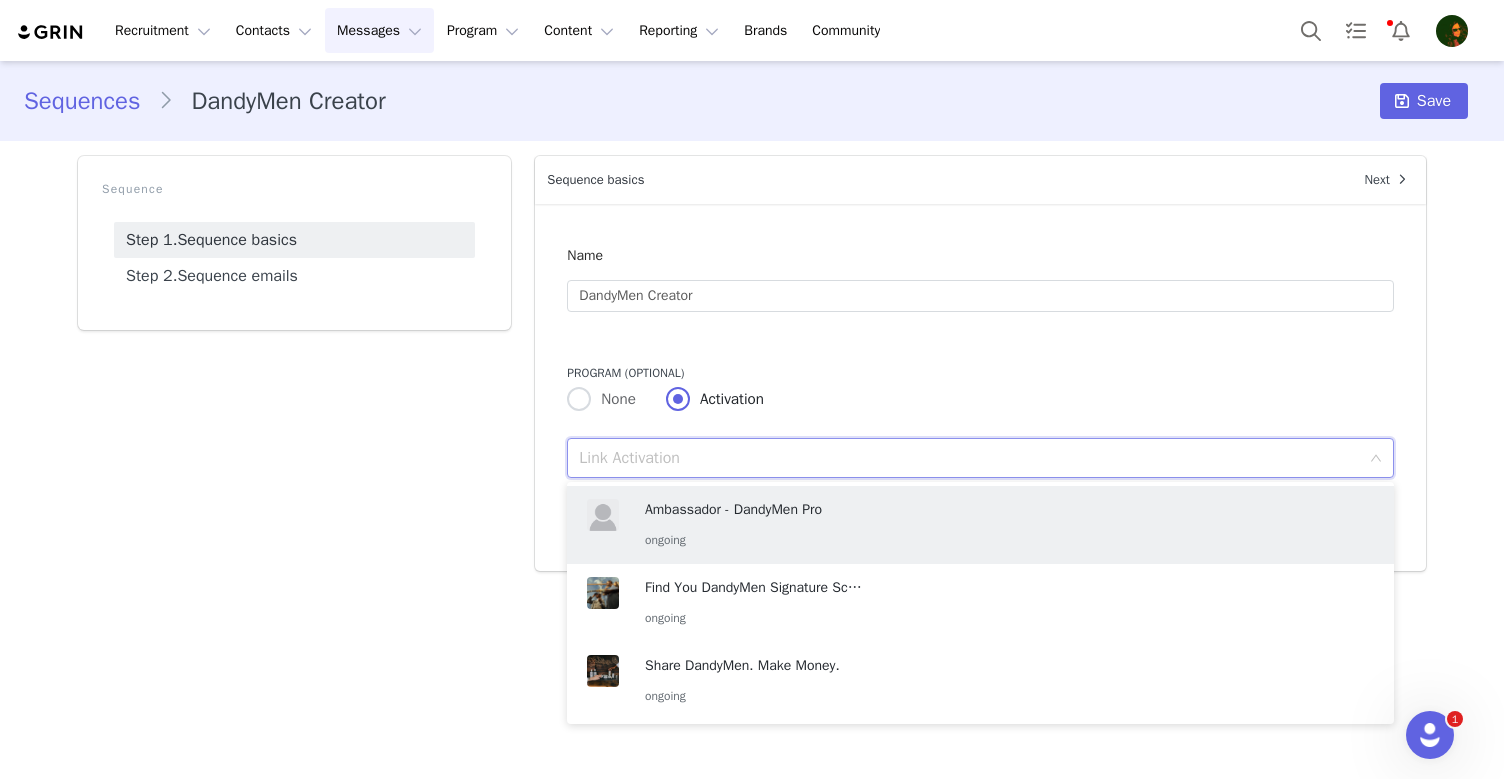 click on "None Activation" at bounding box center (980, 400) 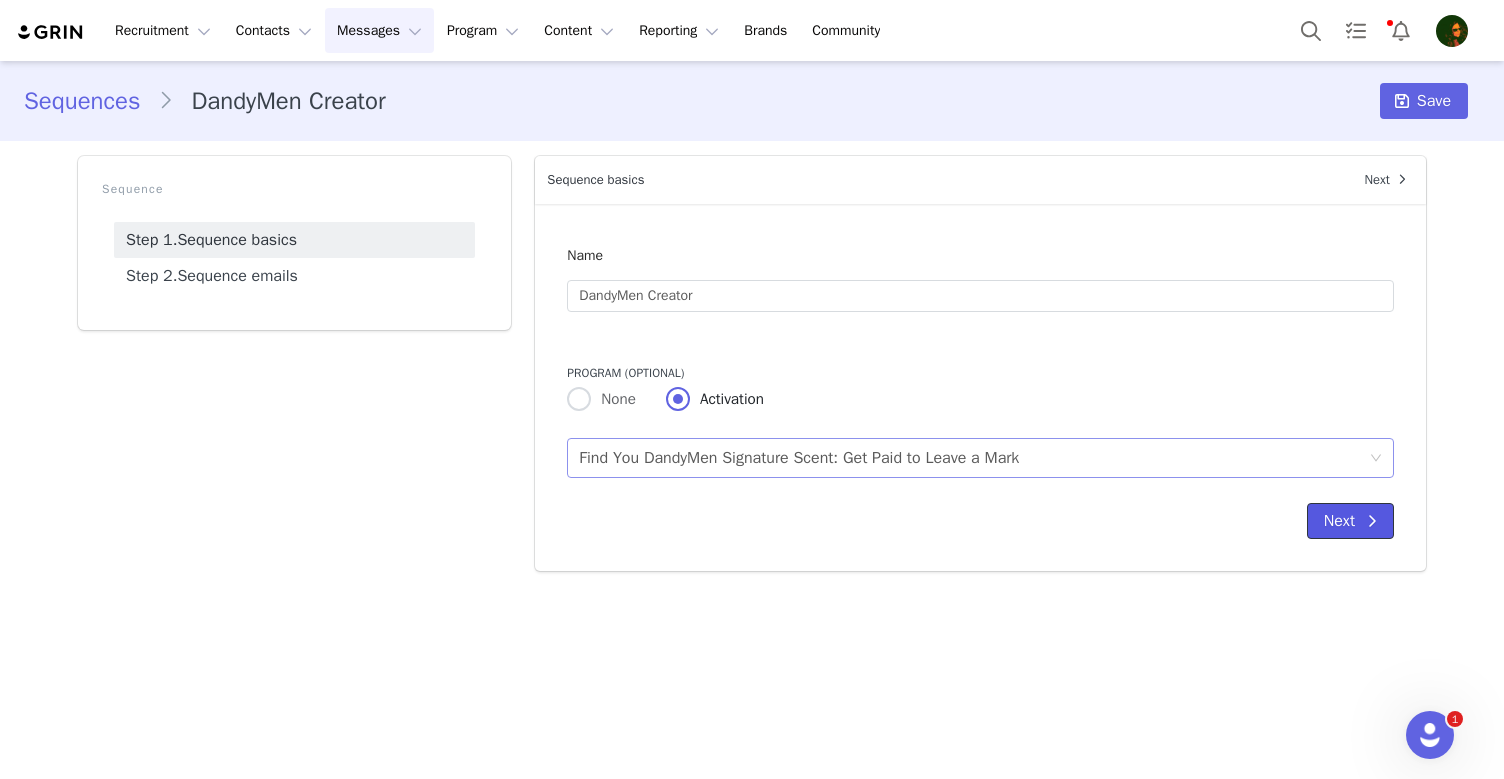 click at bounding box center [1372, 521] 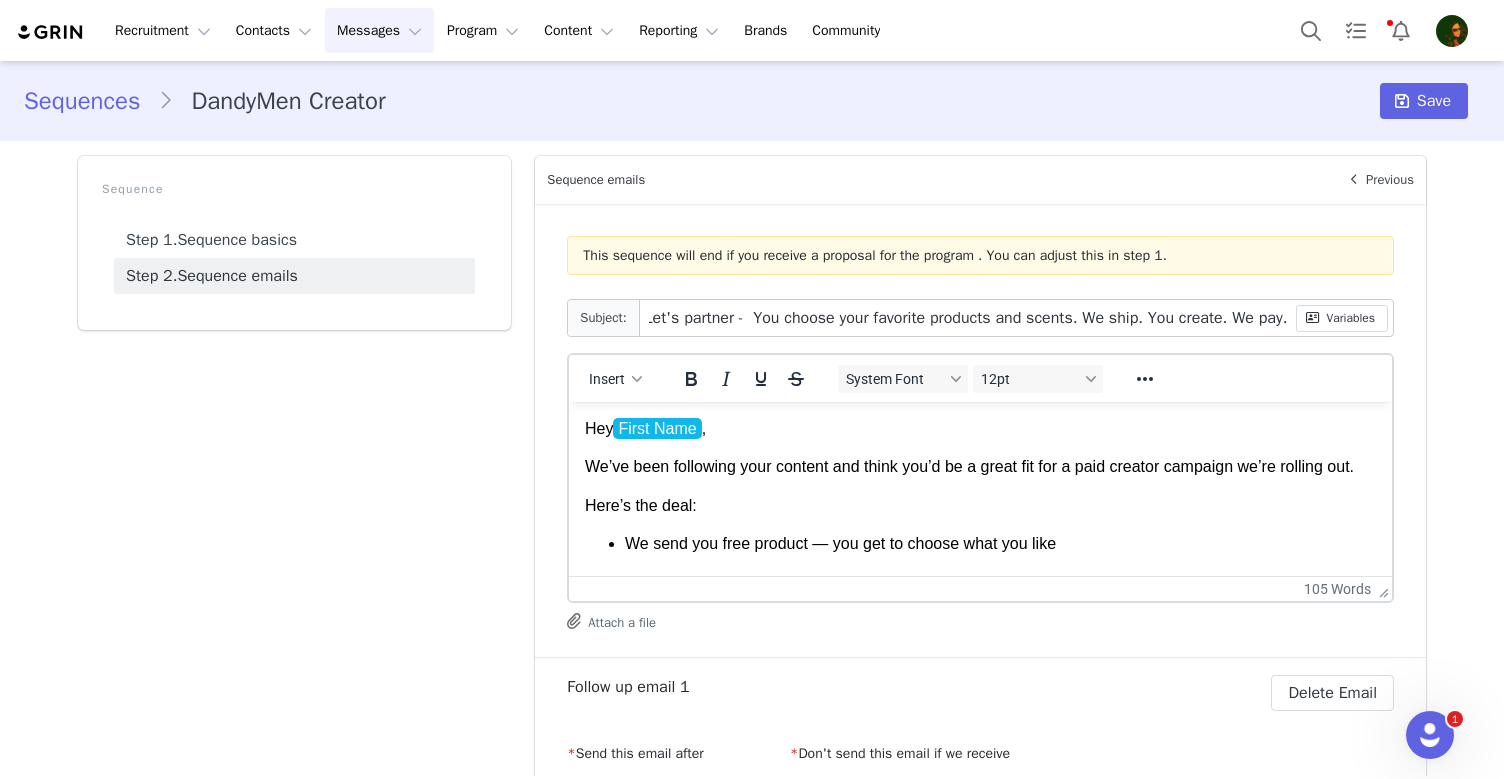 scroll, scrollTop: 0, scrollLeft: 0, axis: both 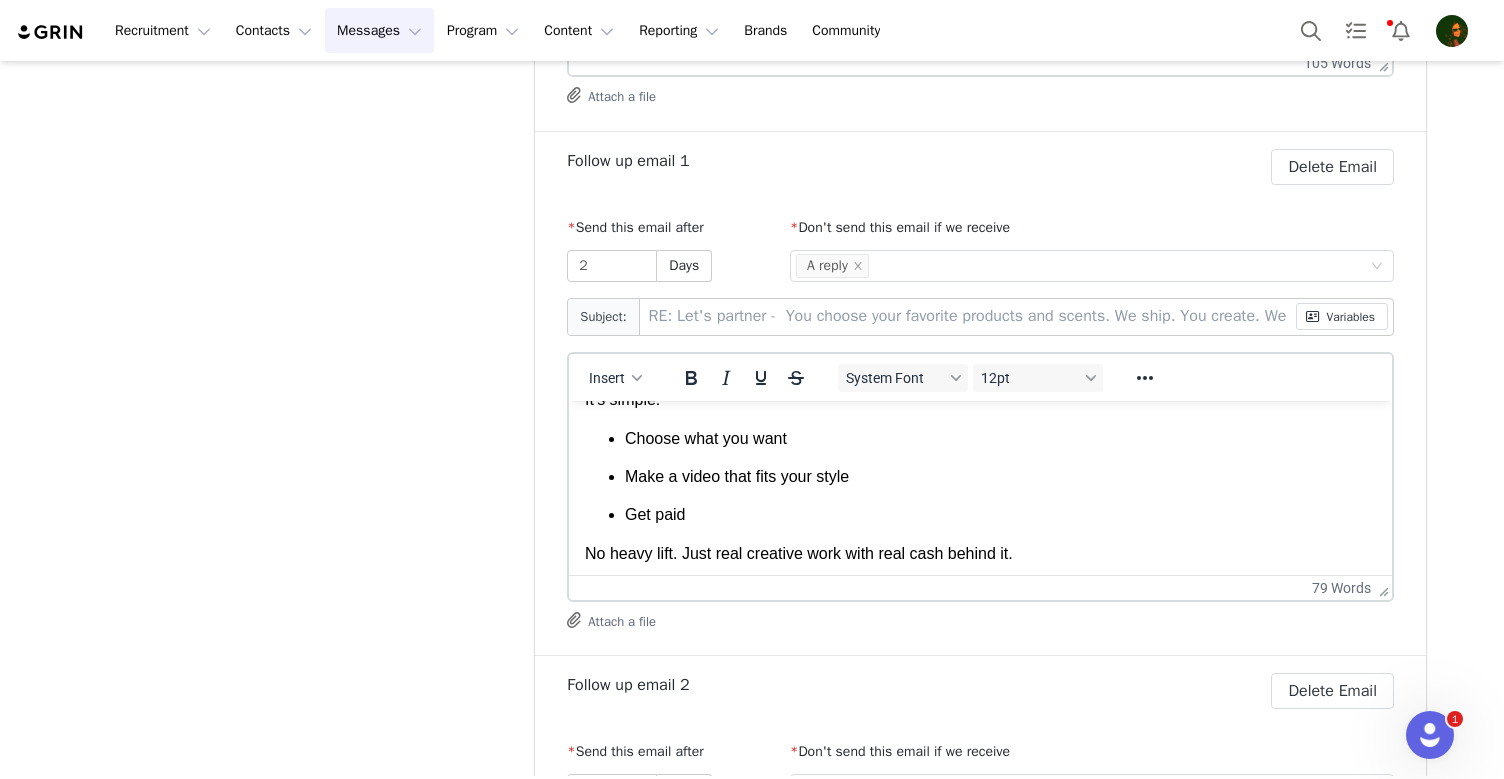 click on "Get paid" at bounding box center (1000, 514) 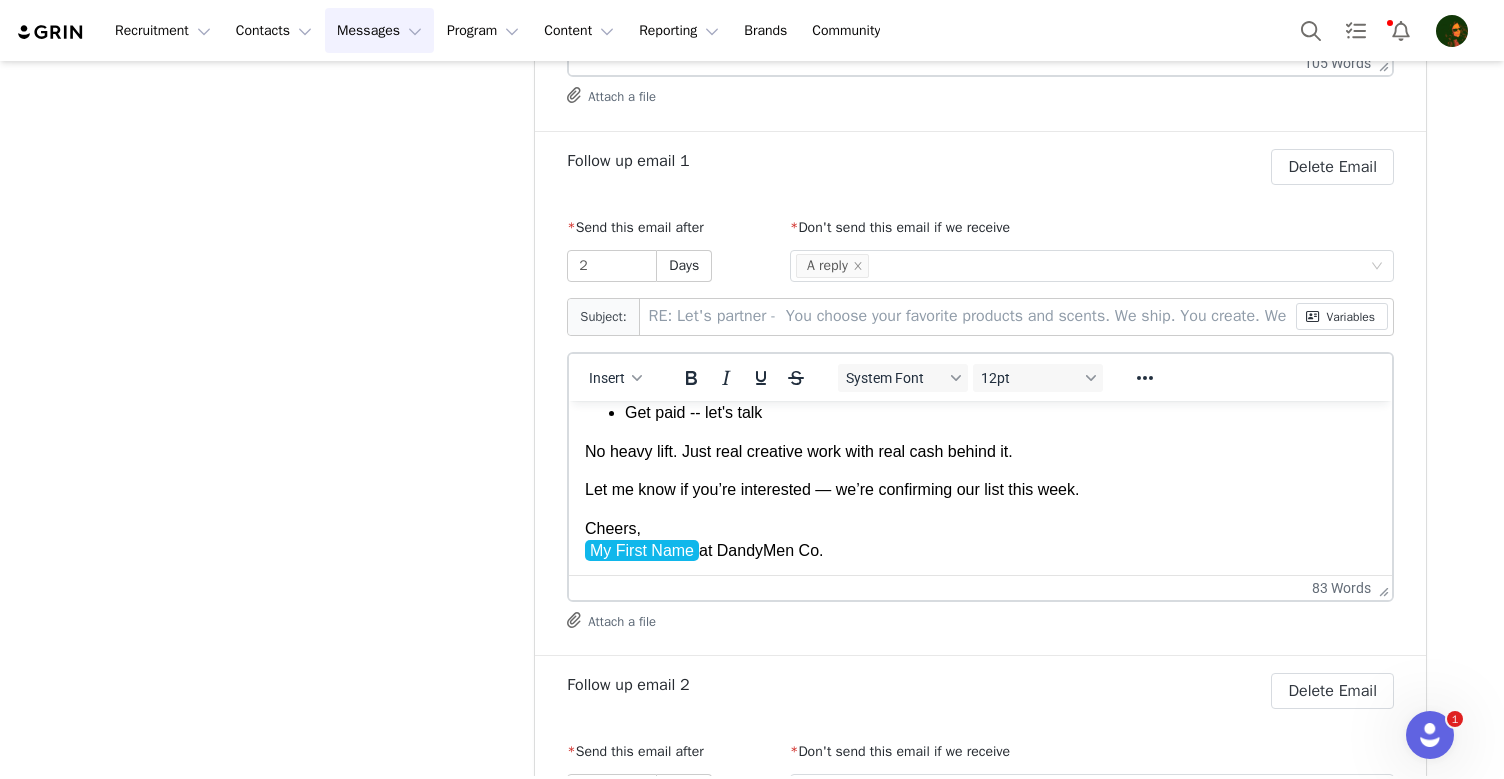 scroll, scrollTop: 232, scrollLeft: 0, axis: vertical 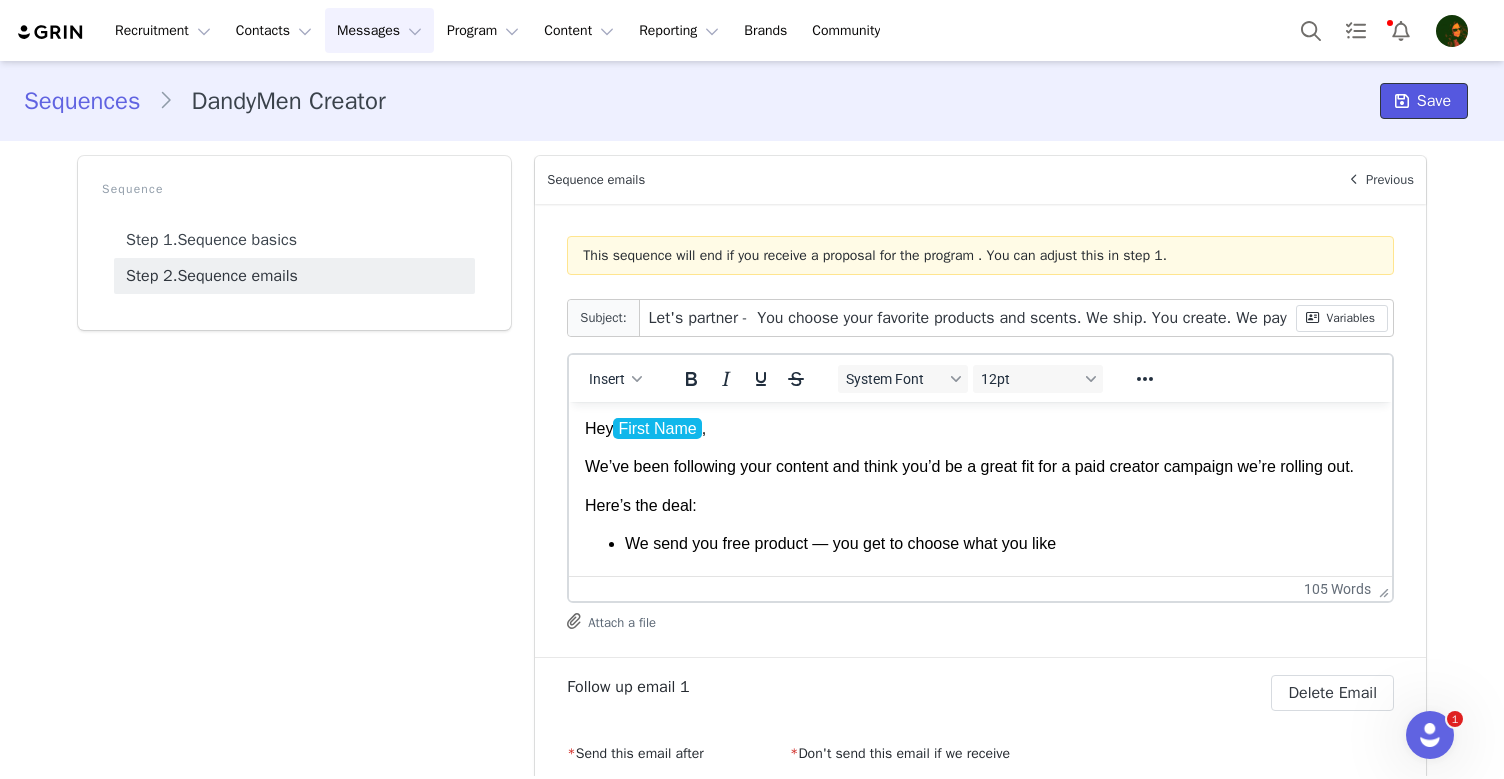 click on "Save" at bounding box center (1434, 101) 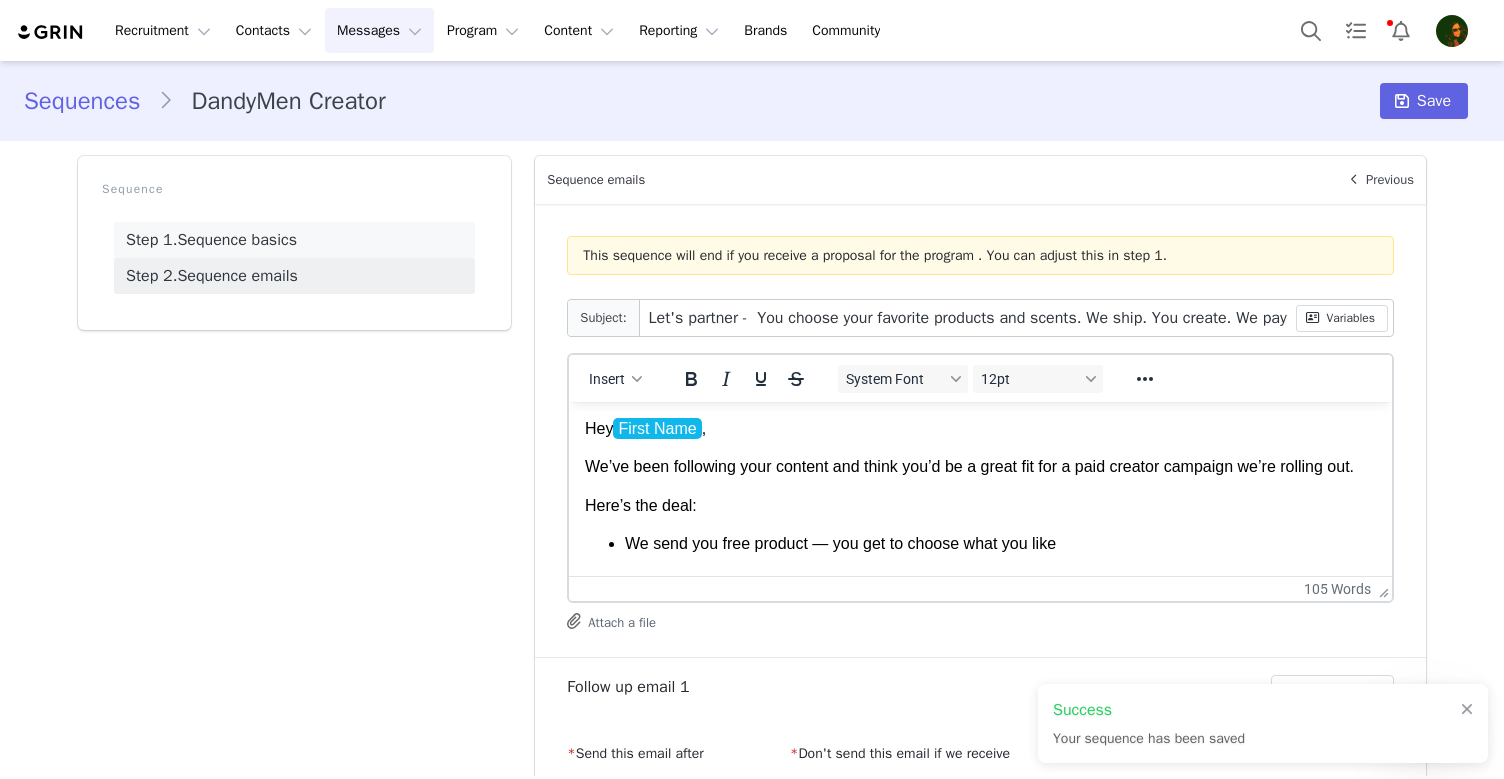 click on "Step 1.  Sequence basics" at bounding box center (294, 240) 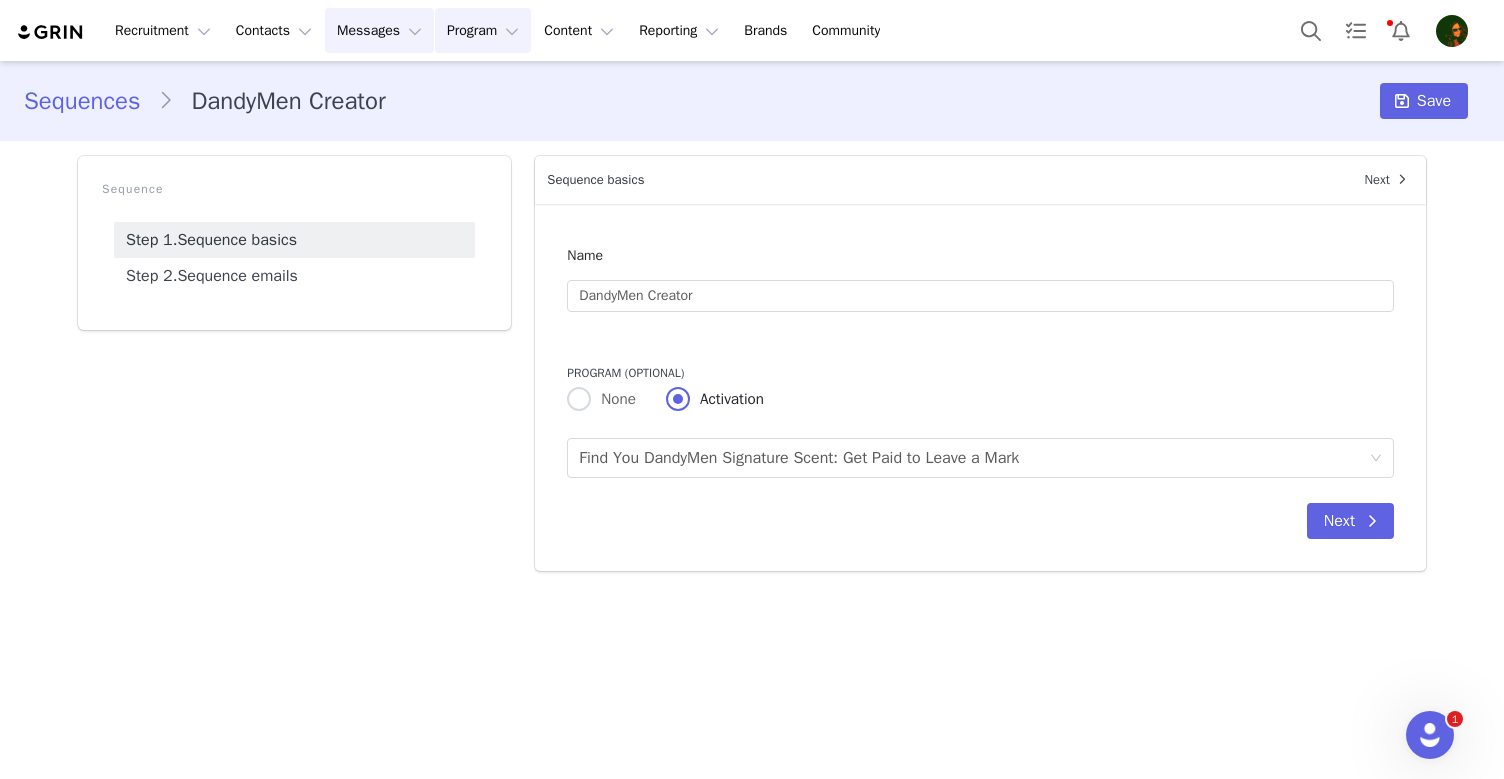 click on "Program Program" at bounding box center [483, 30] 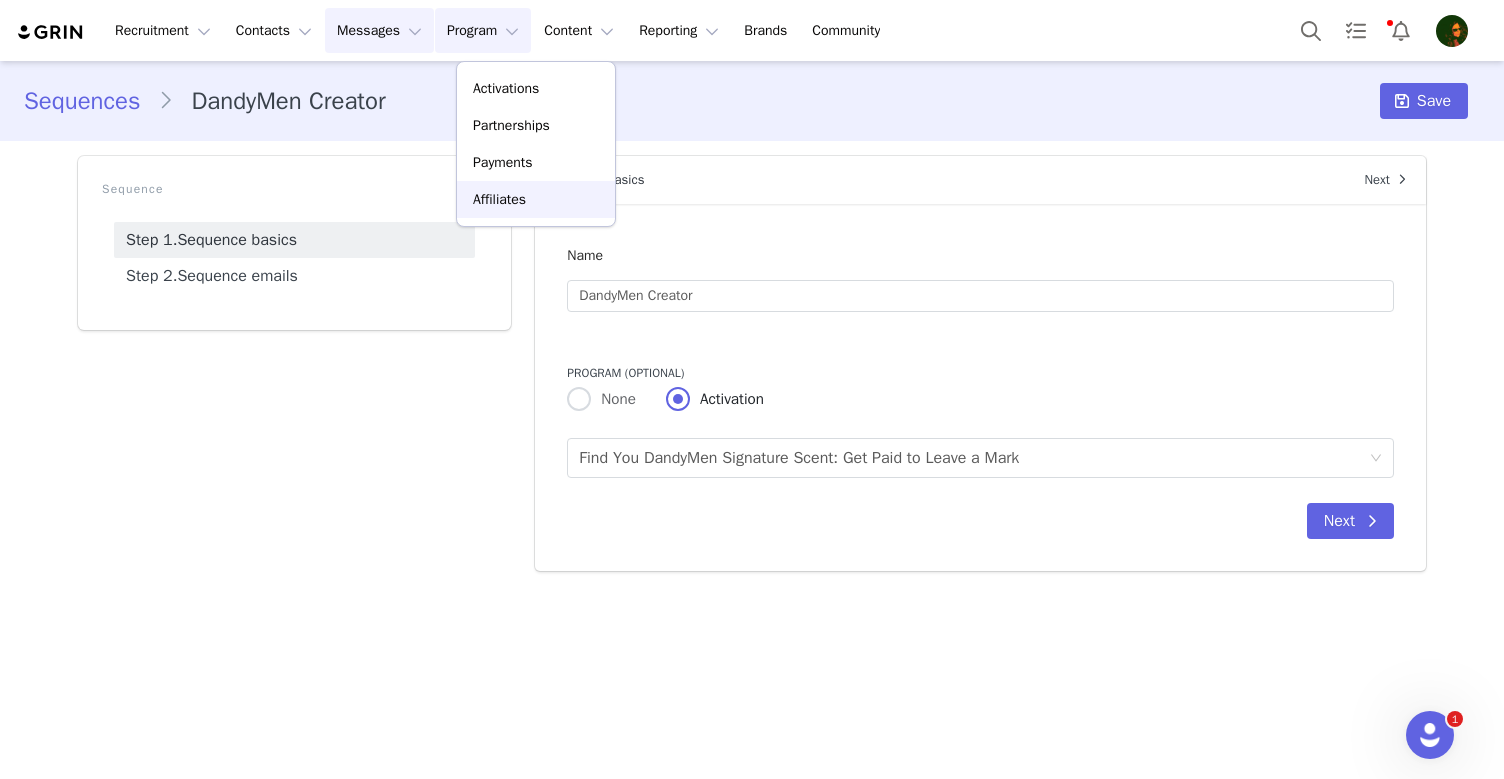 click on "Affiliates" at bounding box center [499, 199] 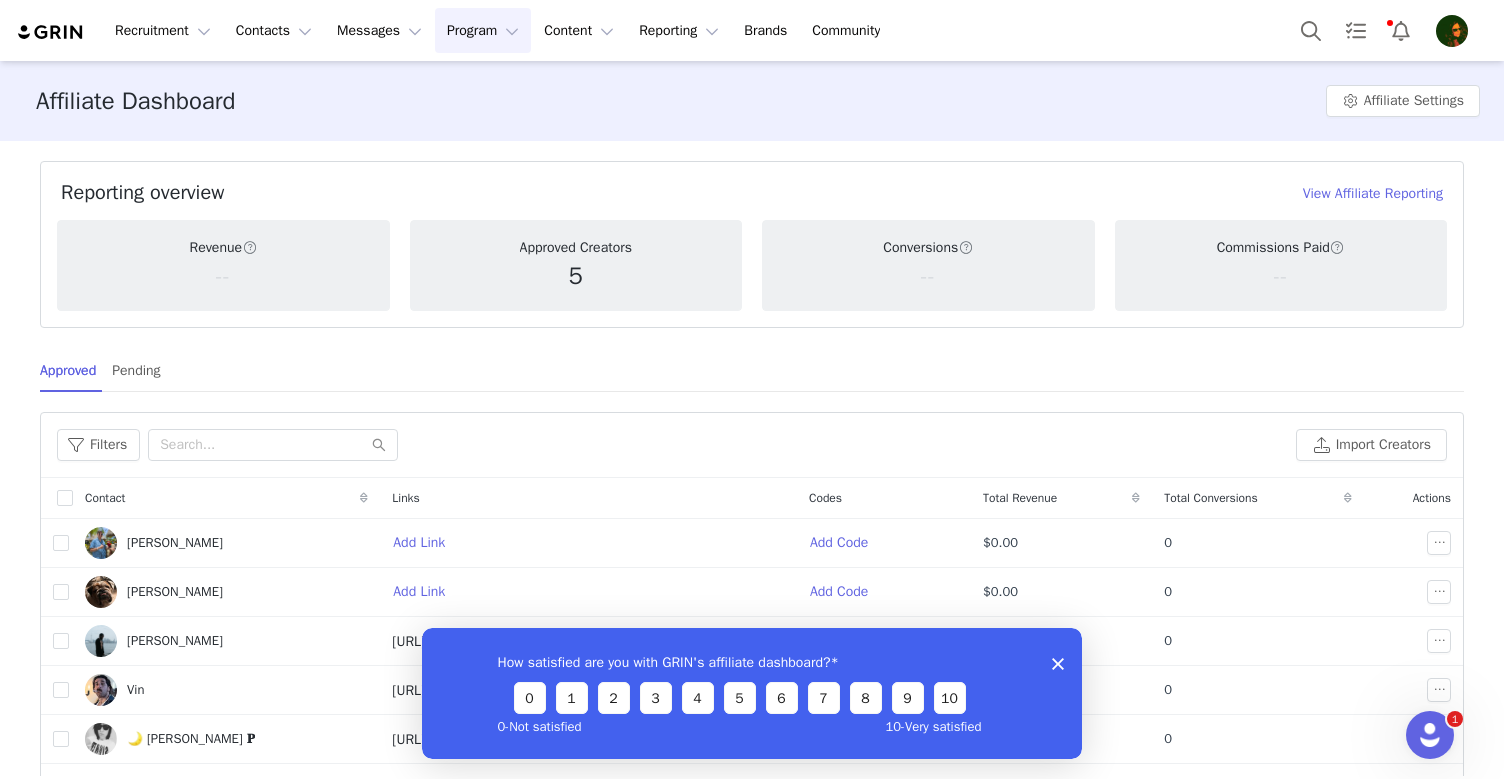 scroll, scrollTop: 0, scrollLeft: 0, axis: both 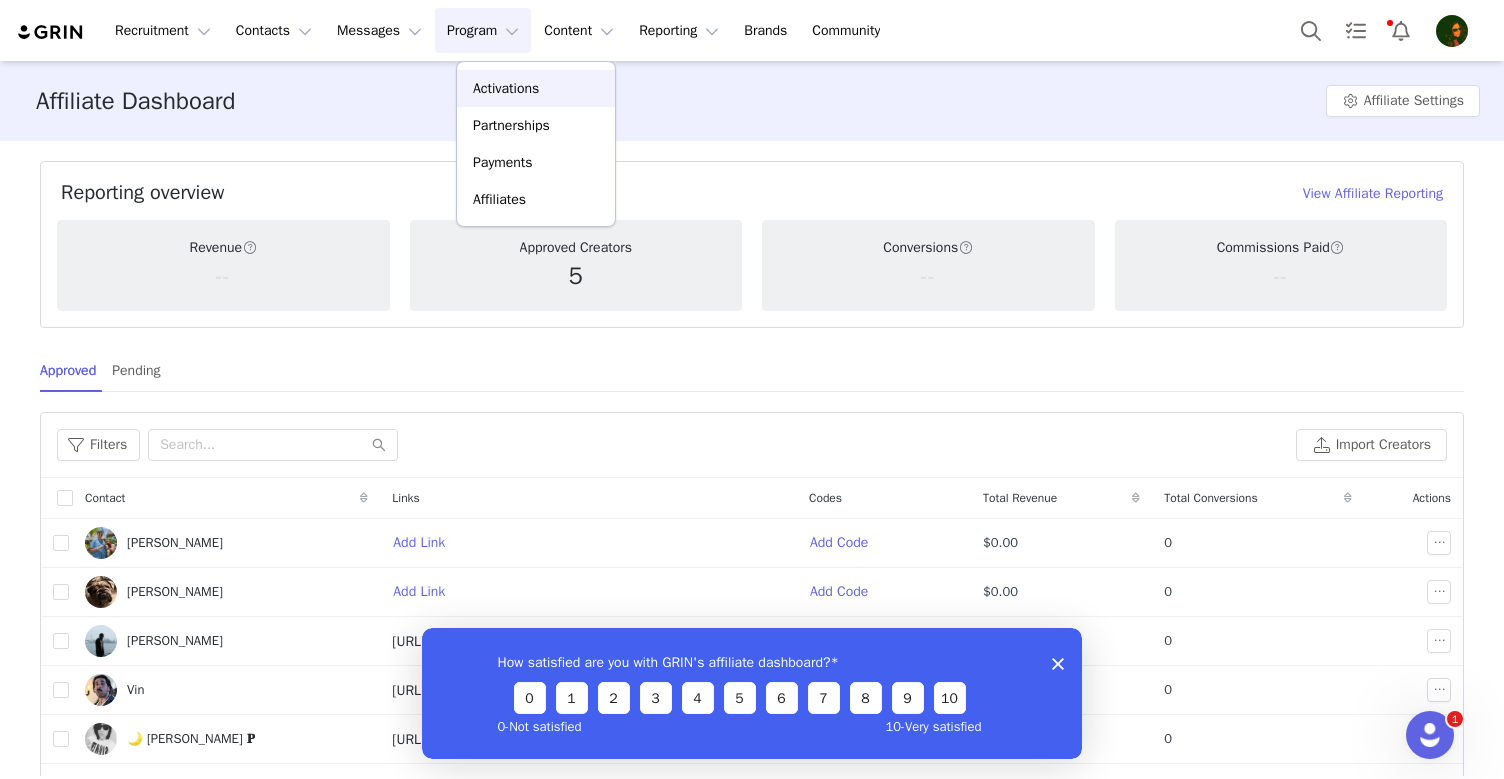 click on "Activations" at bounding box center [506, 88] 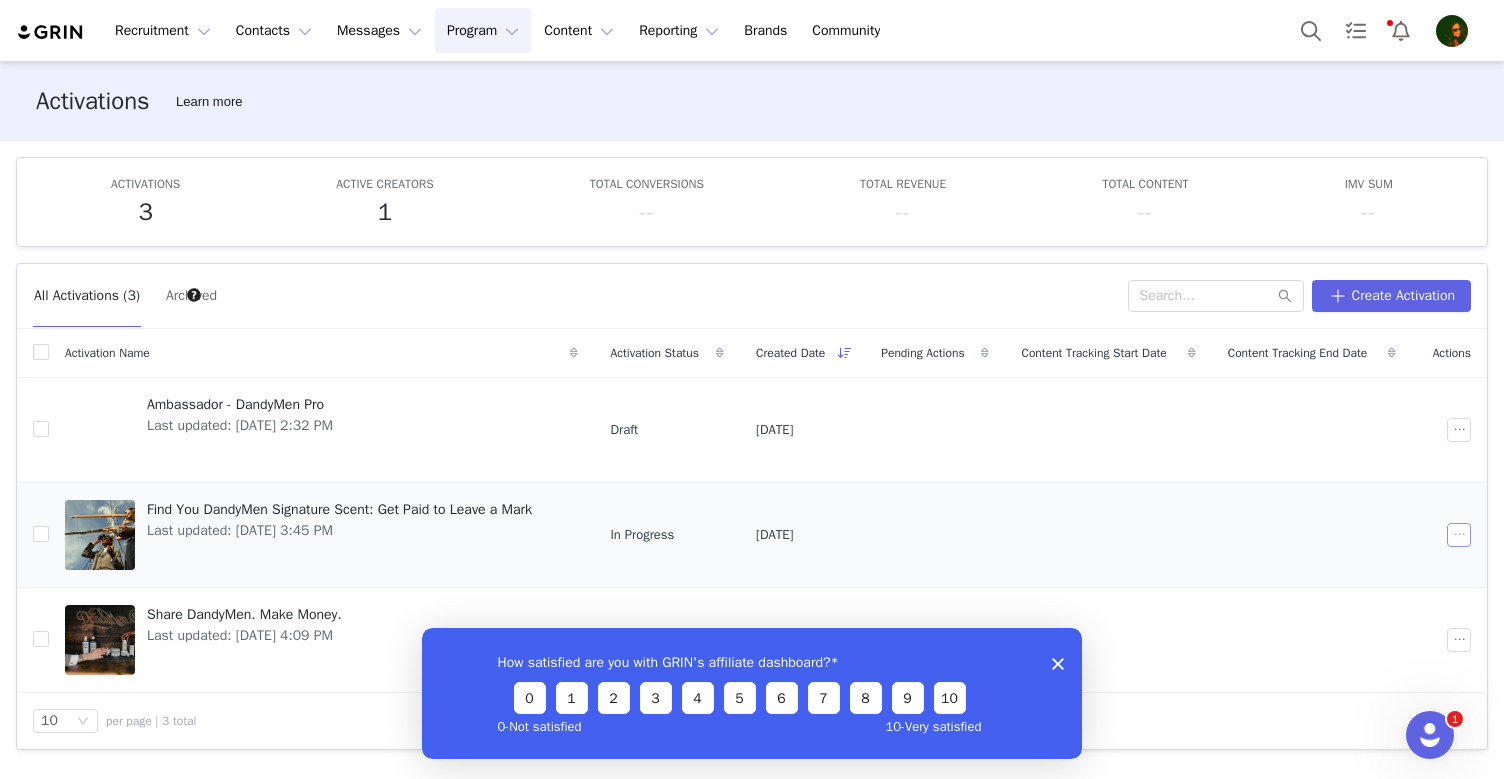 click at bounding box center (1459, 535) 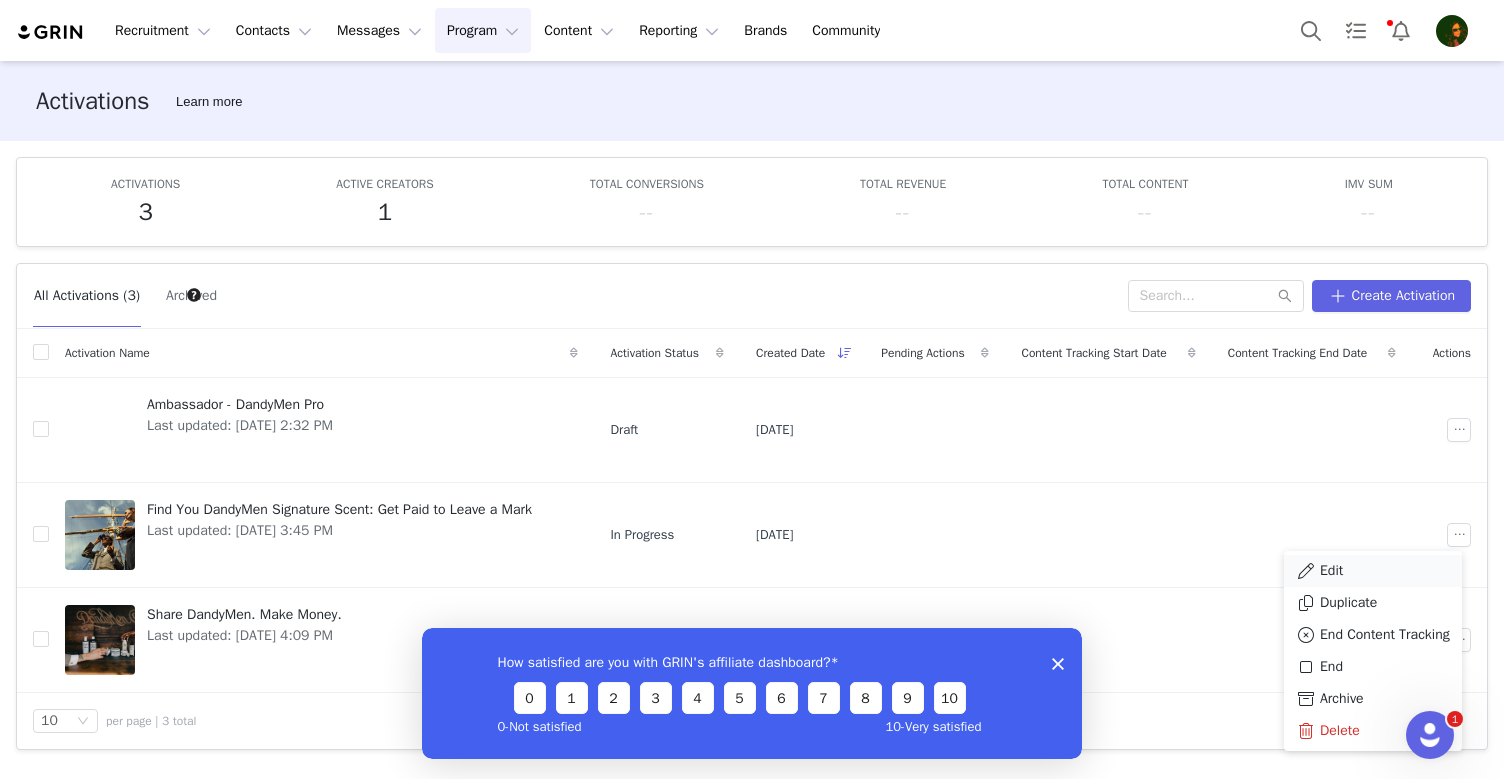 click on "Edit" at bounding box center [1373, 571] 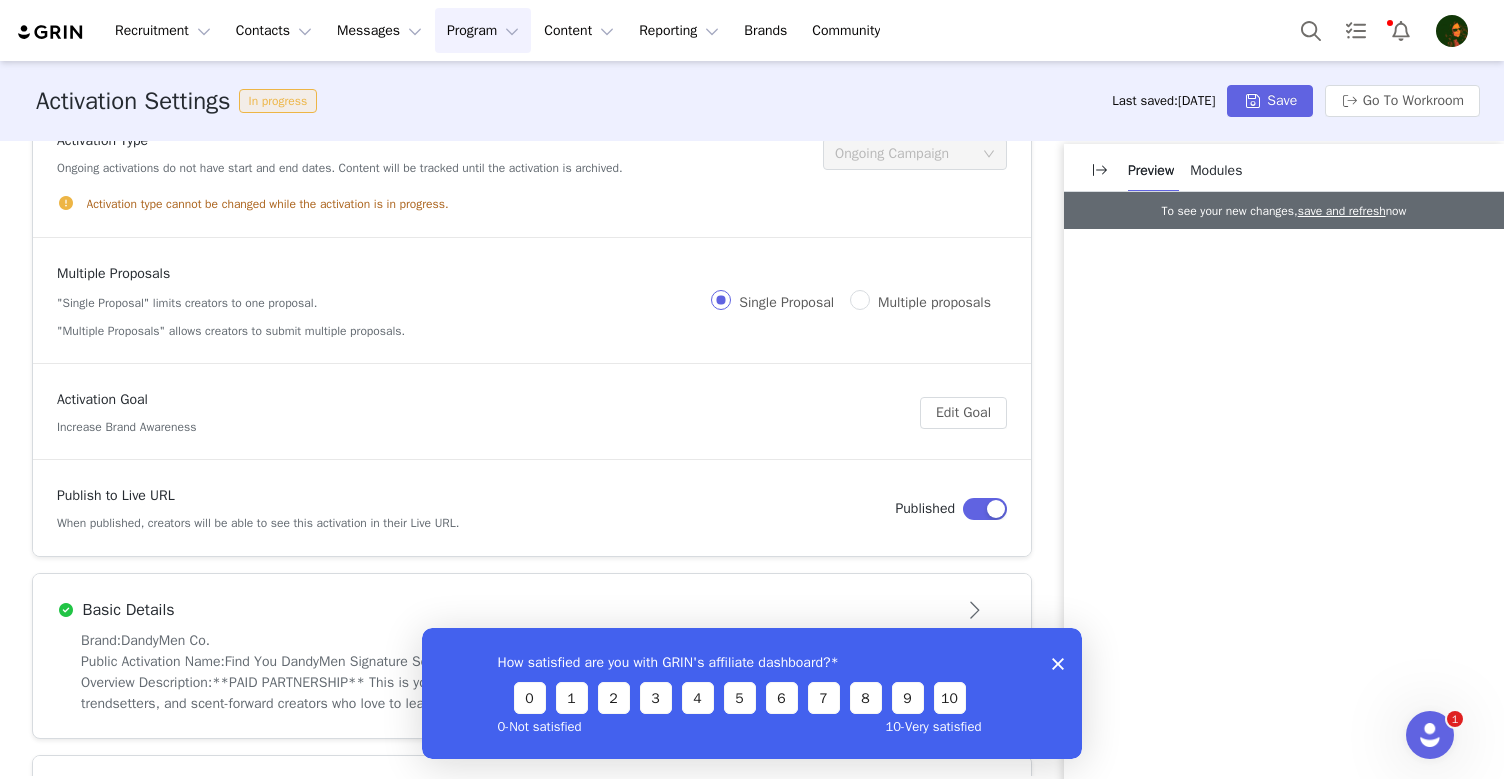 scroll, scrollTop: 0, scrollLeft: 0, axis: both 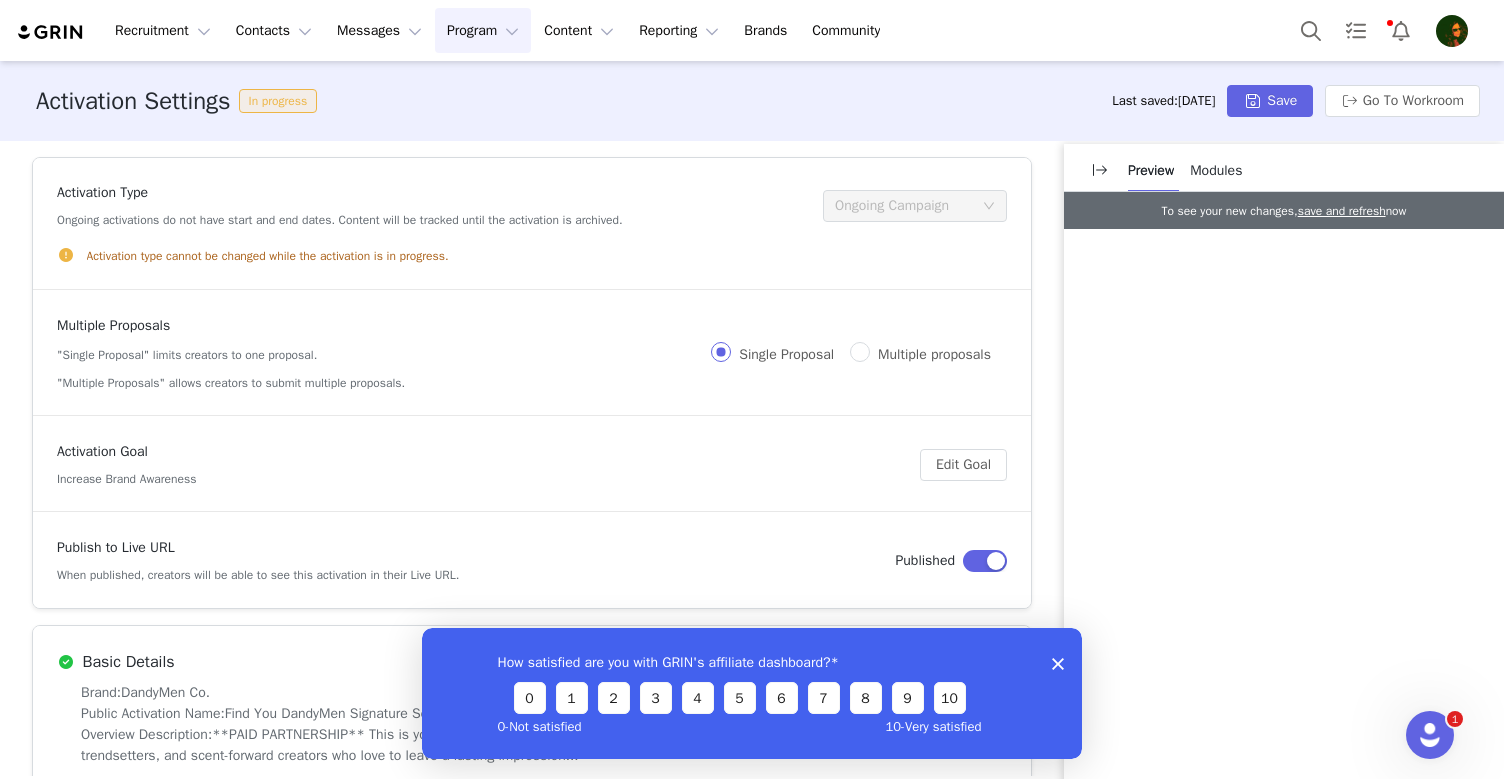 click on "Activation type cannot be changed while the activation is in progress." at bounding box center (532, 255) 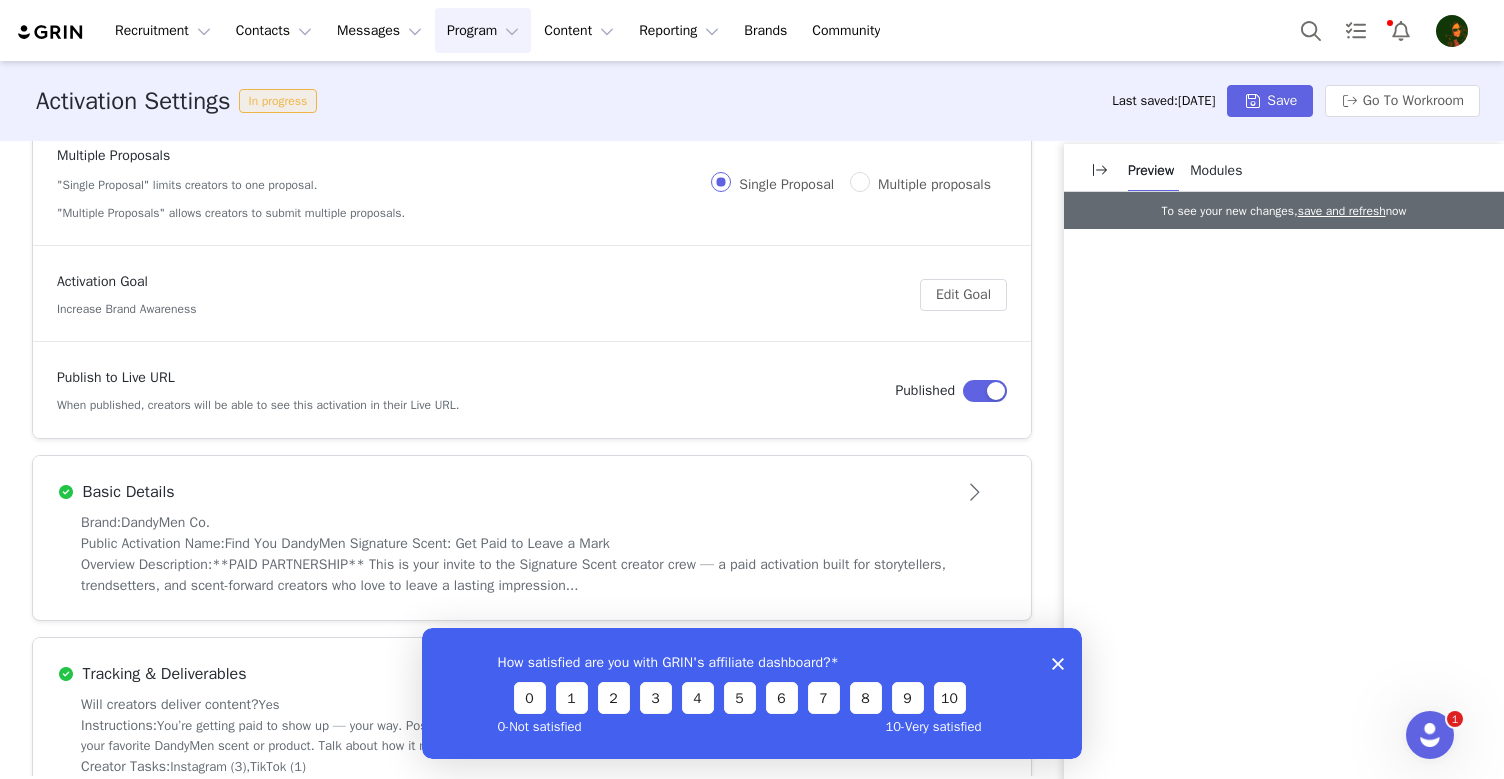 scroll, scrollTop: 172, scrollLeft: 0, axis: vertical 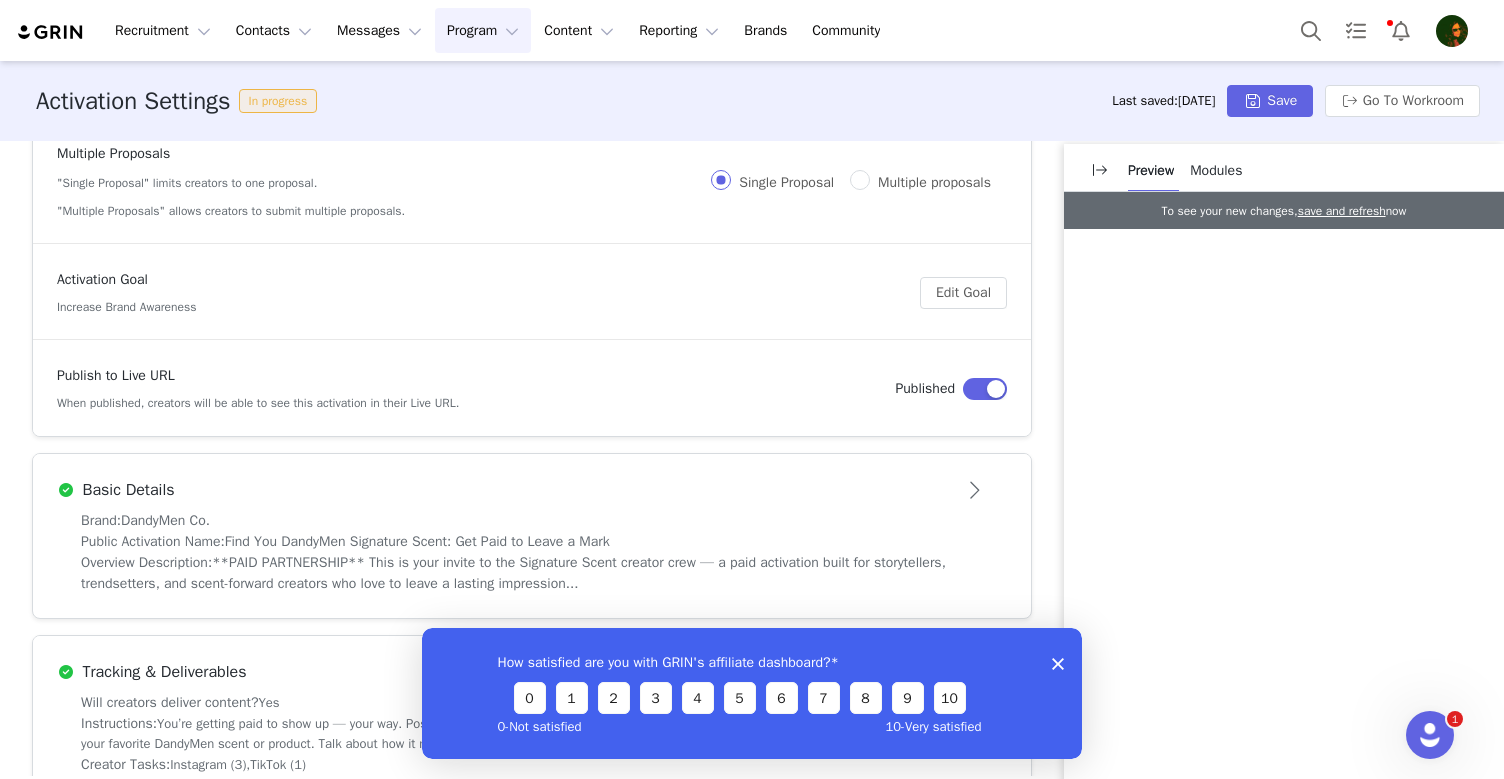 click on "Multiple Proposals "Single Proposal" limits creators to one proposal. "Multiple Proposals" allows creators to submit multiple proposals.     Single Proposal Multiple proposals" at bounding box center (532, 181) 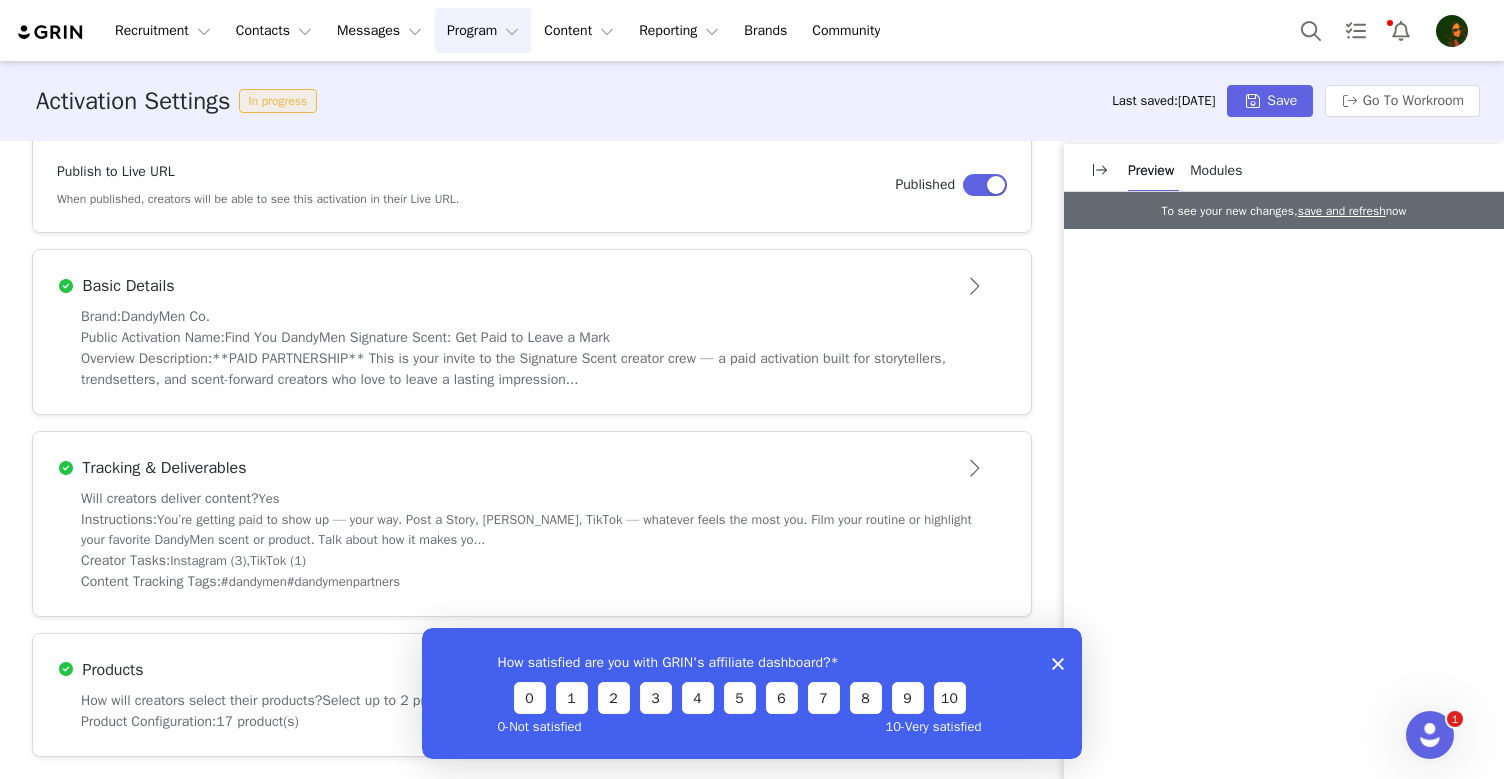 click on "Public Activation Name: Find You DandyMen Signature Scent: Get Paid to Leave a Mark" at bounding box center [532, 337] 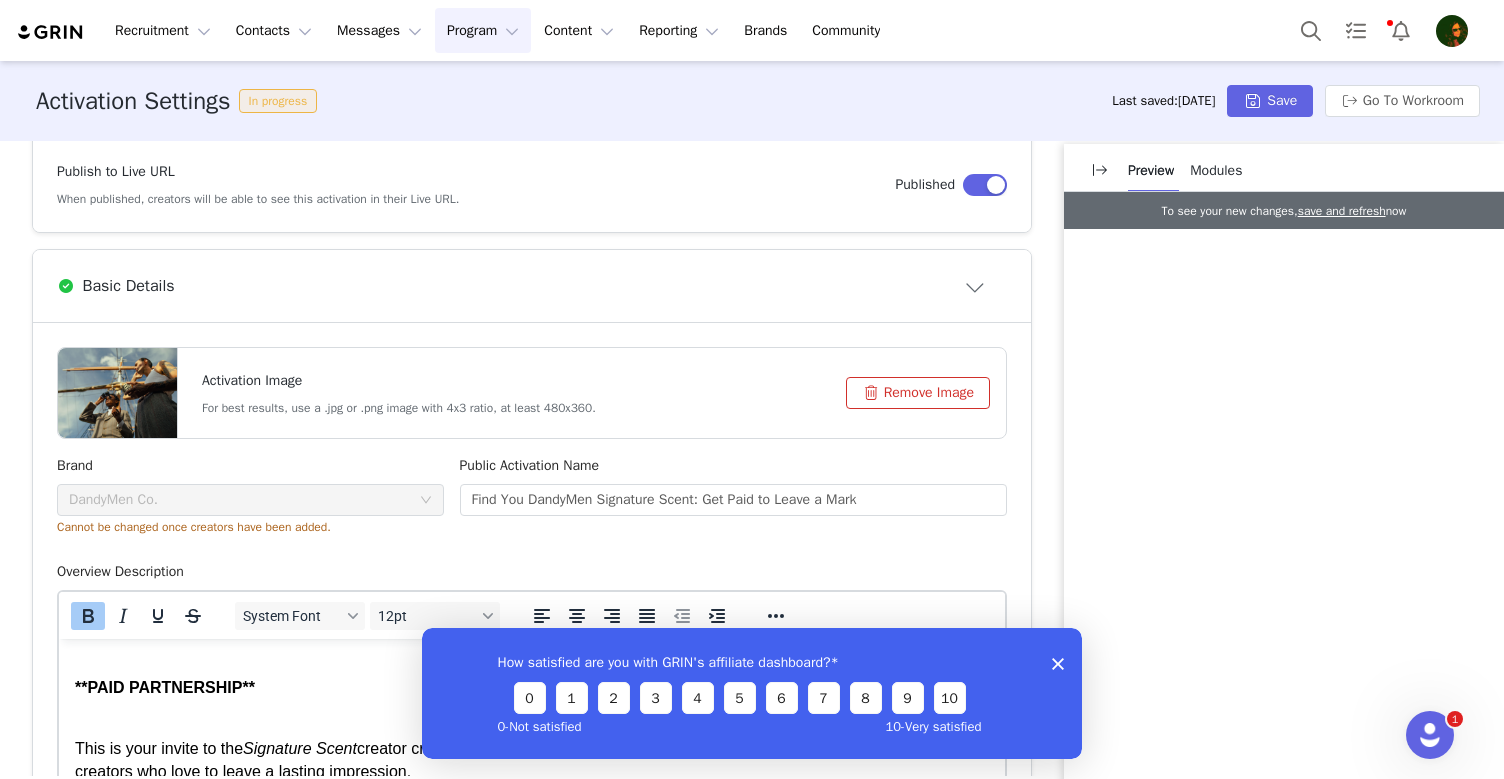 scroll, scrollTop: 0, scrollLeft: 0, axis: both 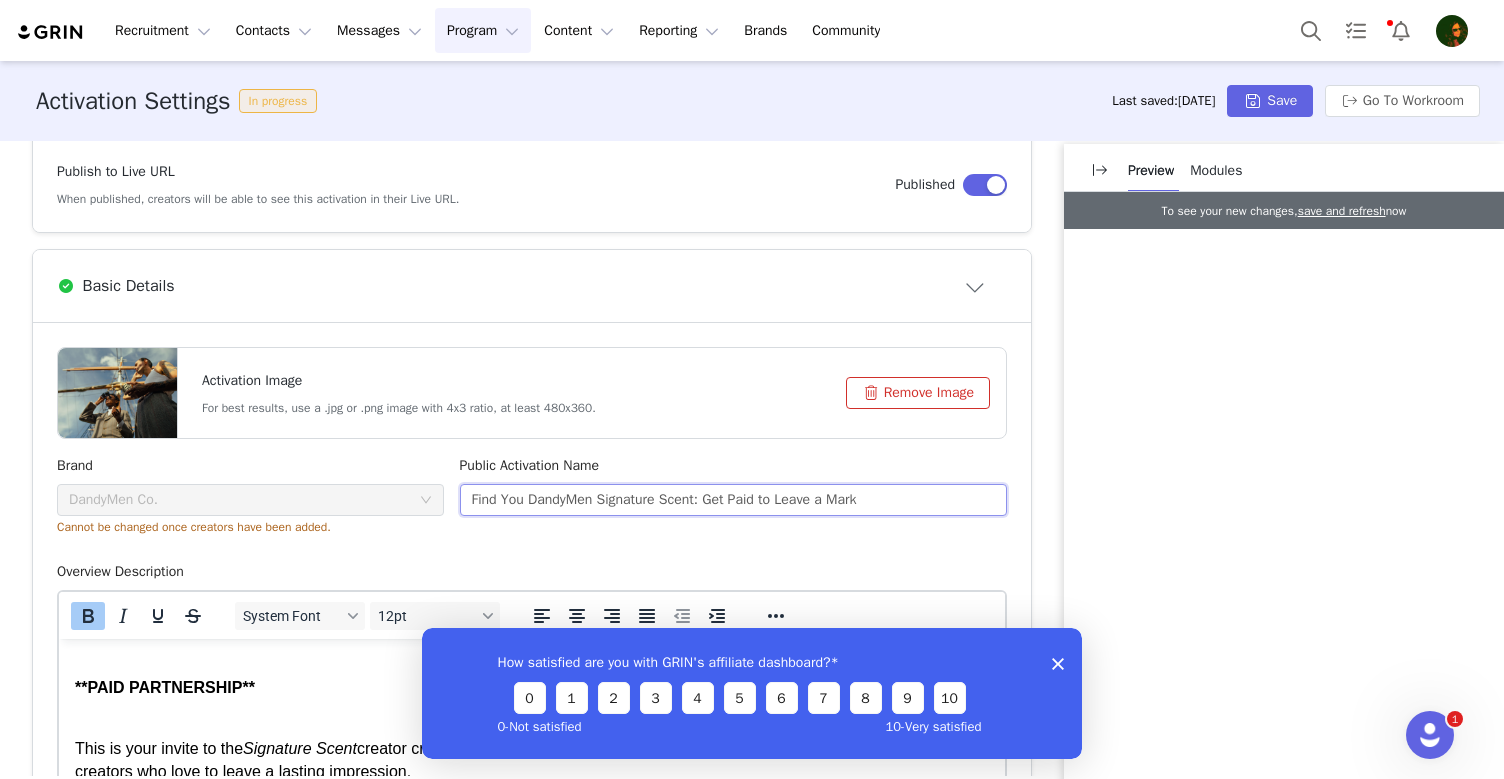 click on "Find You DandyMen Signature Scent: Get Paid to Leave a Mark" at bounding box center (734, 500) 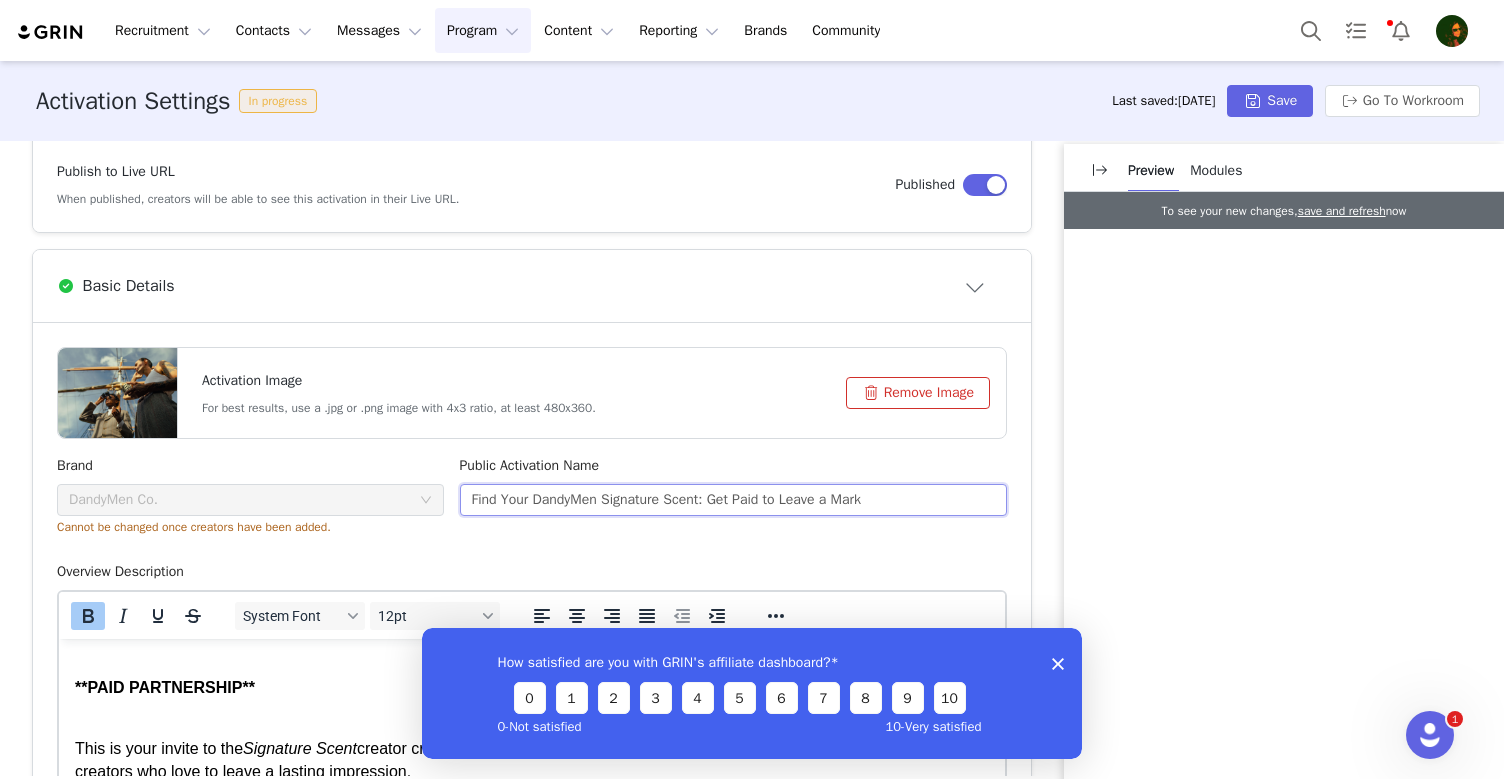 drag, startPoint x: 537, startPoint y: 502, endPoint x: 573, endPoint y: 505, distance: 36.124783 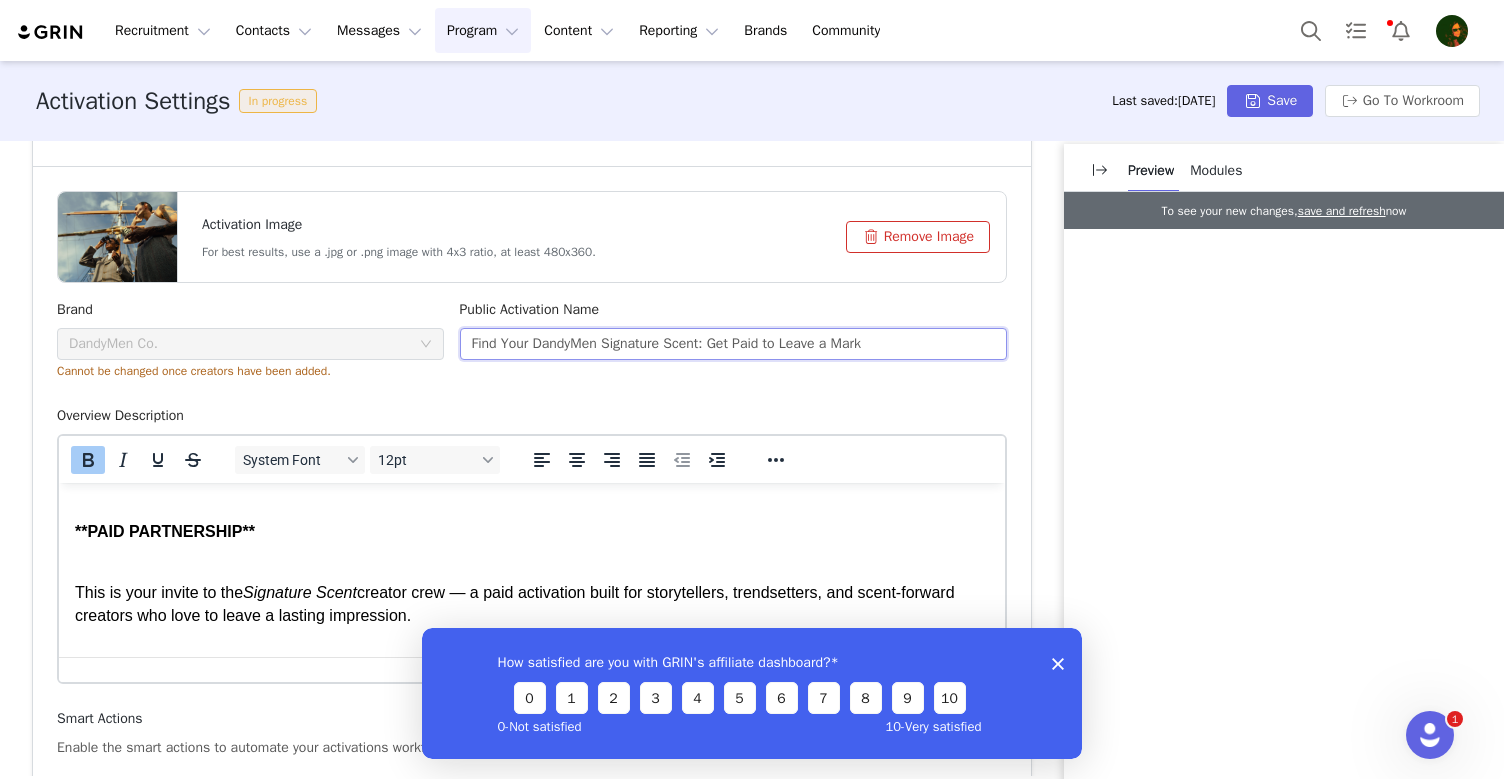 scroll, scrollTop: 536, scrollLeft: 0, axis: vertical 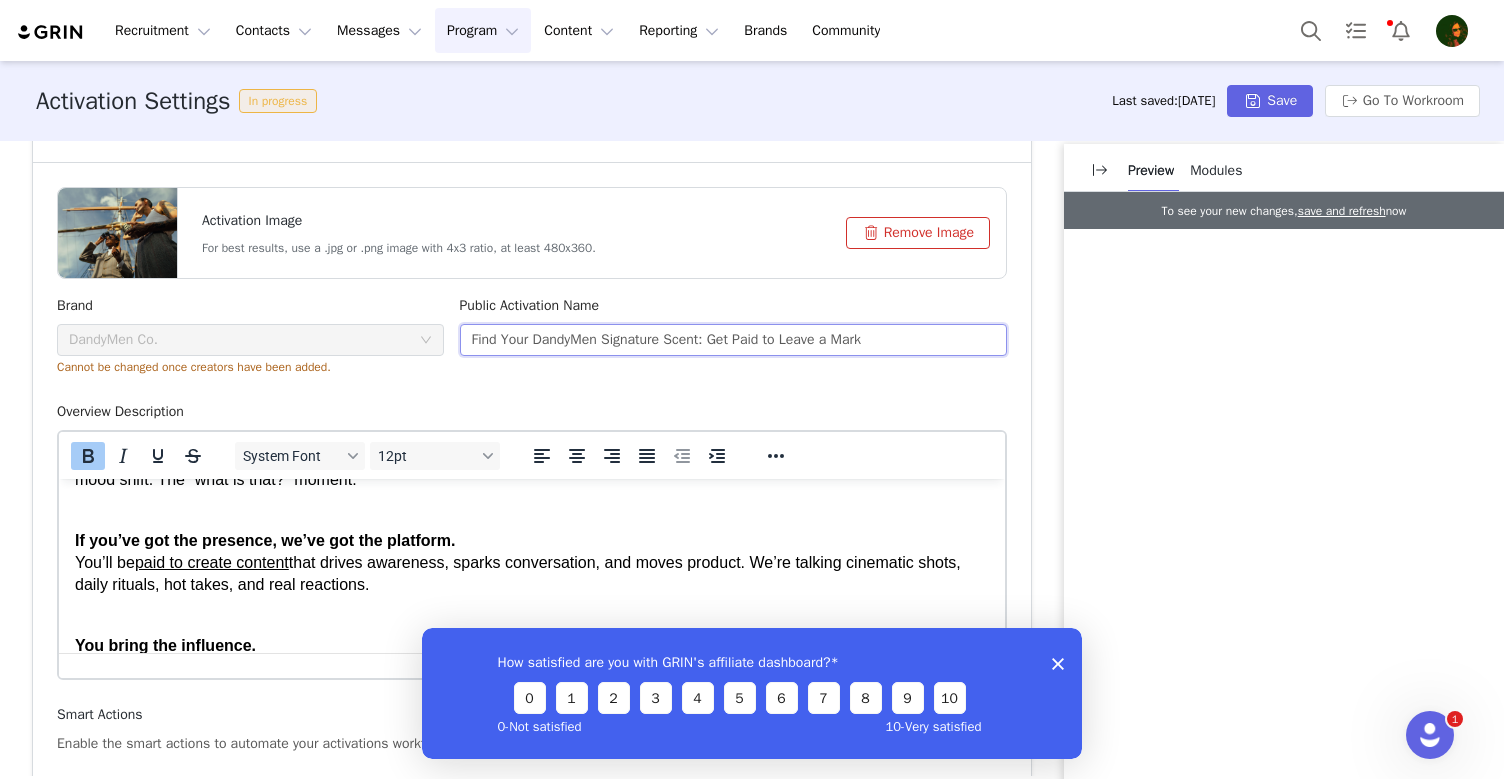 type on "Find Your DandyMen Signature Scent: Get Paid to Leave a Mark" 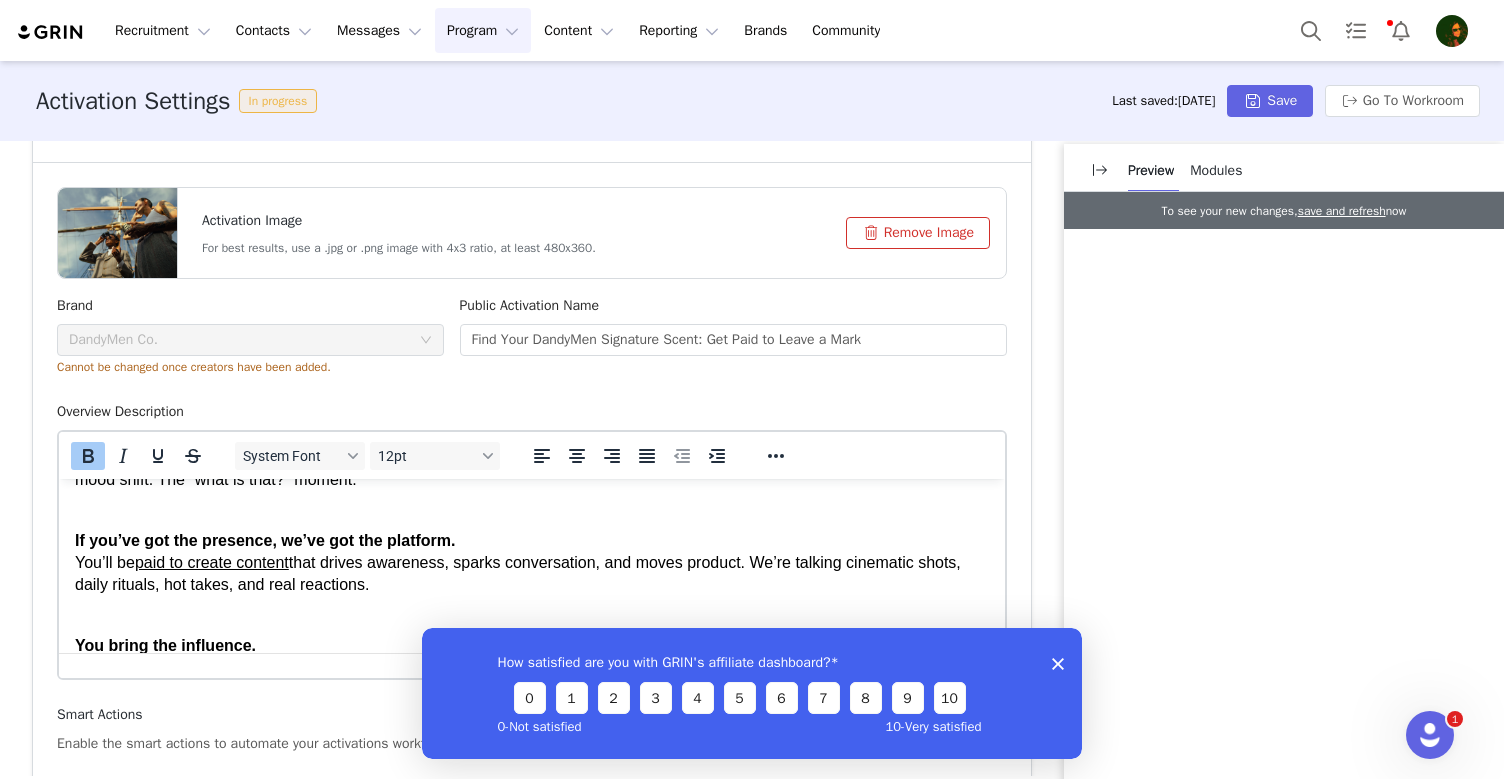 click 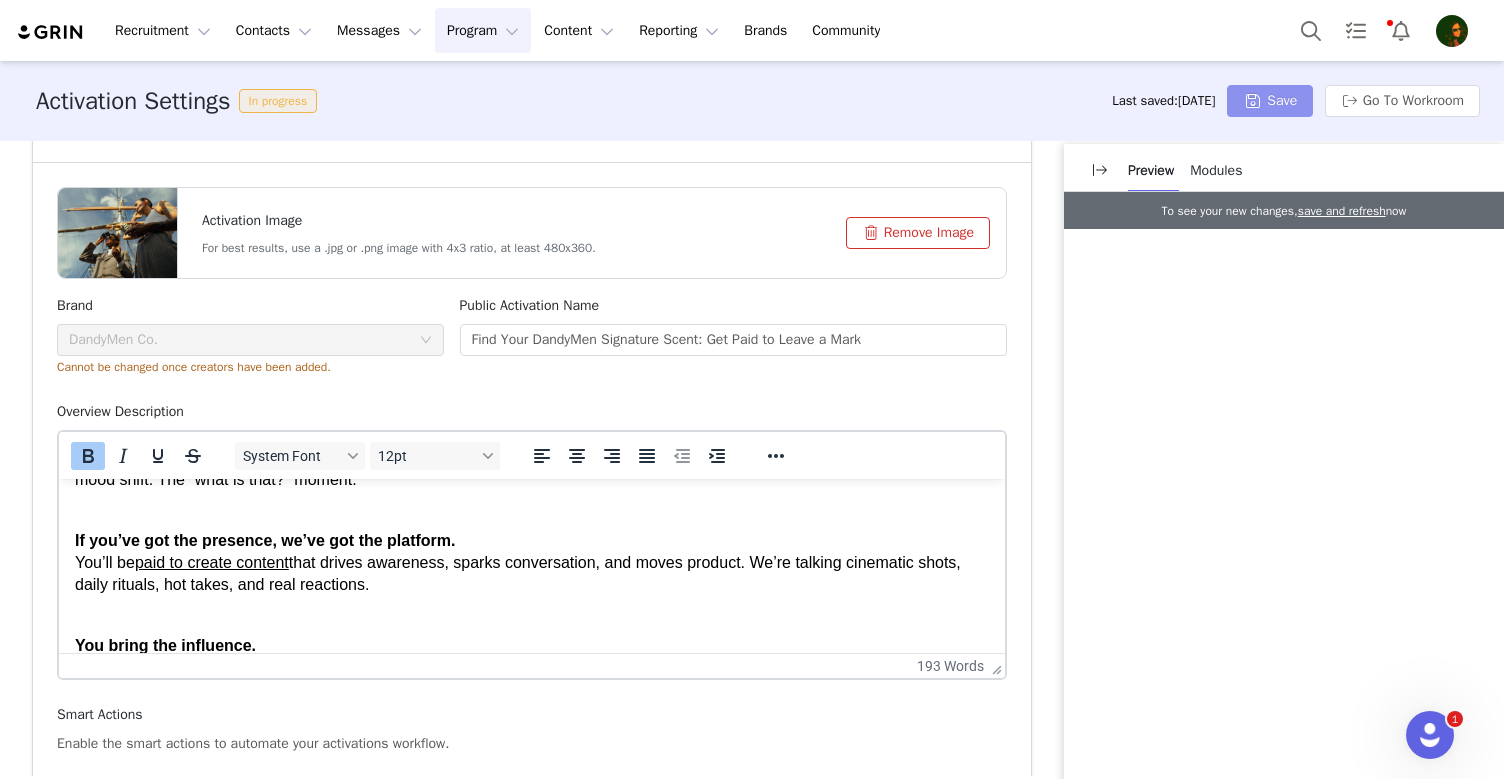 click on "Save" at bounding box center [1270, 101] 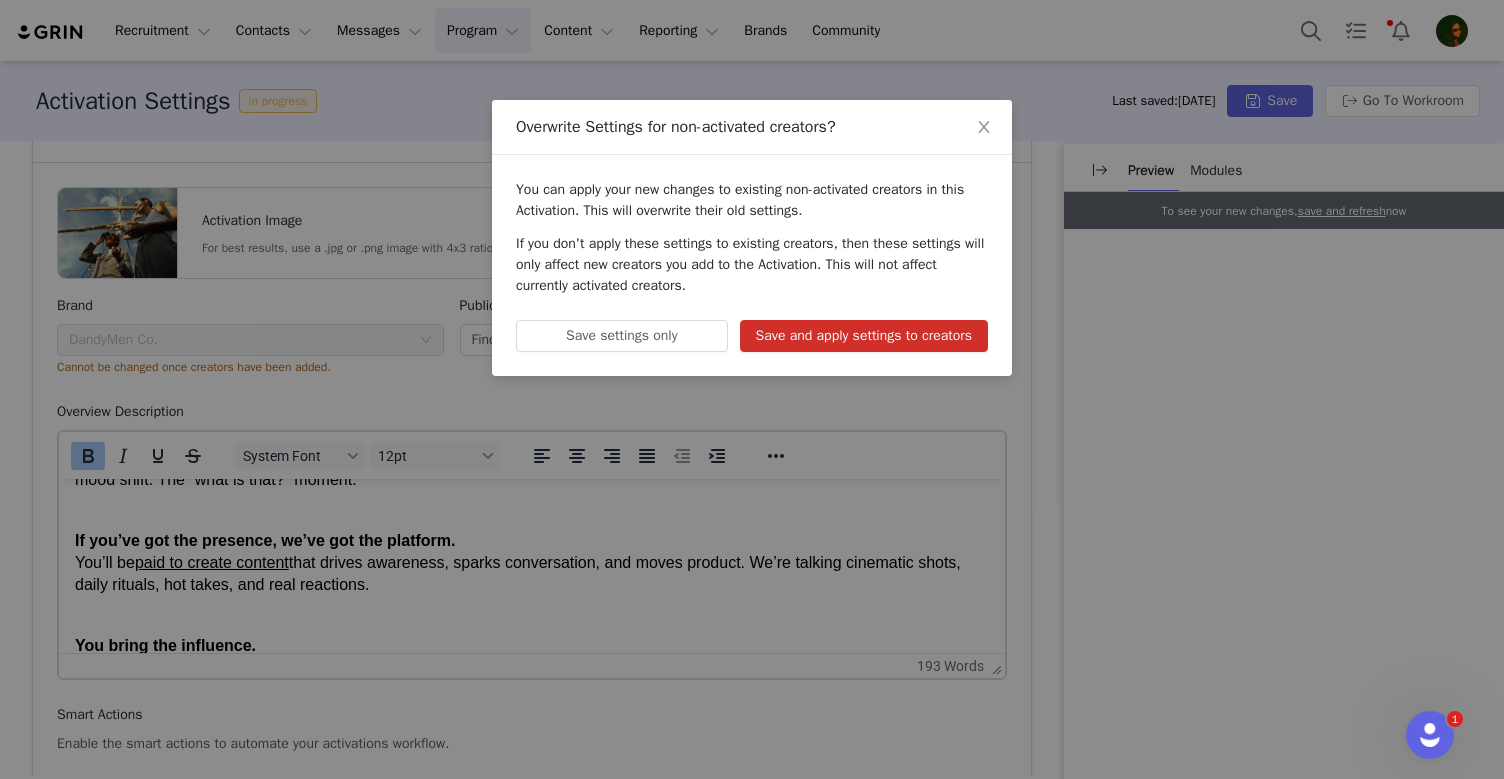 click on "Save and apply settings to creators" at bounding box center (864, 336) 